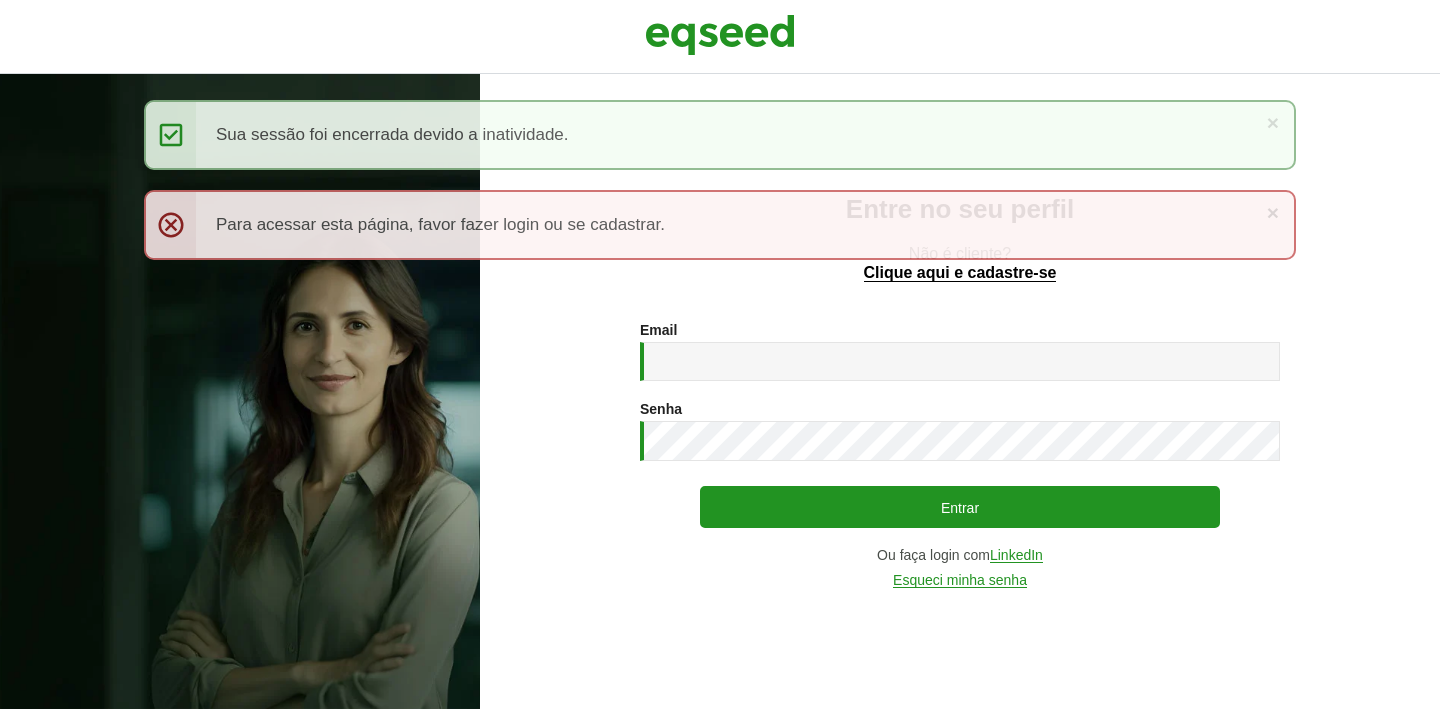 scroll, scrollTop: 0, scrollLeft: 0, axis: both 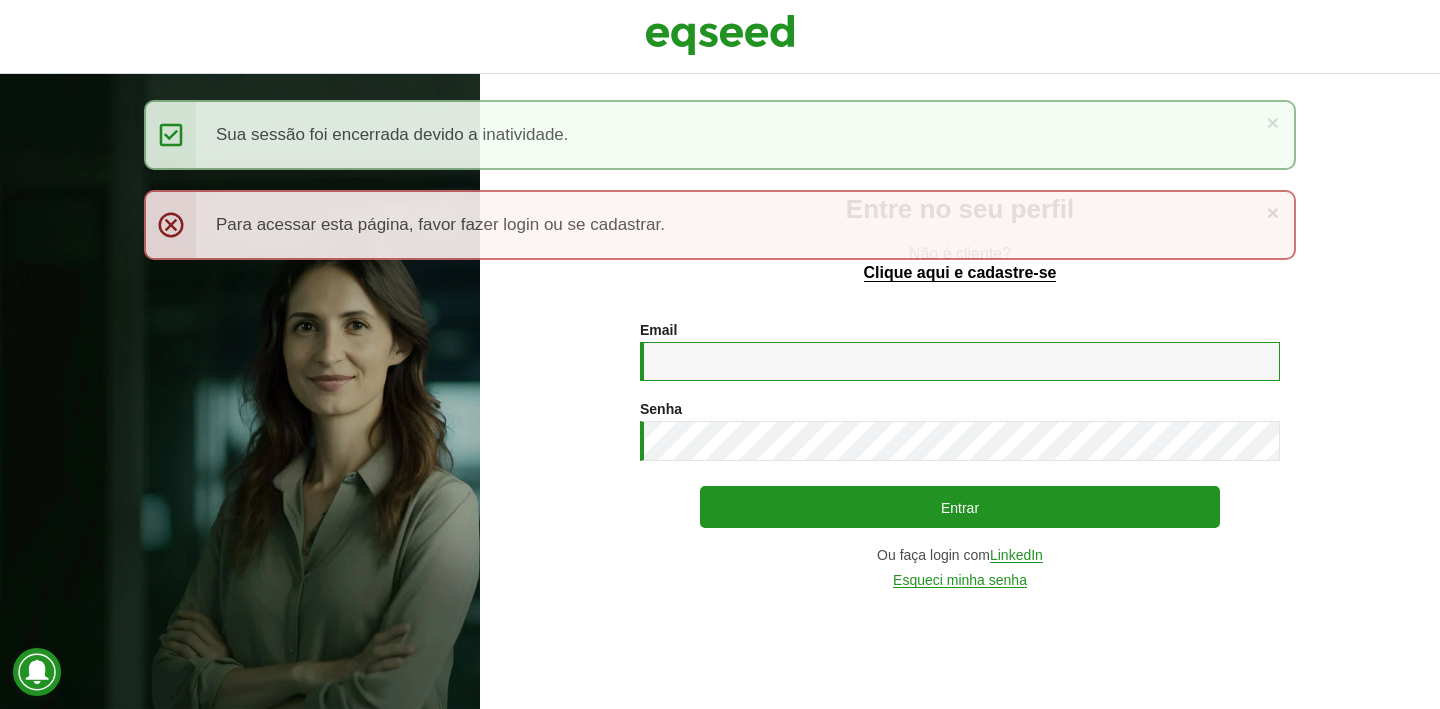 type on "**********" 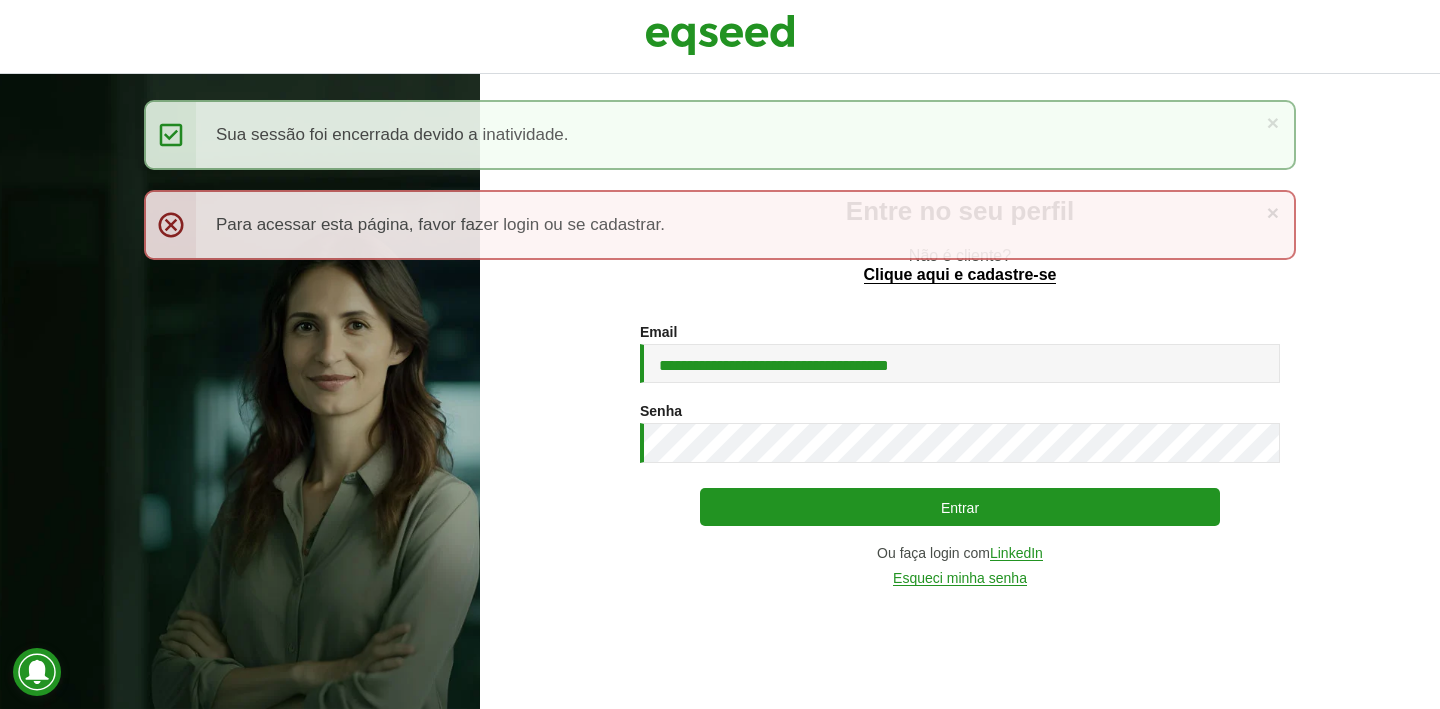 click on "Entrar" at bounding box center [960, 507] 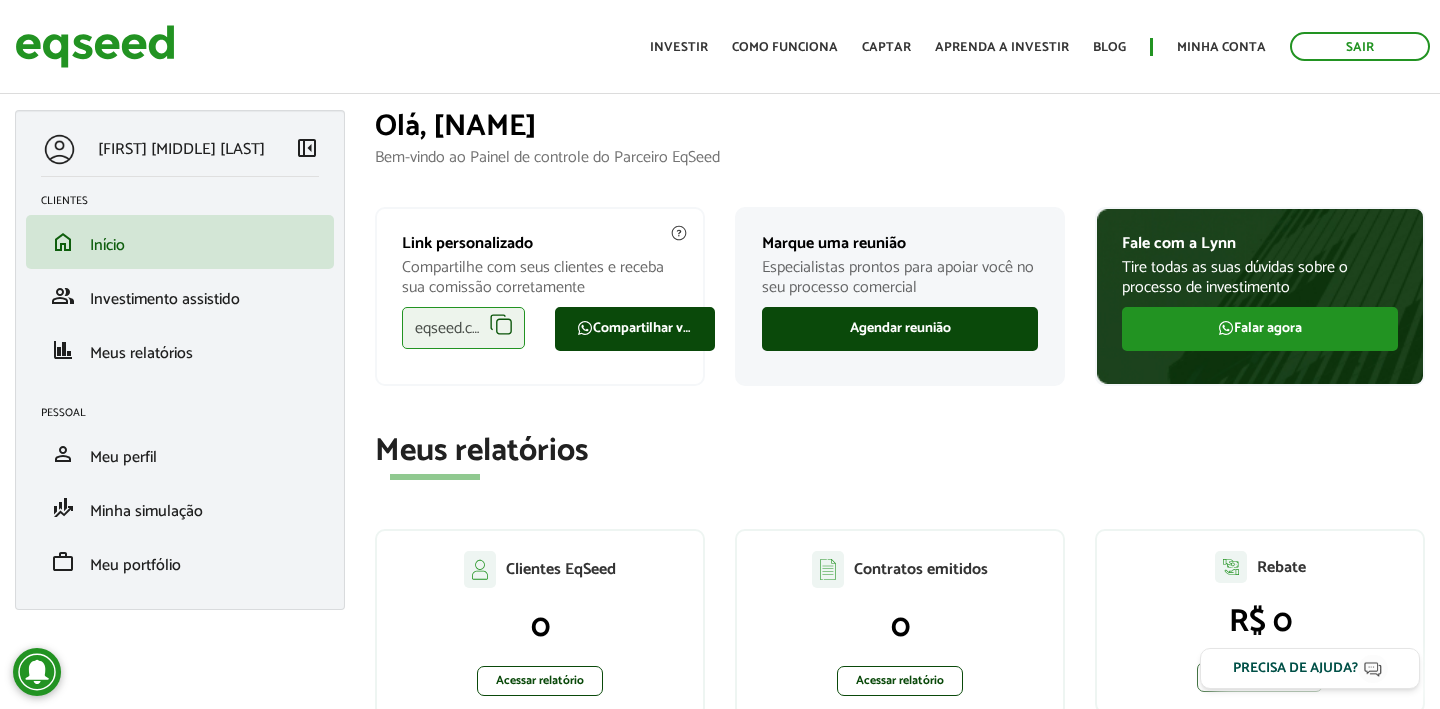 scroll, scrollTop: 0, scrollLeft: 0, axis: both 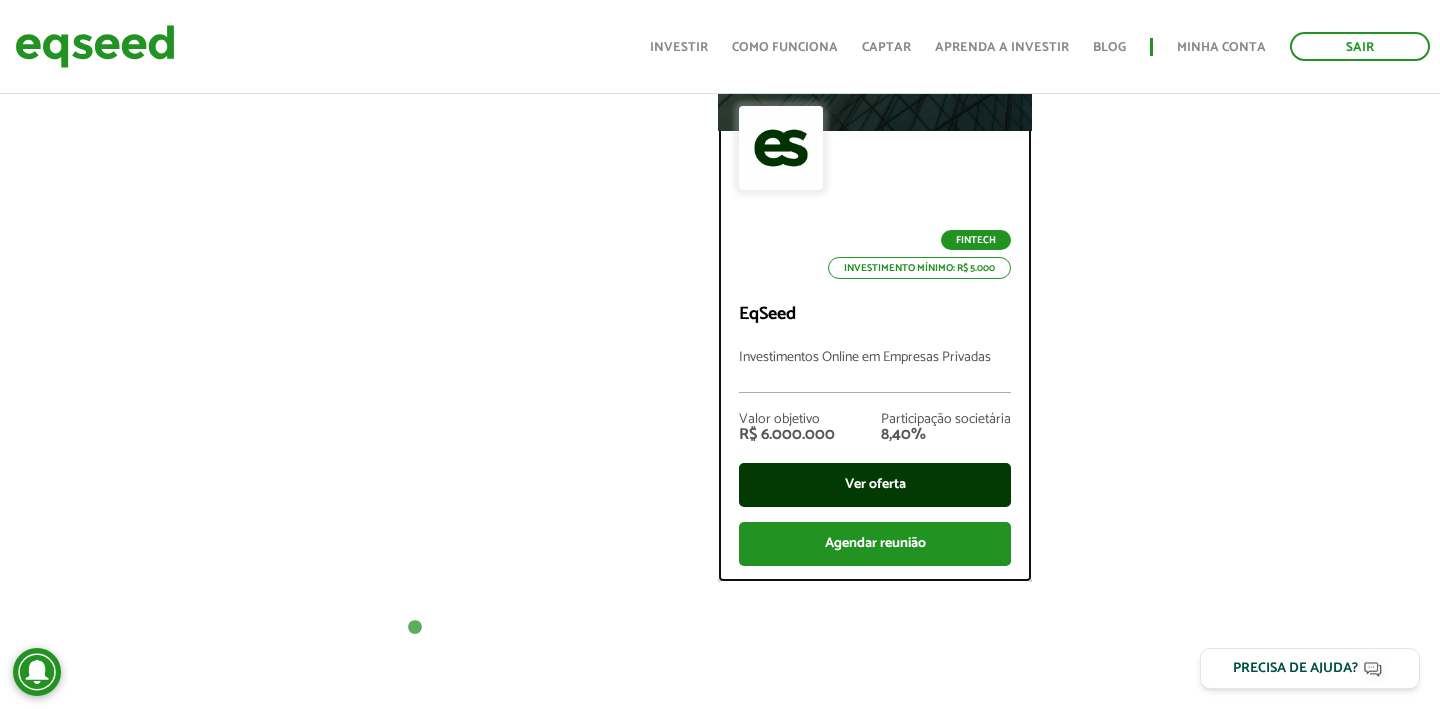 click on "Ver oferta" at bounding box center (875, 485) 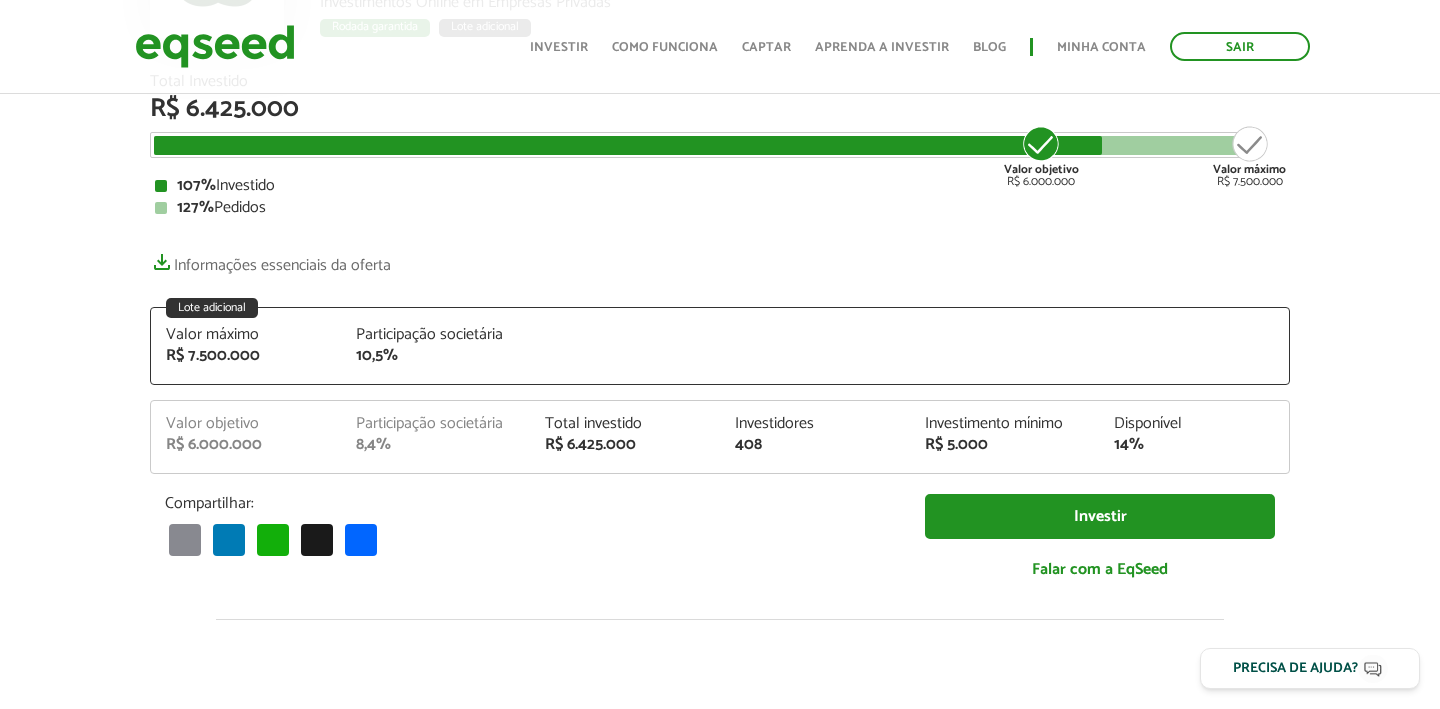 scroll, scrollTop: 265, scrollLeft: 0, axis: vertical 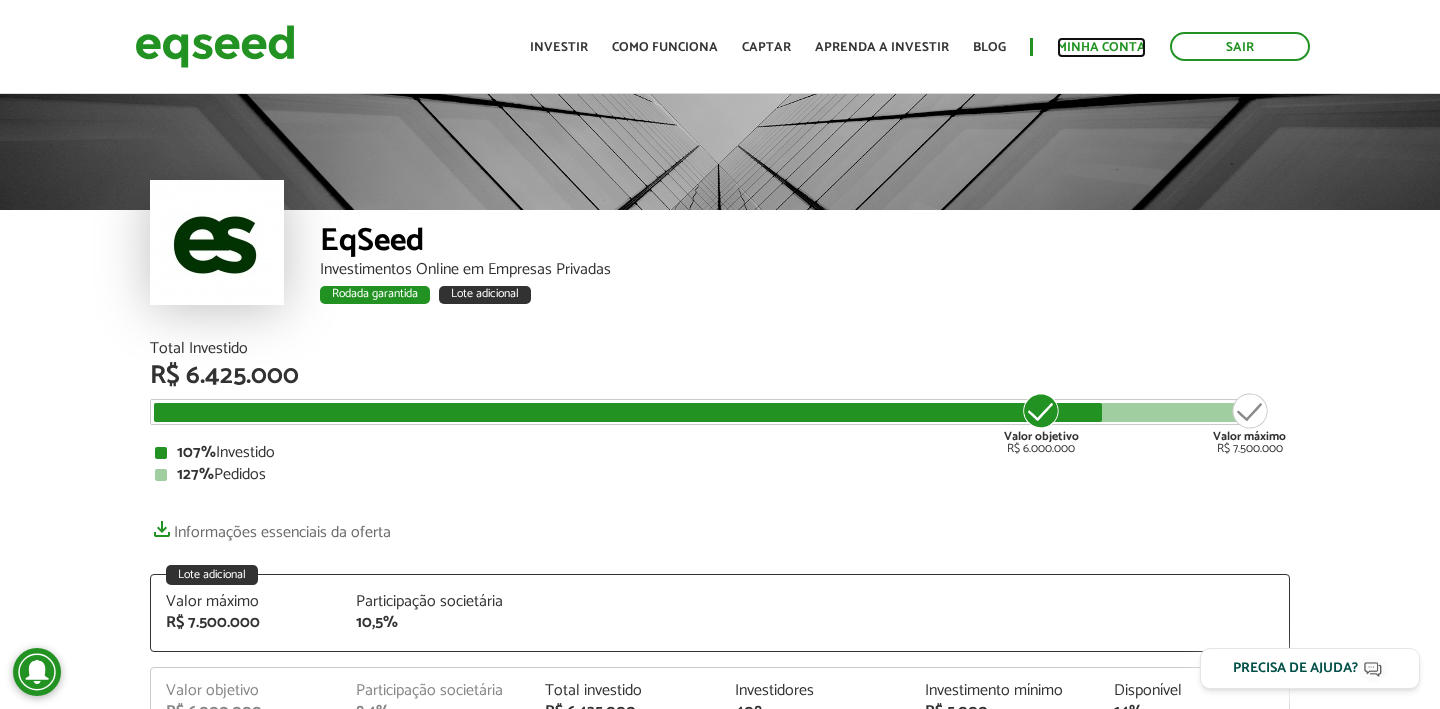 click on "Minha conta" at bounding box center [1101, 47] 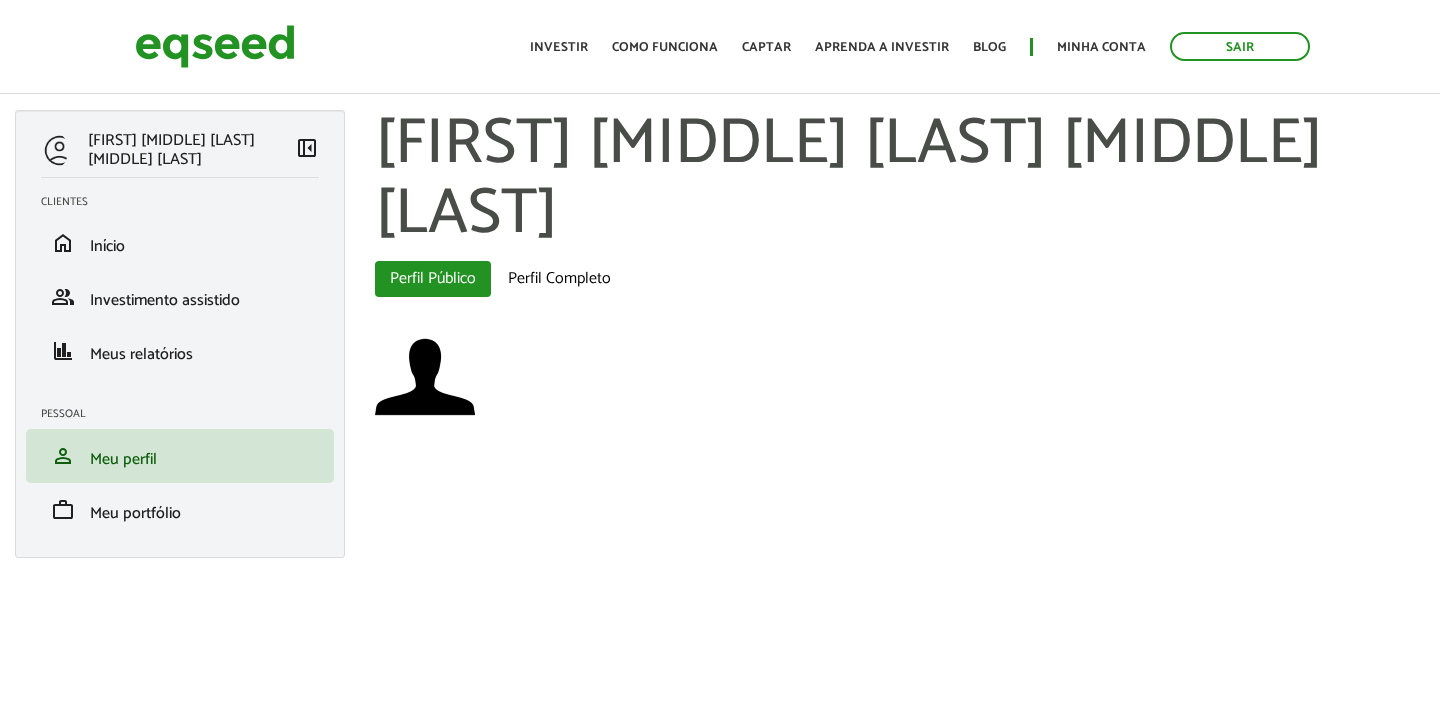 scroll, scrollTop: 0, scrollLeft: 0, axis: both 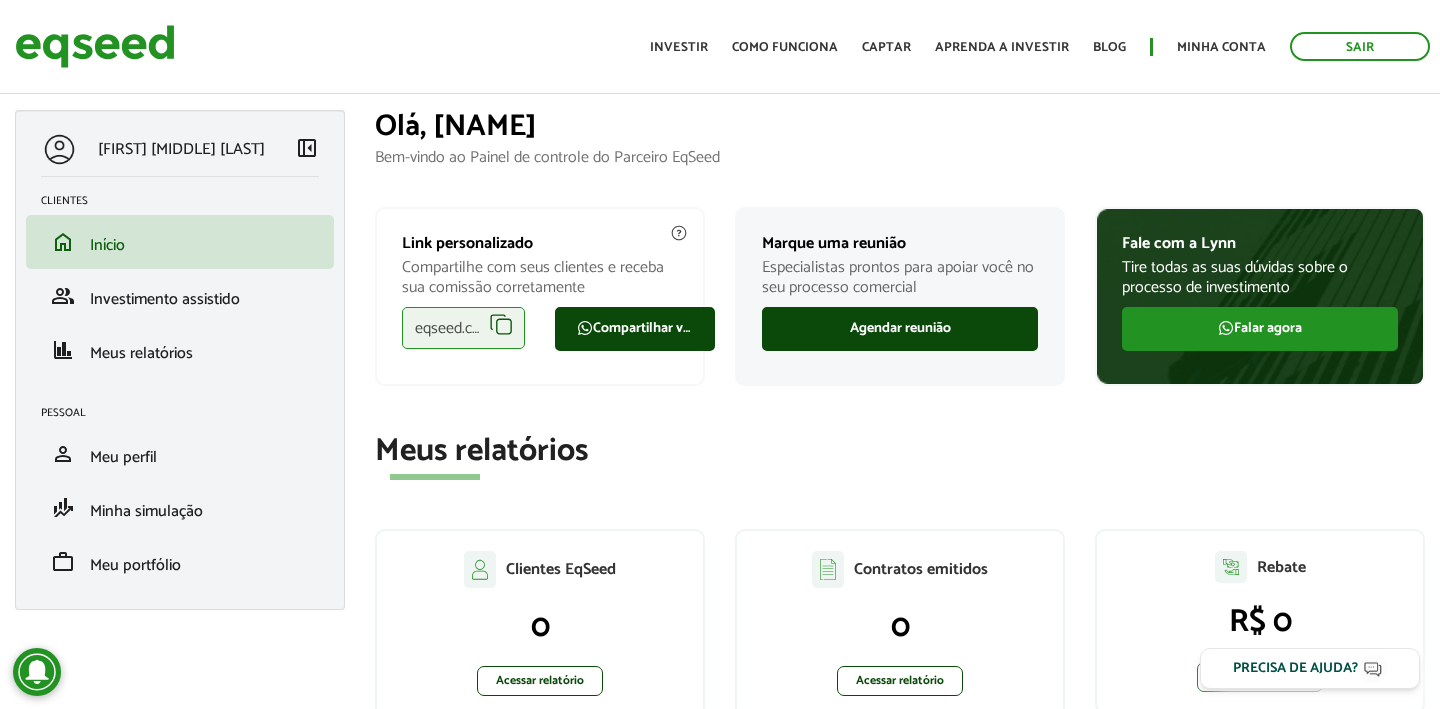 click on "eqseed.com/a/route/suellen.melo" at bounding box center (463, 328) 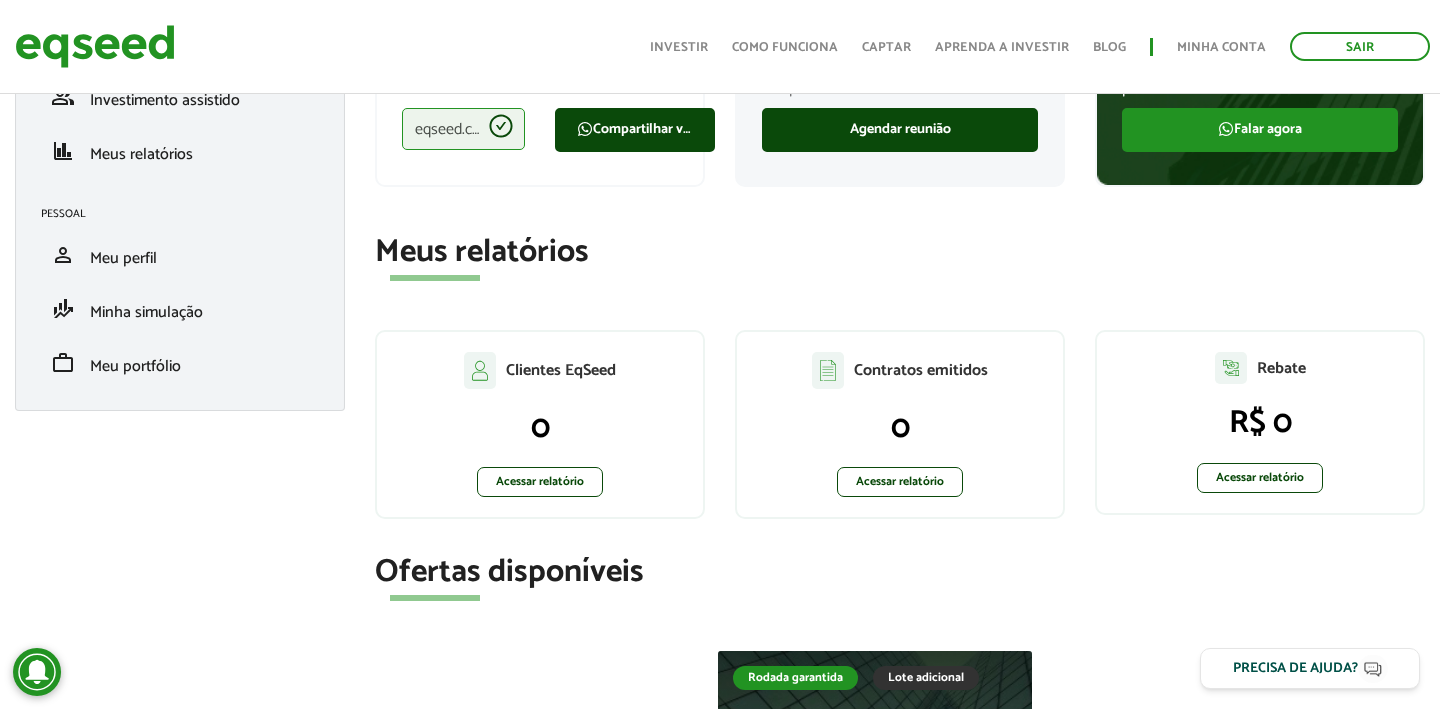 scroll, scrollTop: 198, scrollLeft: 0, axis: vertical 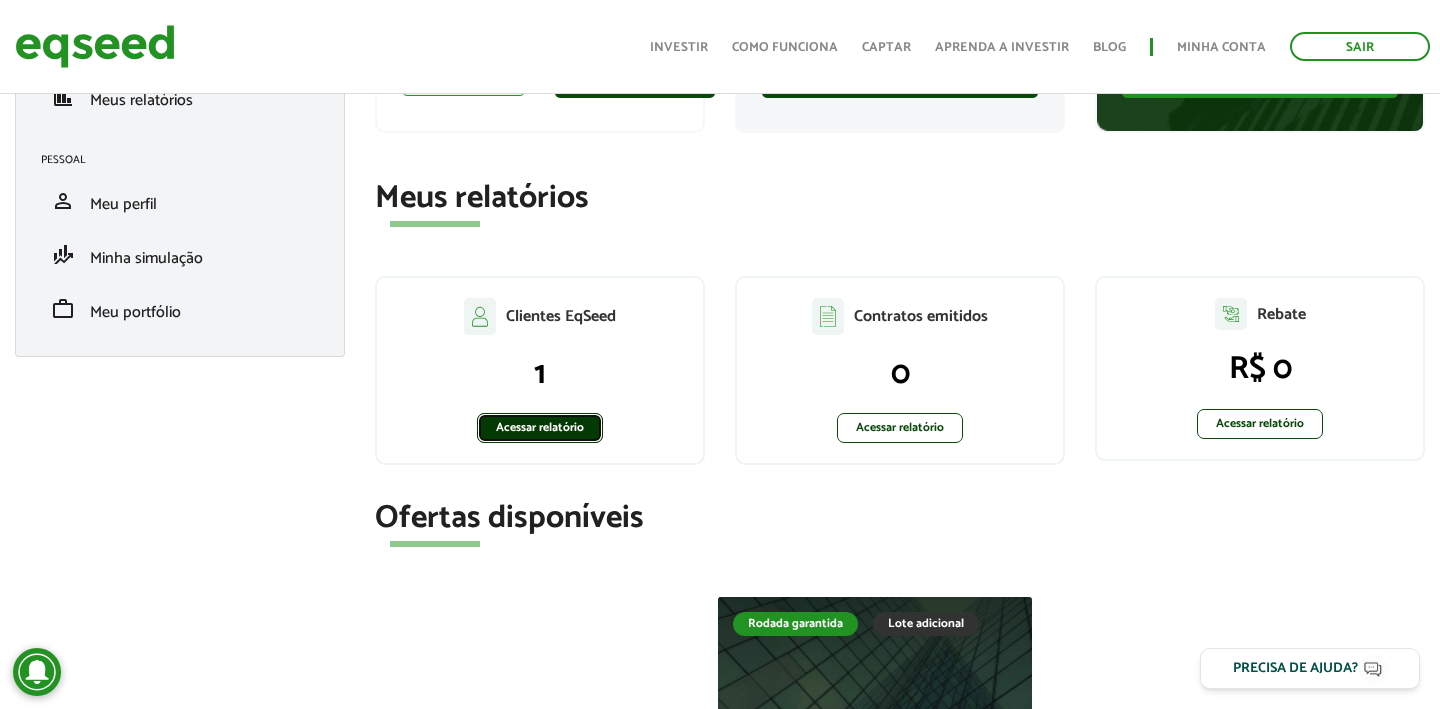 click on "Acessar relatório" at bounding box center [540, 428] 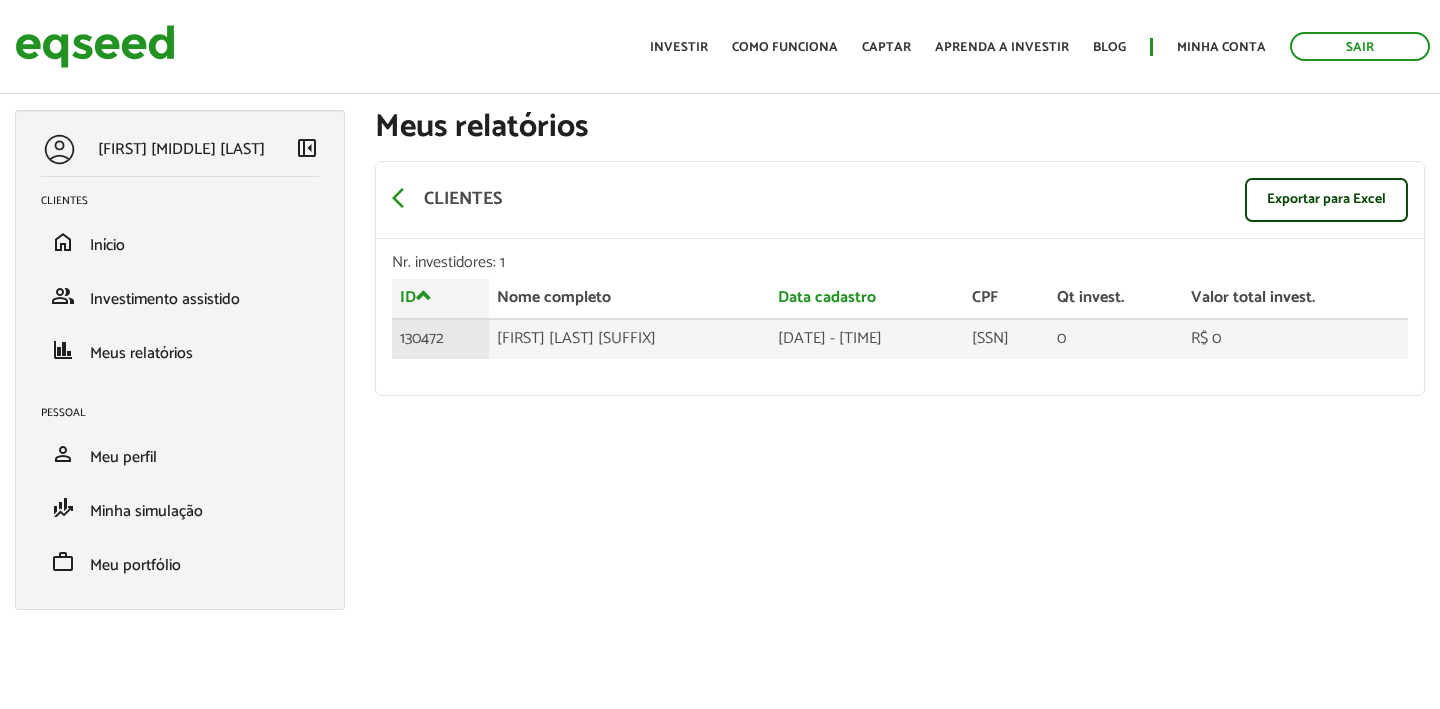 scroll, scrollTop: 0, scrollLeft: 0, axis: both 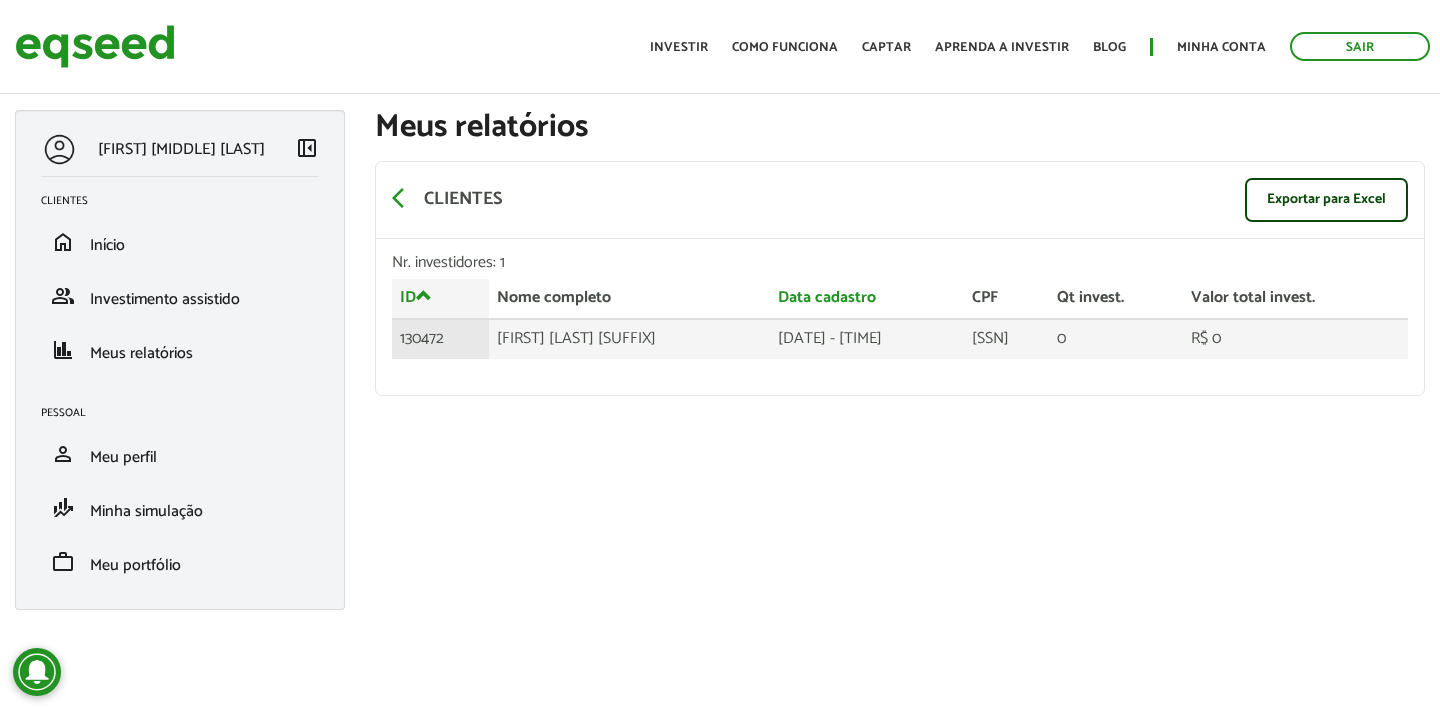 click on "[FIRST] [LAST] [SUFFIX]" at bounding box center [630, 339] 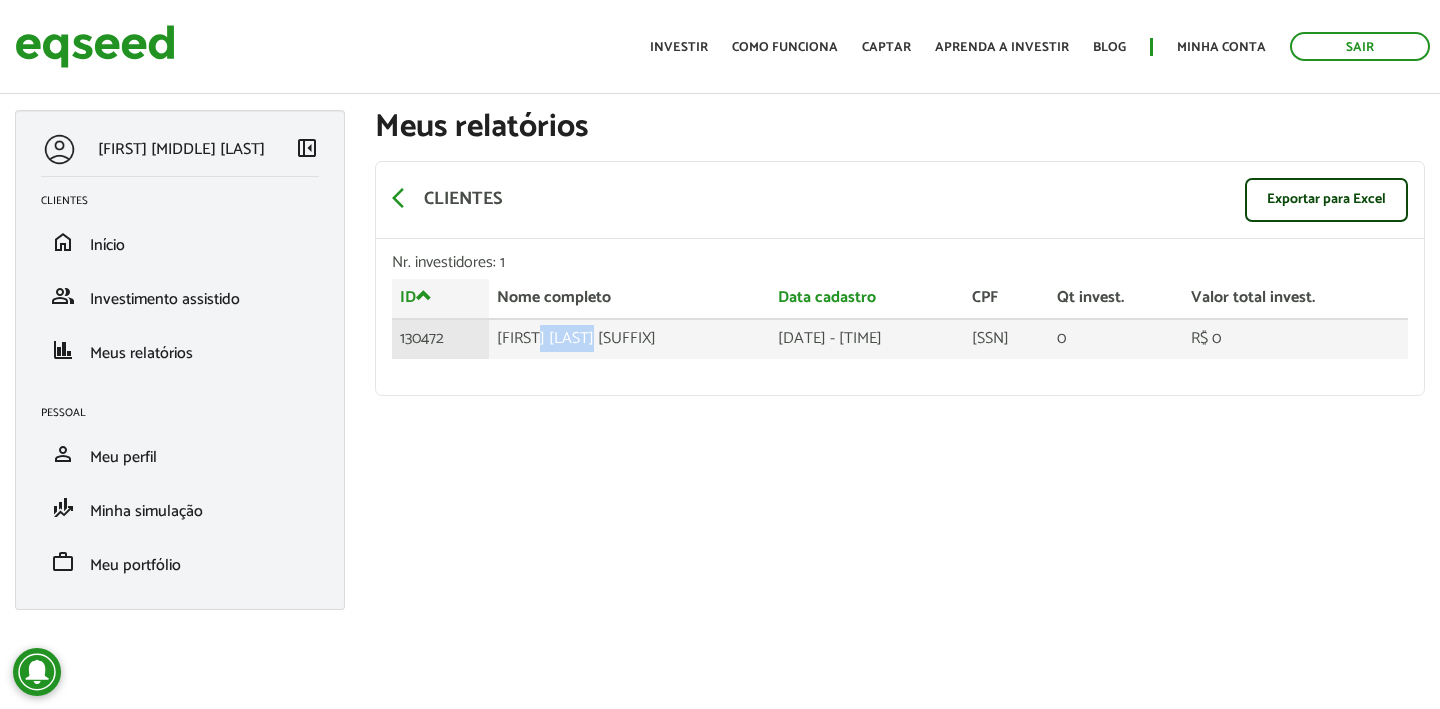 click on "Thaís Oliveira da Silveira" at bounding box center [630, 339] 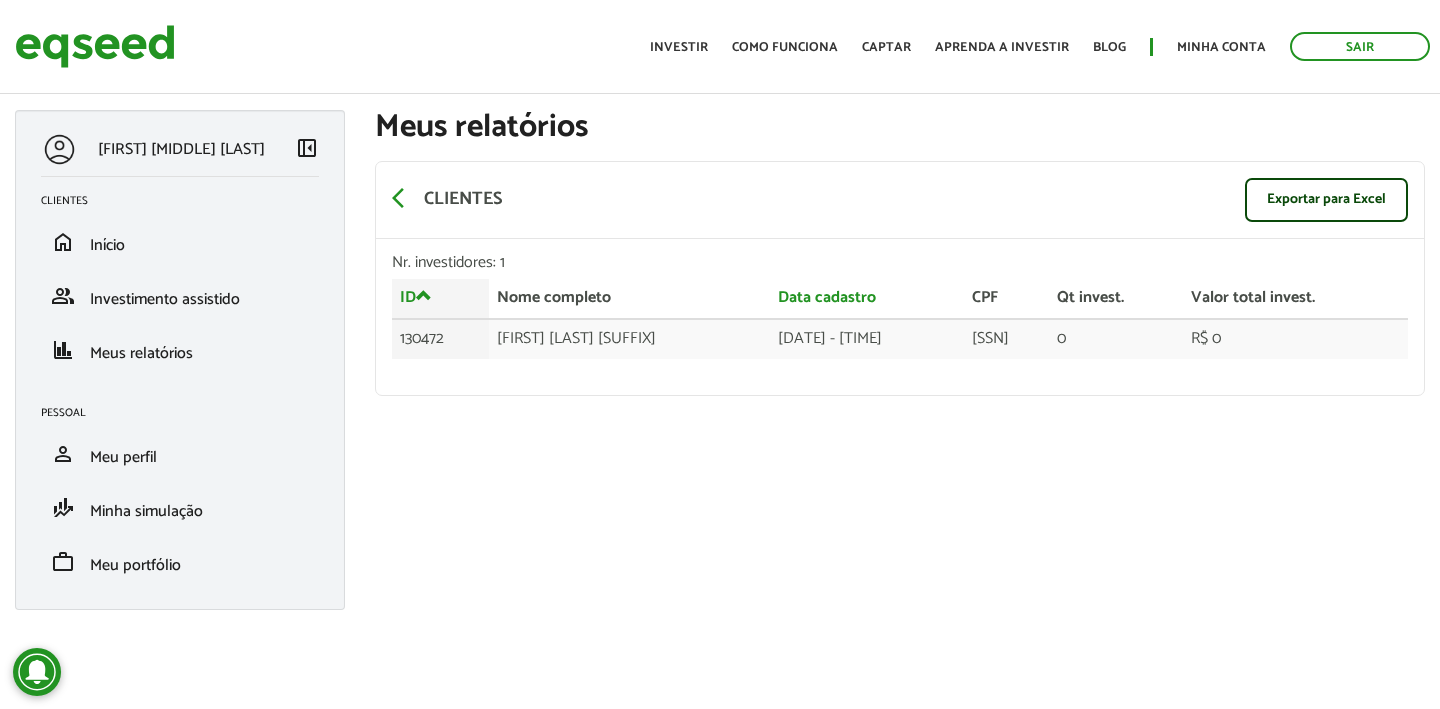 click on "Suellen Cristiny Machado Melo
left_panel_close
Clientes
home Início
group Investimento assistido
finance Meus relatórios
Pessoal
person Meu perfil
finance_mode Minha simulação
work Meu portfólio
Meus relatórios
arrow_back_ios   Clientes Exportar para Excel Nr. investidores: 1
ID
Nome completo Data cadastro CPF Qt invest. Valor total invest.
ID
Nome completo Data cadastro CPF Qt invest. Valor total invest.
130472 Thaís Oliveira da Silveira 09/07/2025 - 17:30 105.444.427-76 0 R$ 0
Voltar" at bounding box center (720, 370) 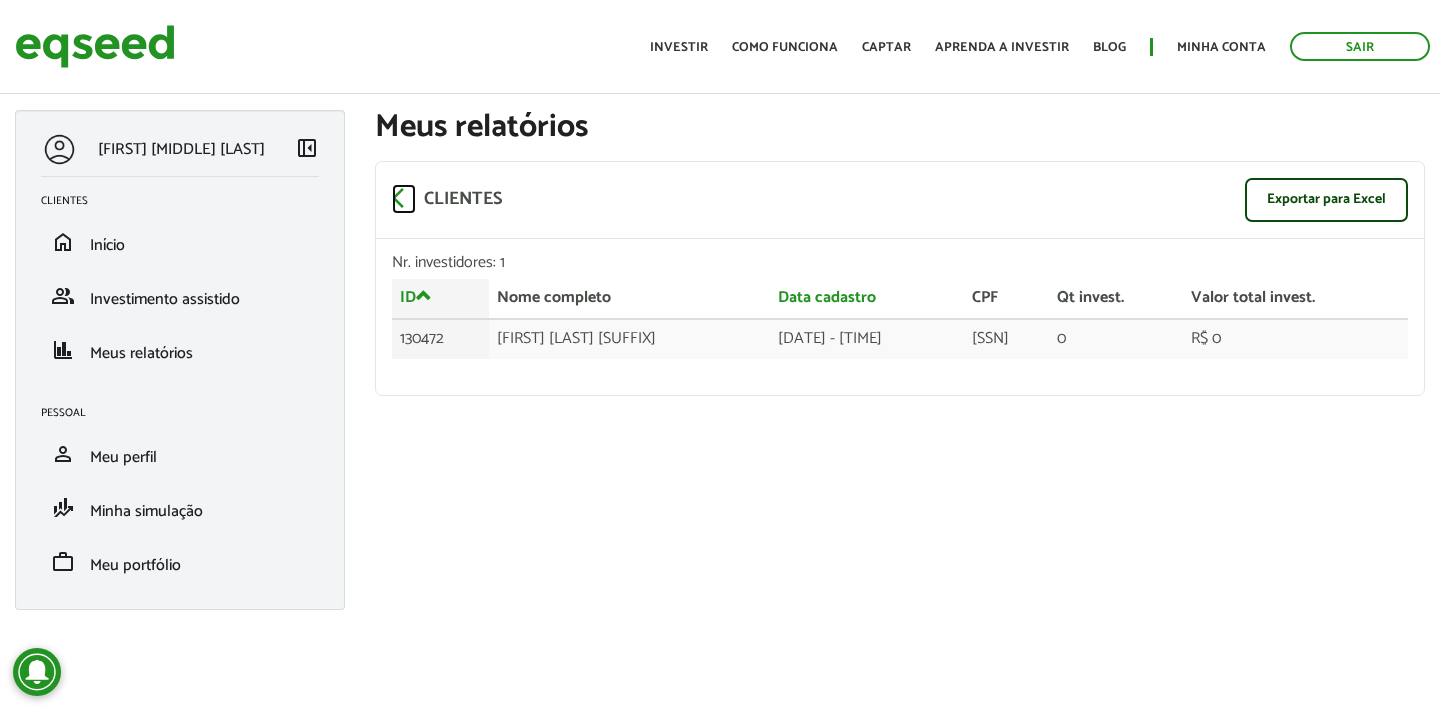 click on "arrow_back_ios" at bounding box center (404, 198) 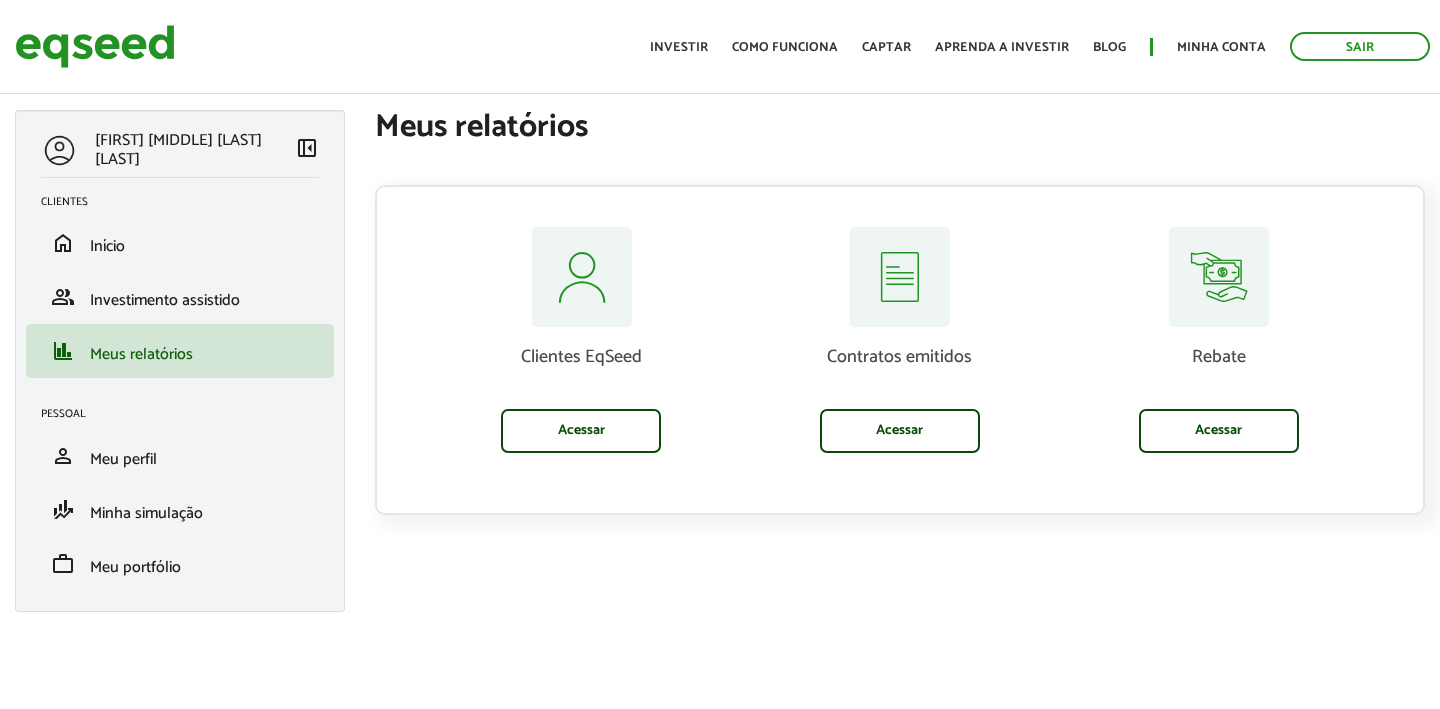 scroll, scrollTop: 0, scrollLeft: 0, axis: both 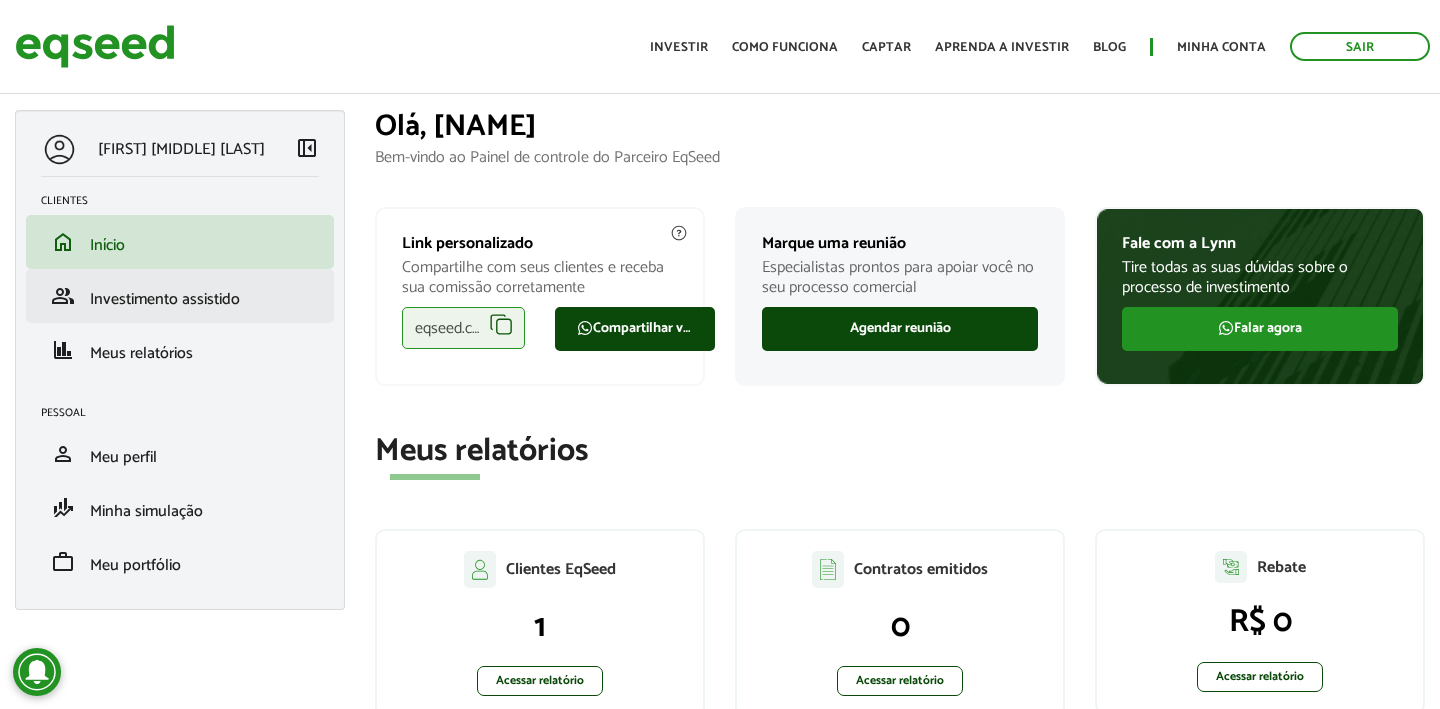 click on "group Investimento assistido" at bounding box center [180, 296] 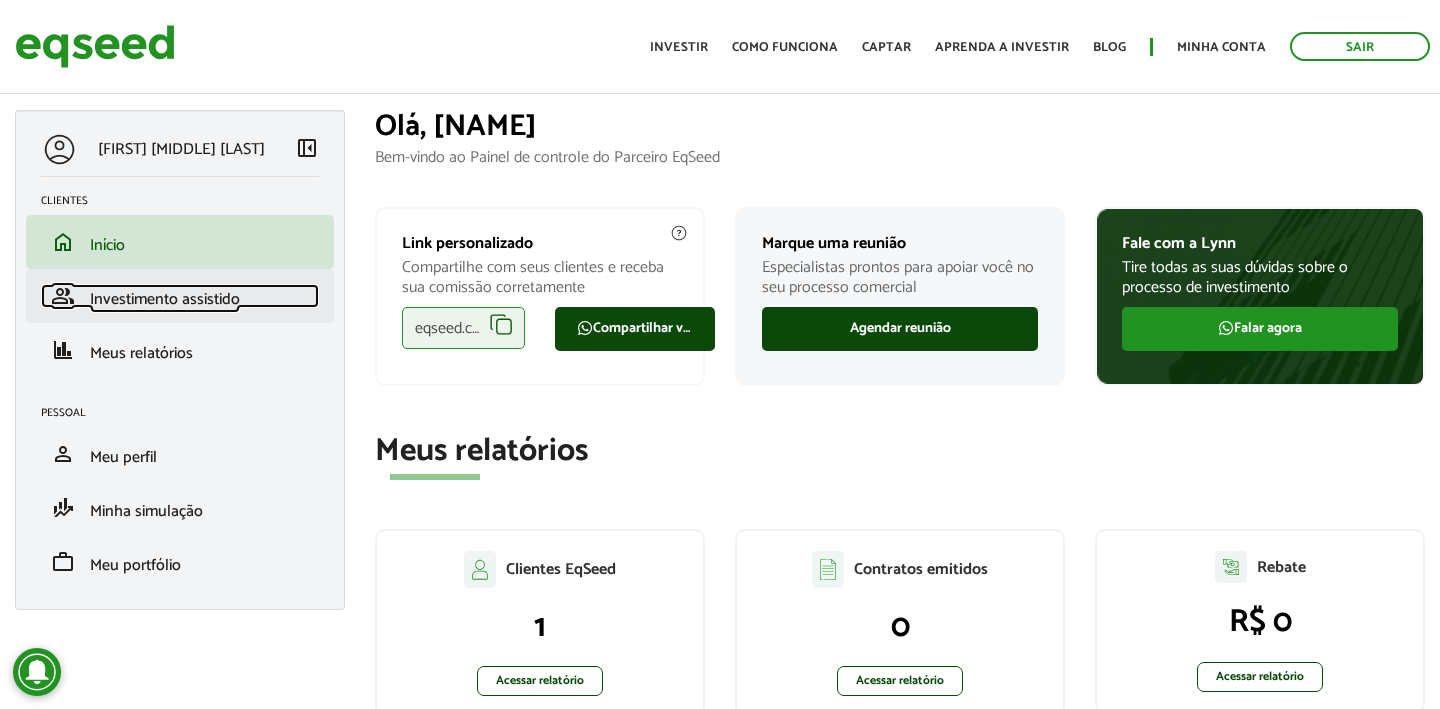 click on "Investimento assistido" at bounding box center [165, 299] 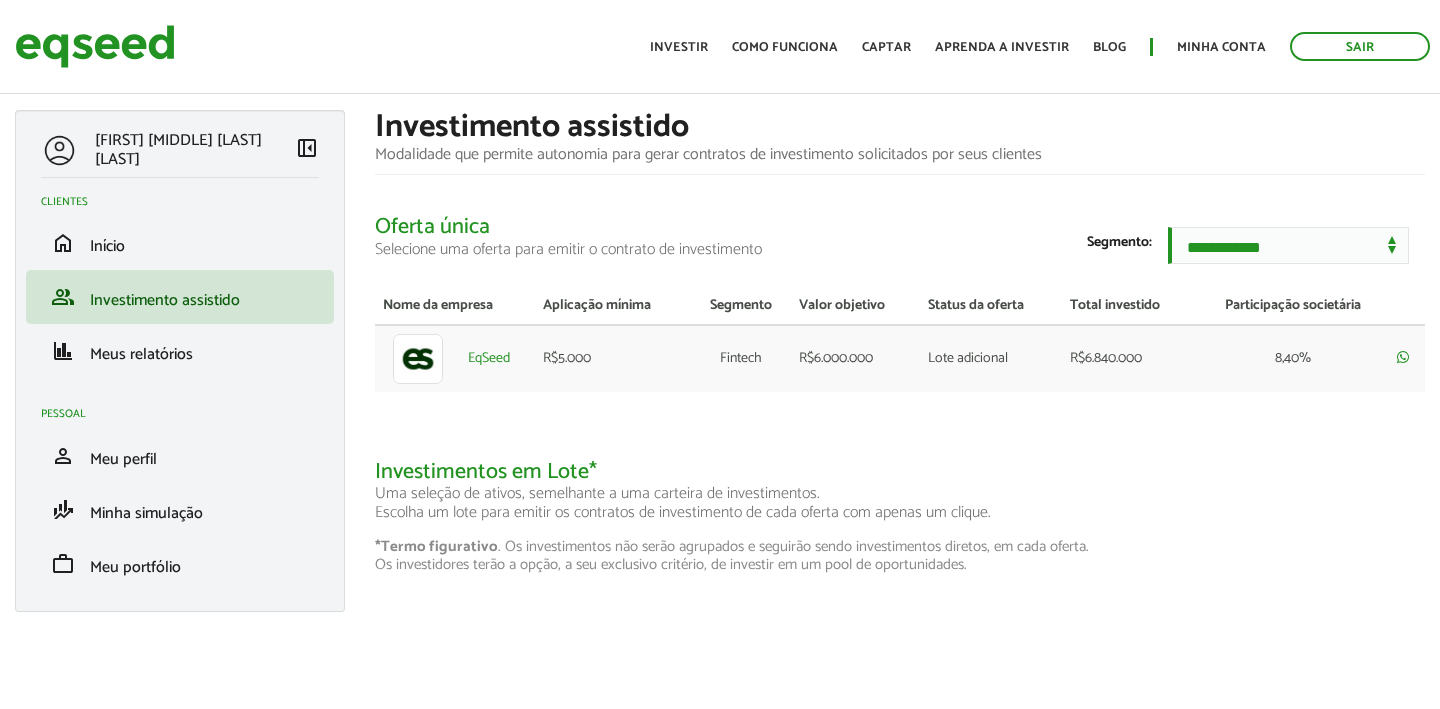scroll, scrollTop: 0, scrollLeft: 0, axis: both 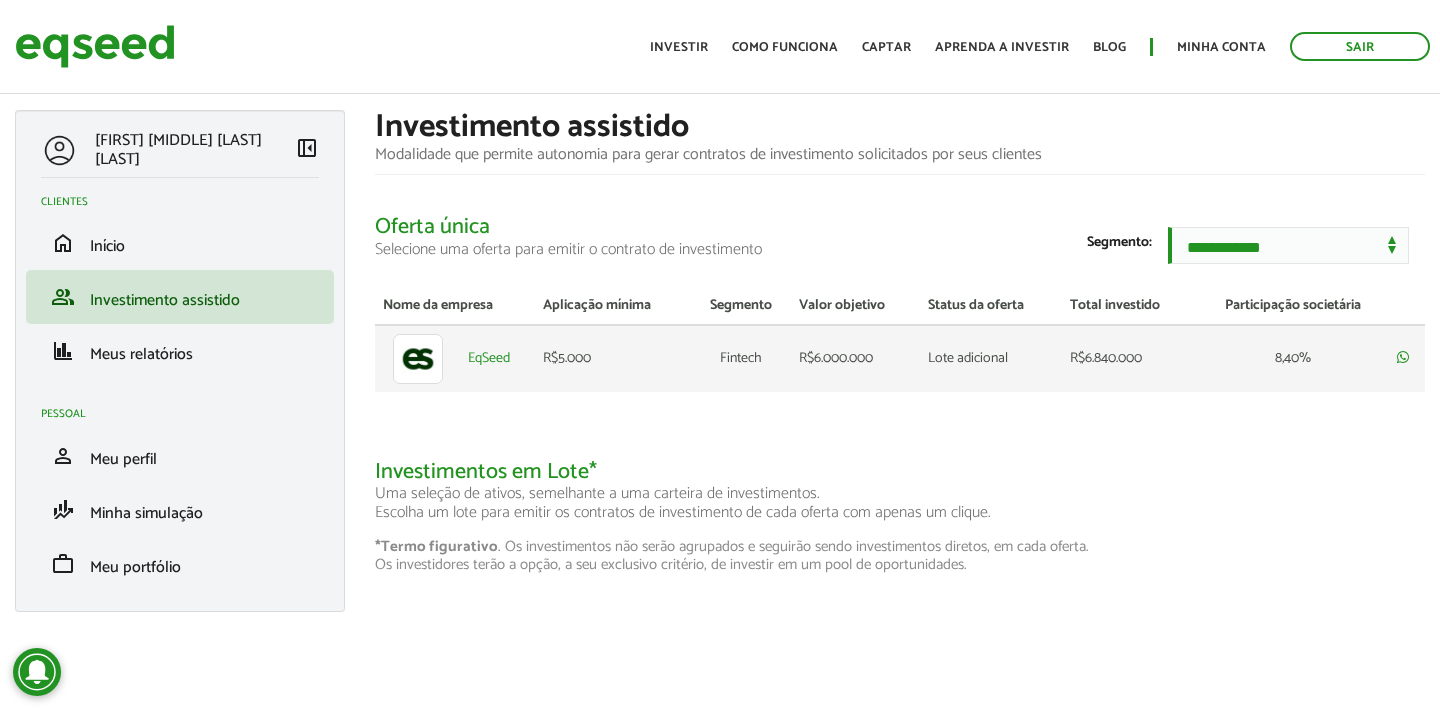 click on "Lote adicional" at bounding box center (991, 358) 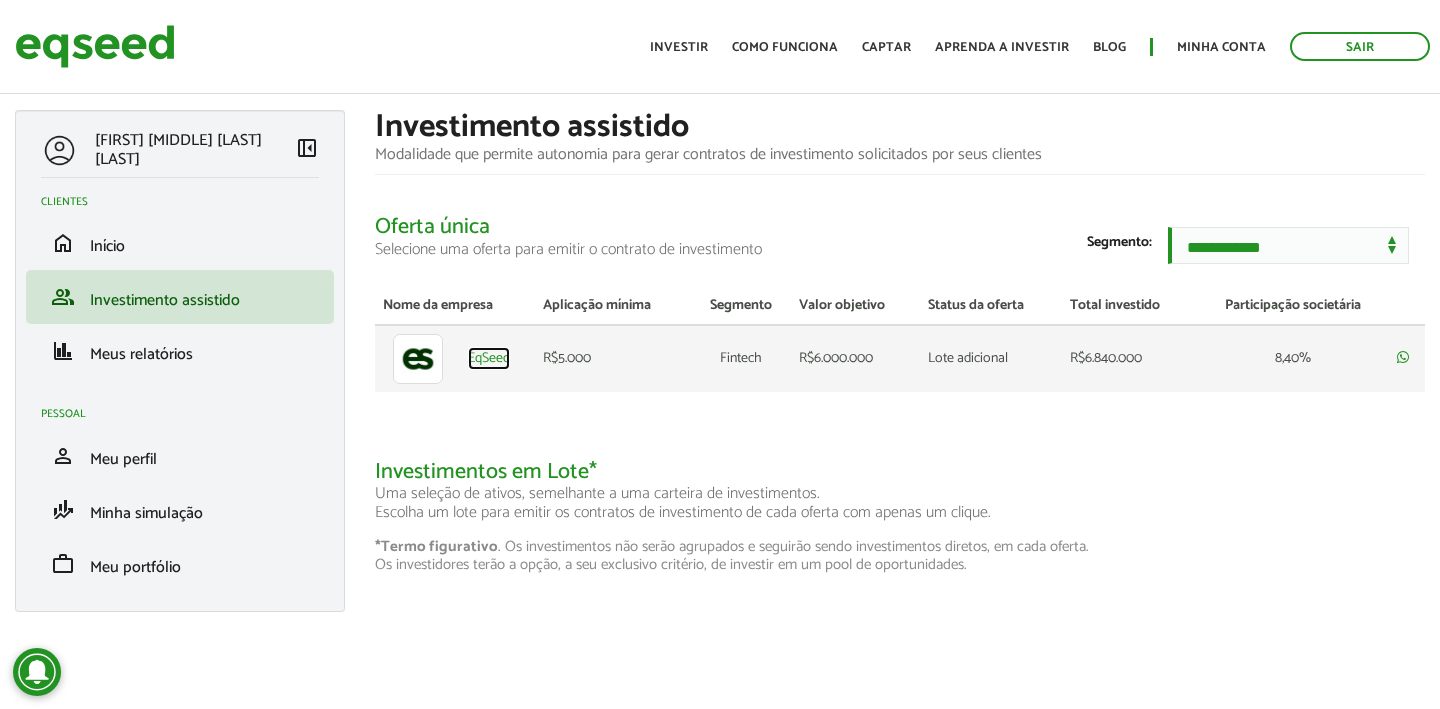 click on "EqSeed" at bounding box center [489, 359] 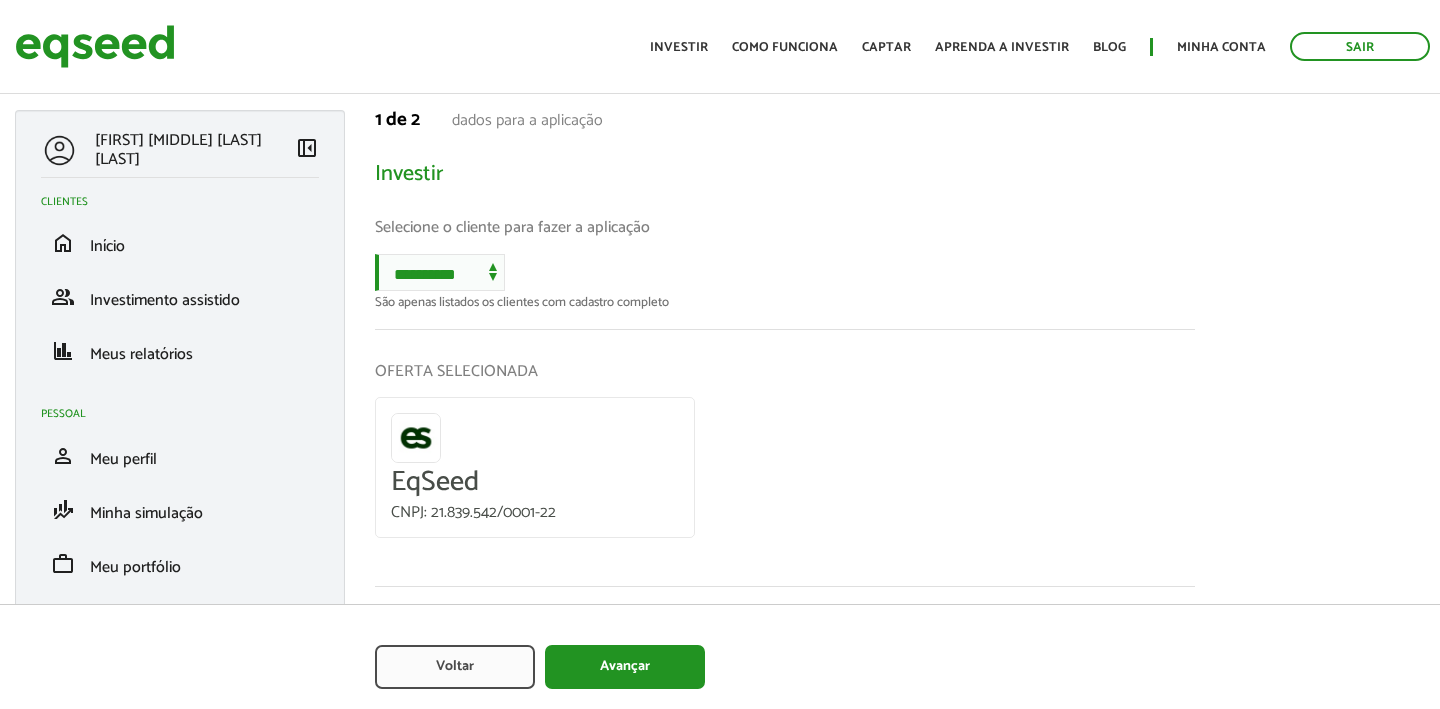 scroll, scrollTop: 0, scrollLeft: 0, axis: both 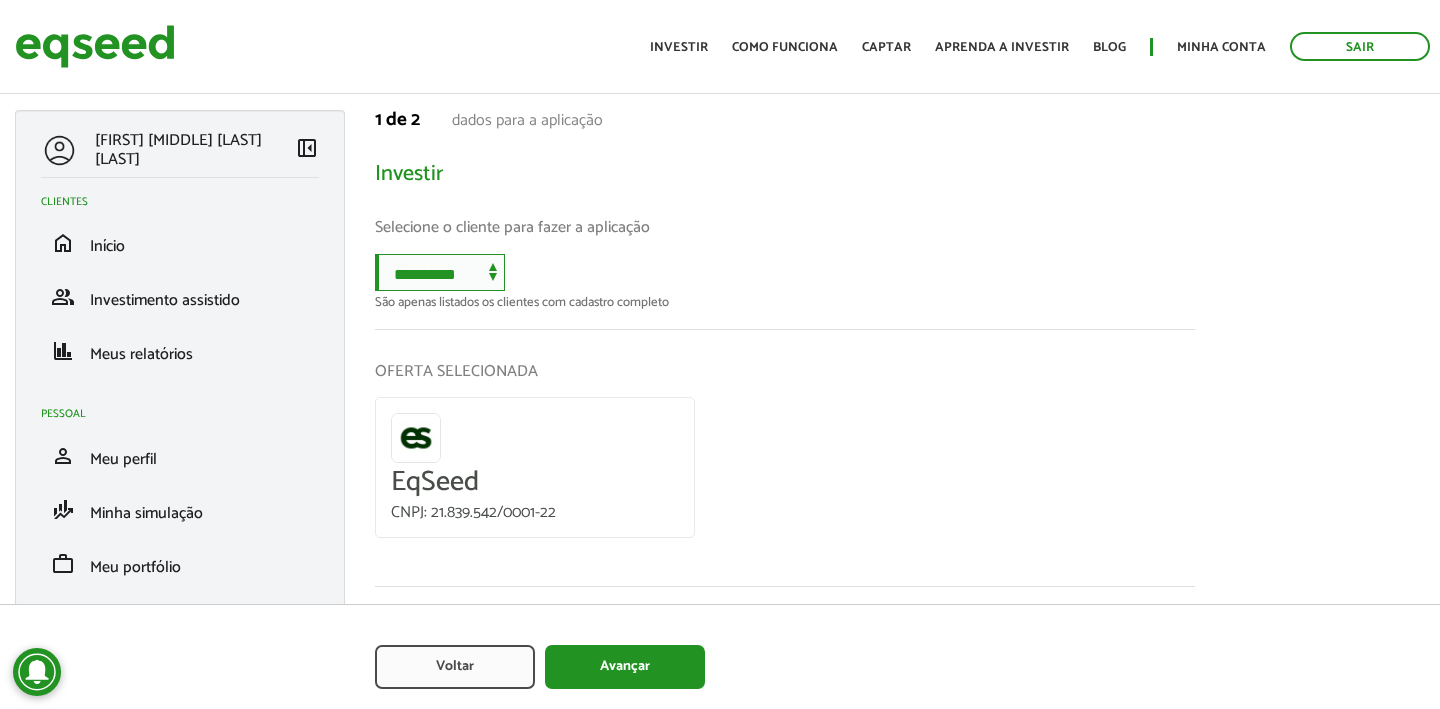 click on "**********" at bounding box center (440, 272) 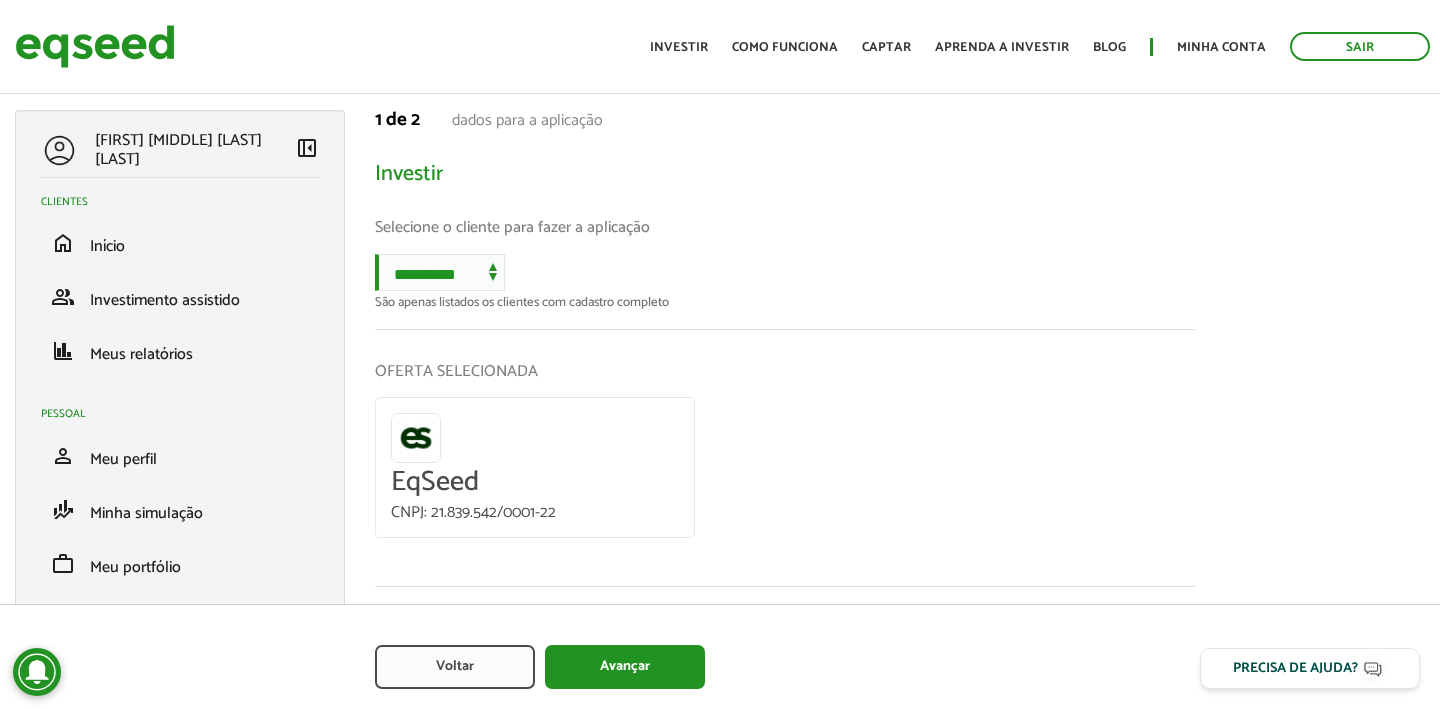 scroll, scrollTop: 0, scrollLeft: 0, axis: both 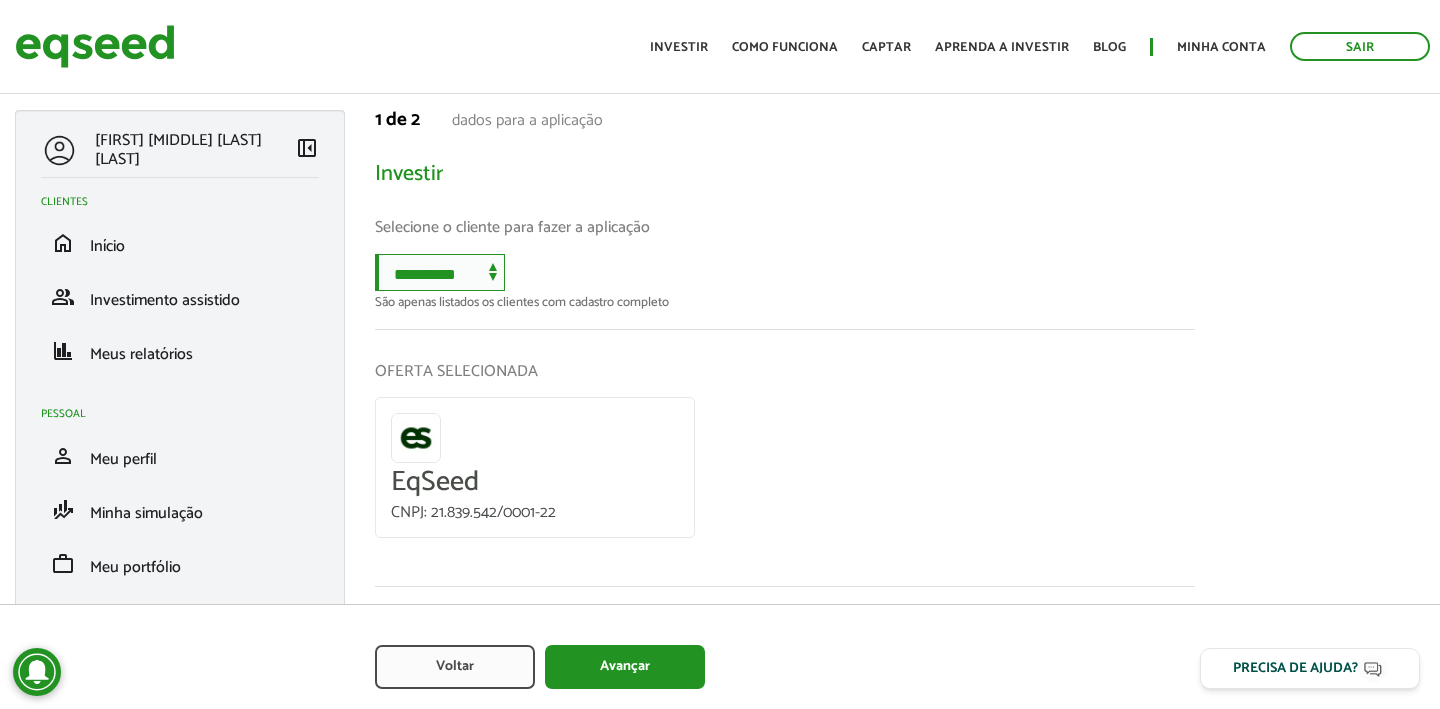click on "**********" at bounding box center (440, 272) 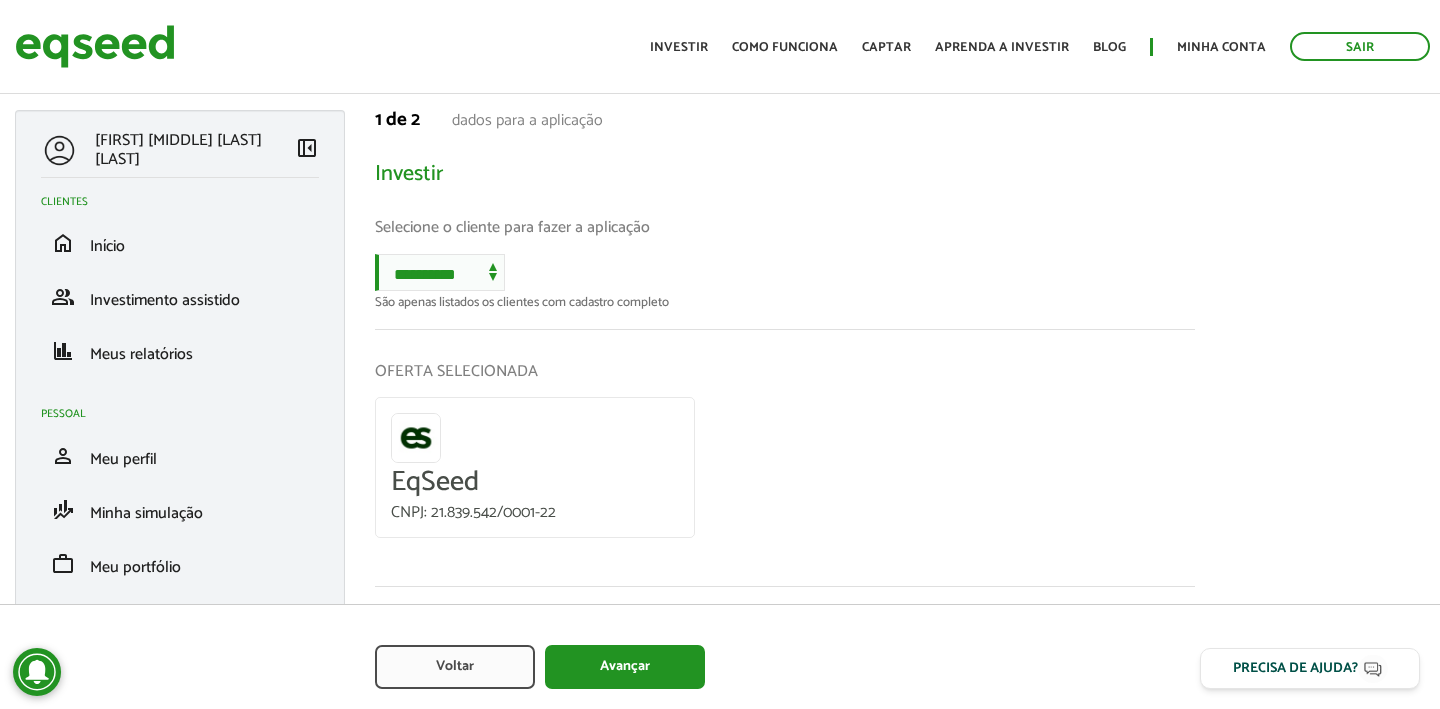 click on "**********" at bounding box center [785, 281] 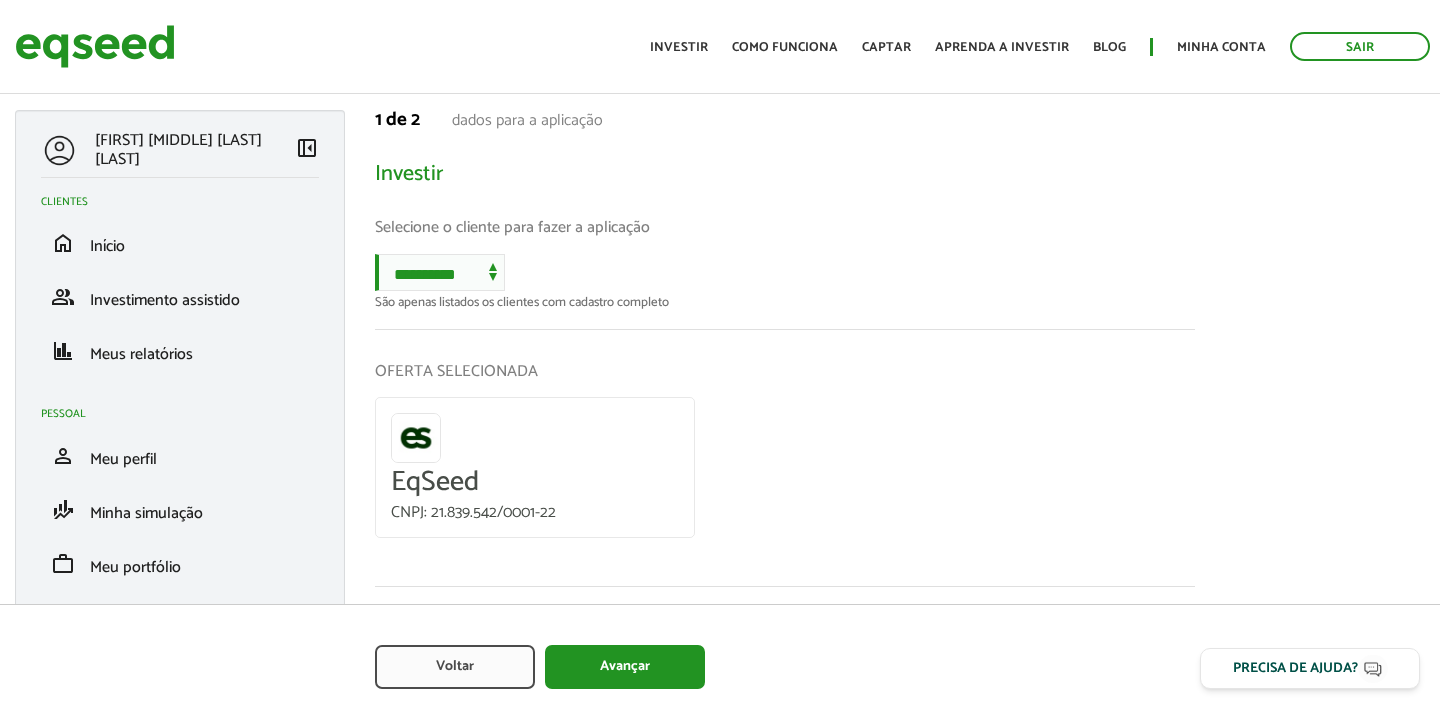 scroll, scrollTop: 0, scrollLeft: 0, axis: both 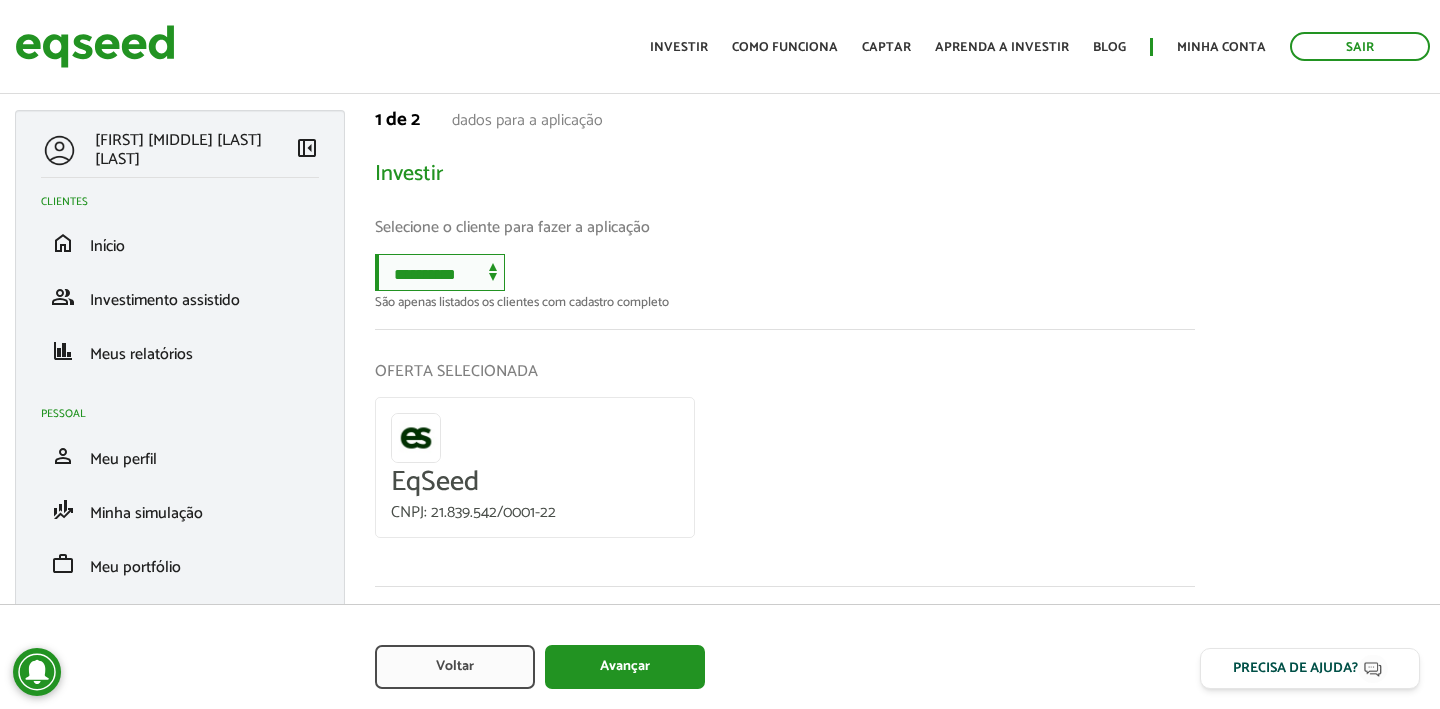 click on "**********" at bounding box center [440, 272] 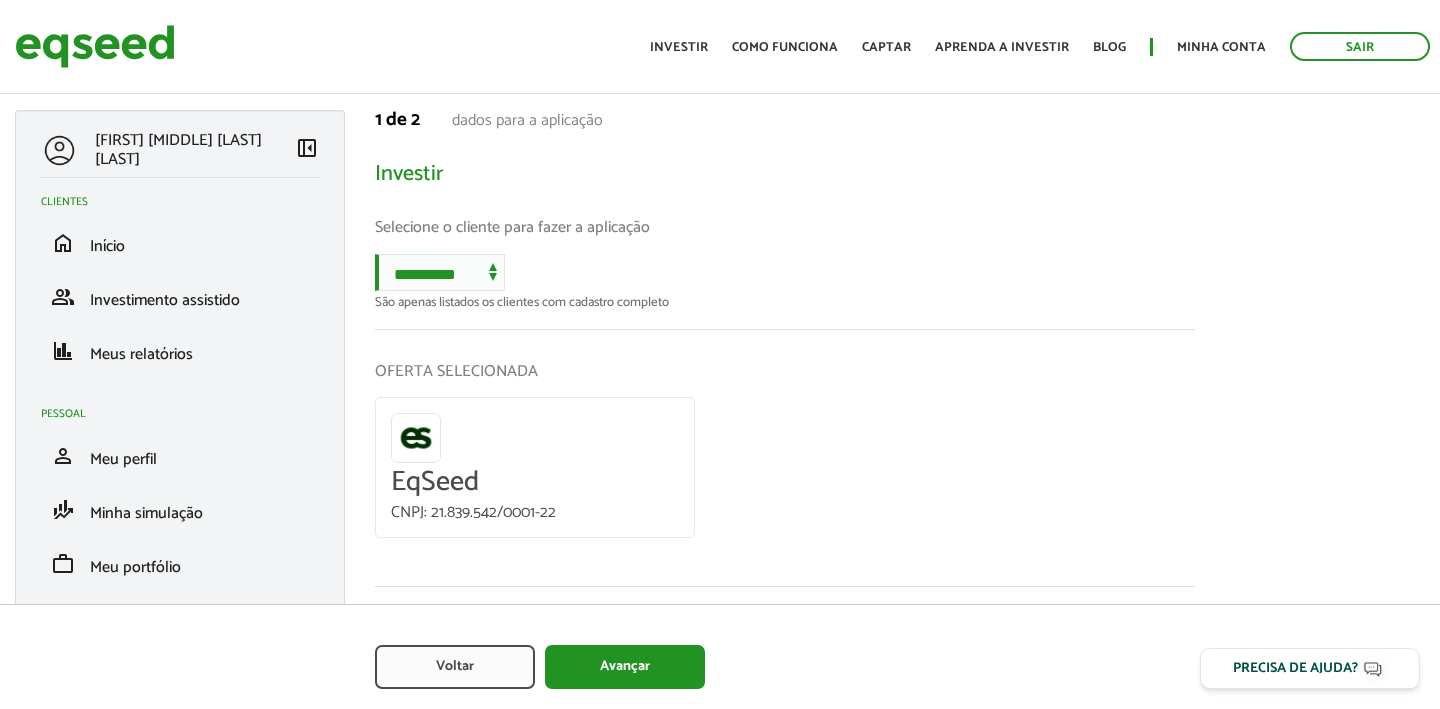scroll, scrollTop: 0, scrollLeft: 0, axis: both 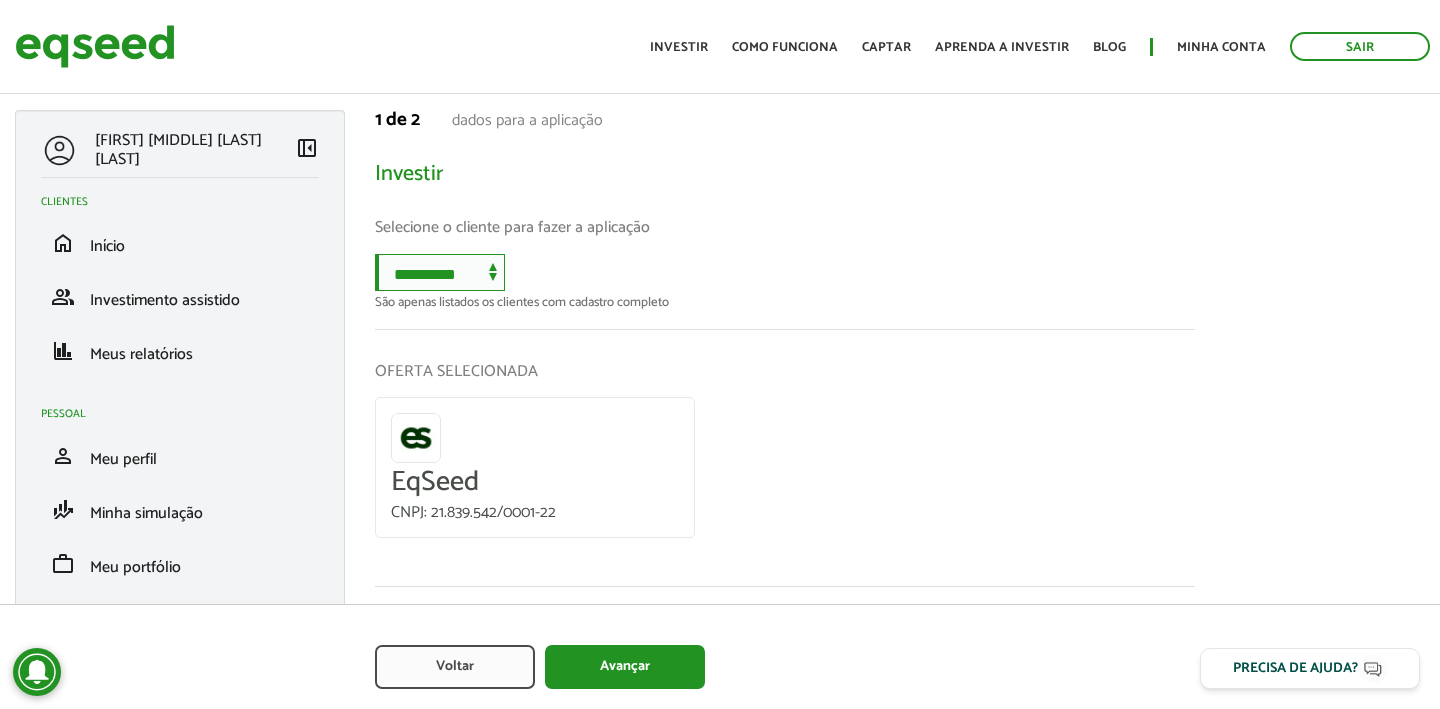 click on "**********" at bounding box center [440, 272] 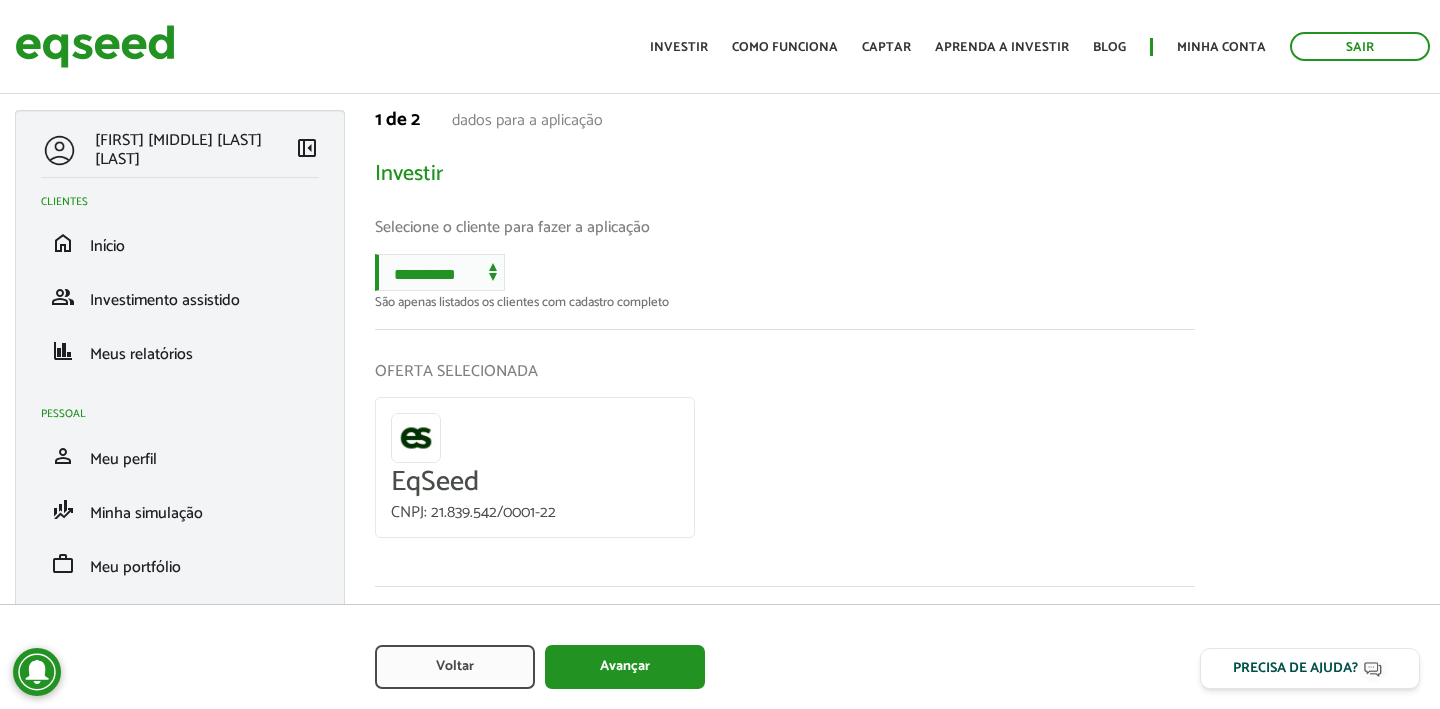 click on "**********" at bounding box center [785, 281] 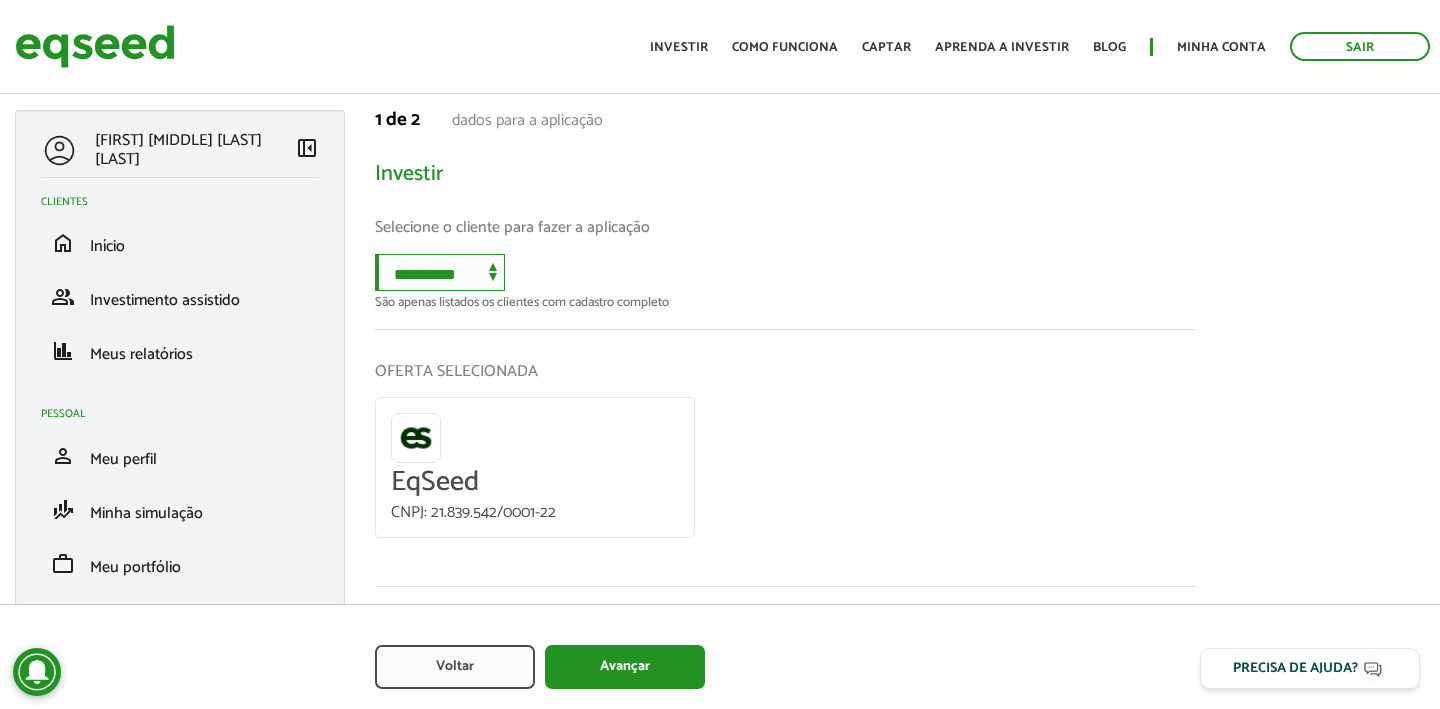 click on "**********" at bounding box center (440, 272) 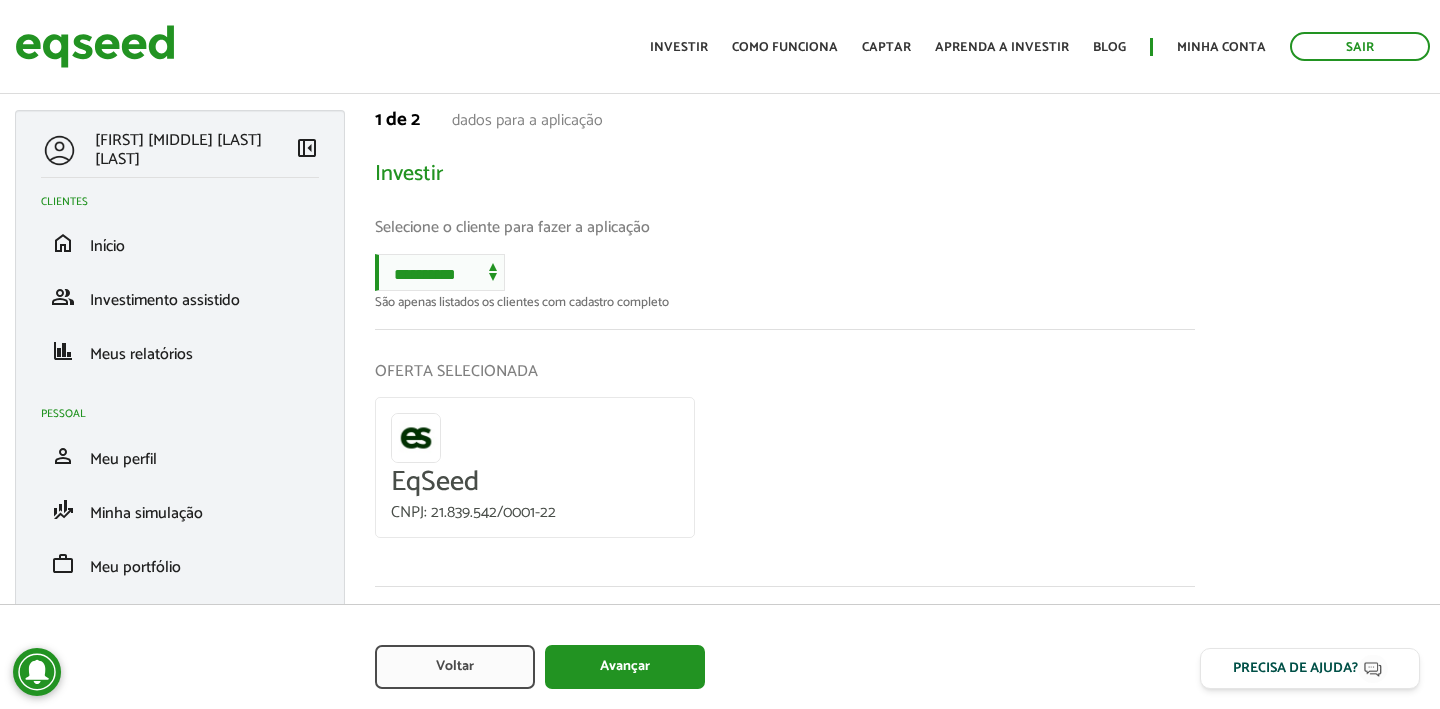click on "**********" at bounding box center [785, 281] 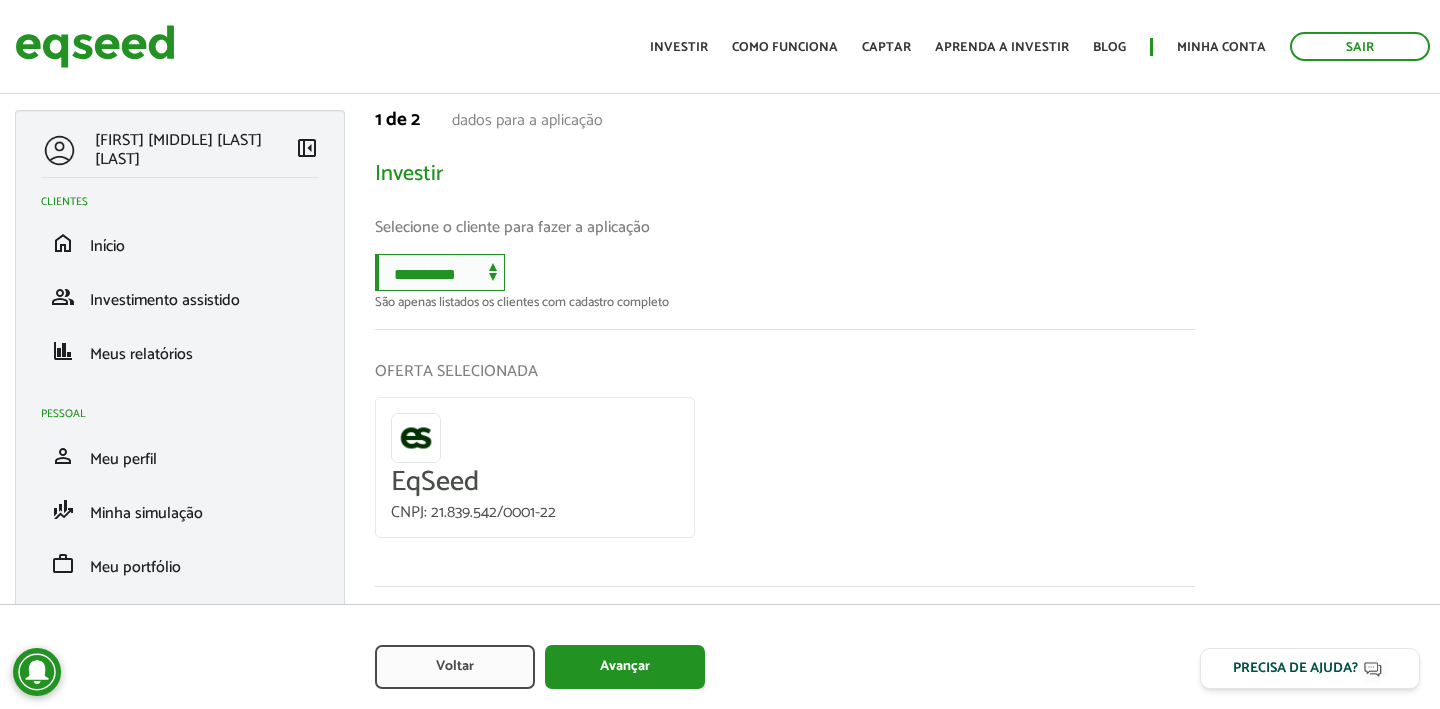 click on "**********" at bounding box center [440, 272] 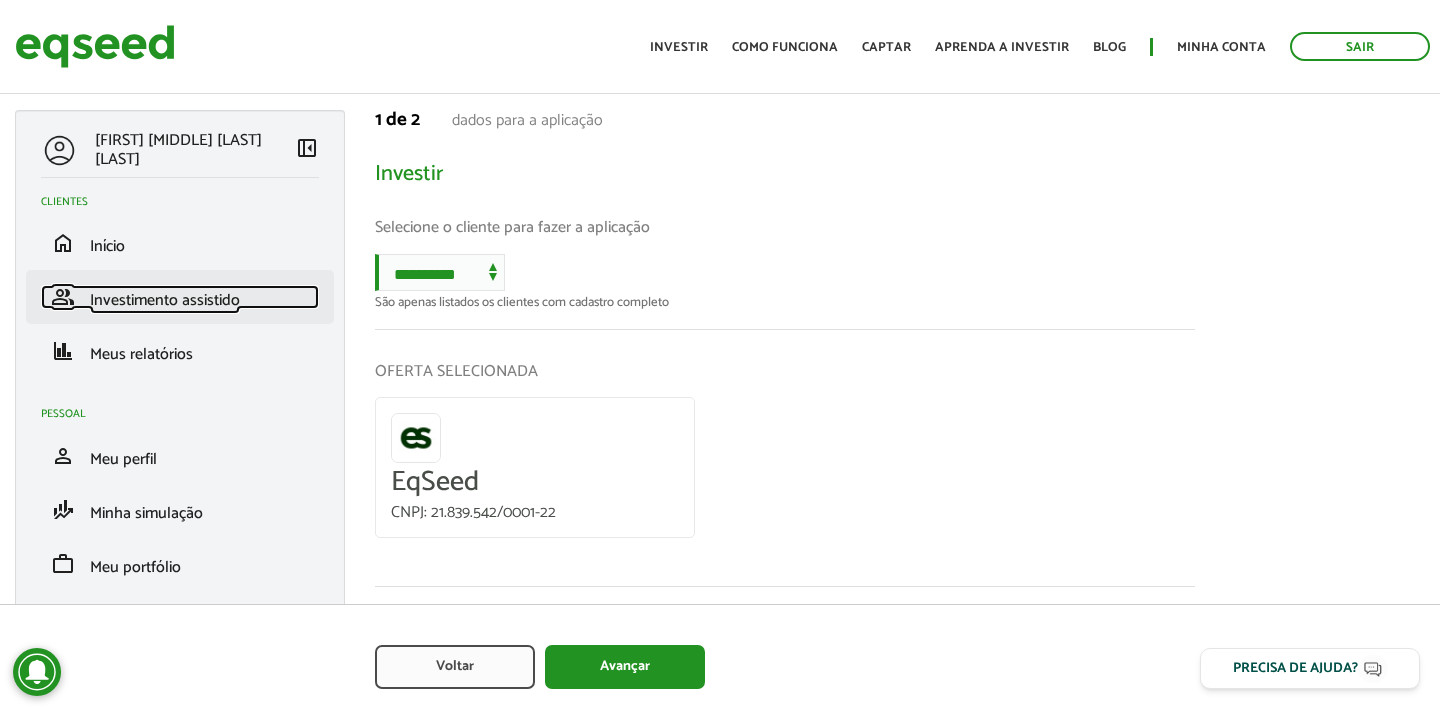 click on "Investimento assistido" at bounding box center (165, 300) 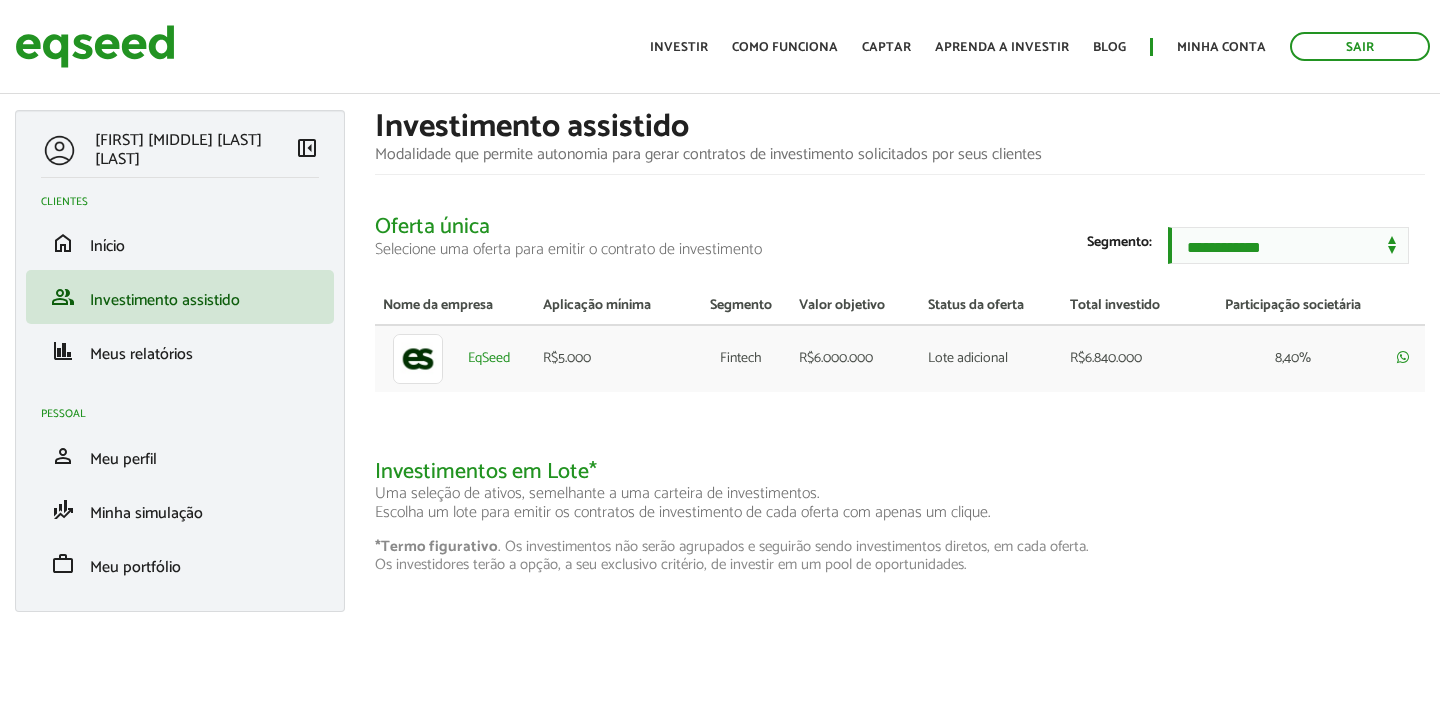 scroll, scrollTop: 0, scrollLeft: 0, axis: both 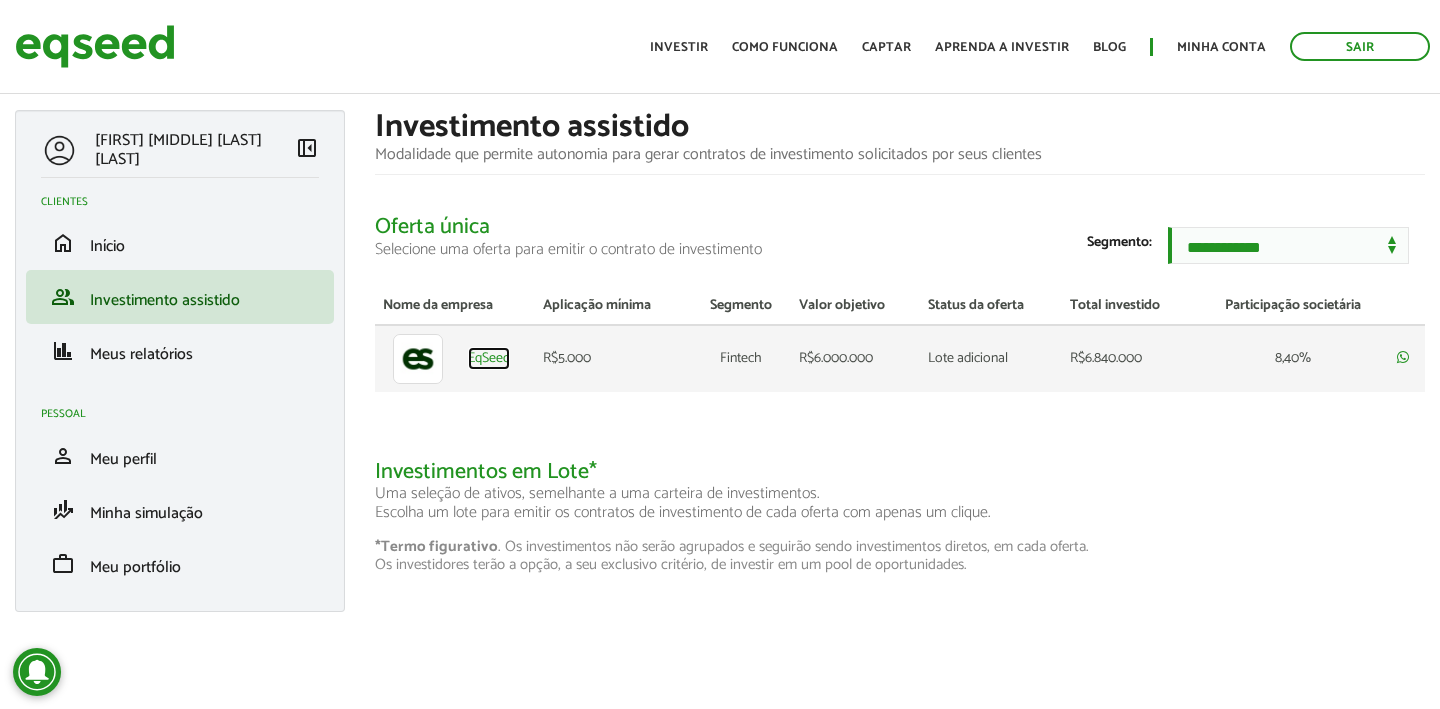 click on "EqSeed" at bounding box center (489, 359) 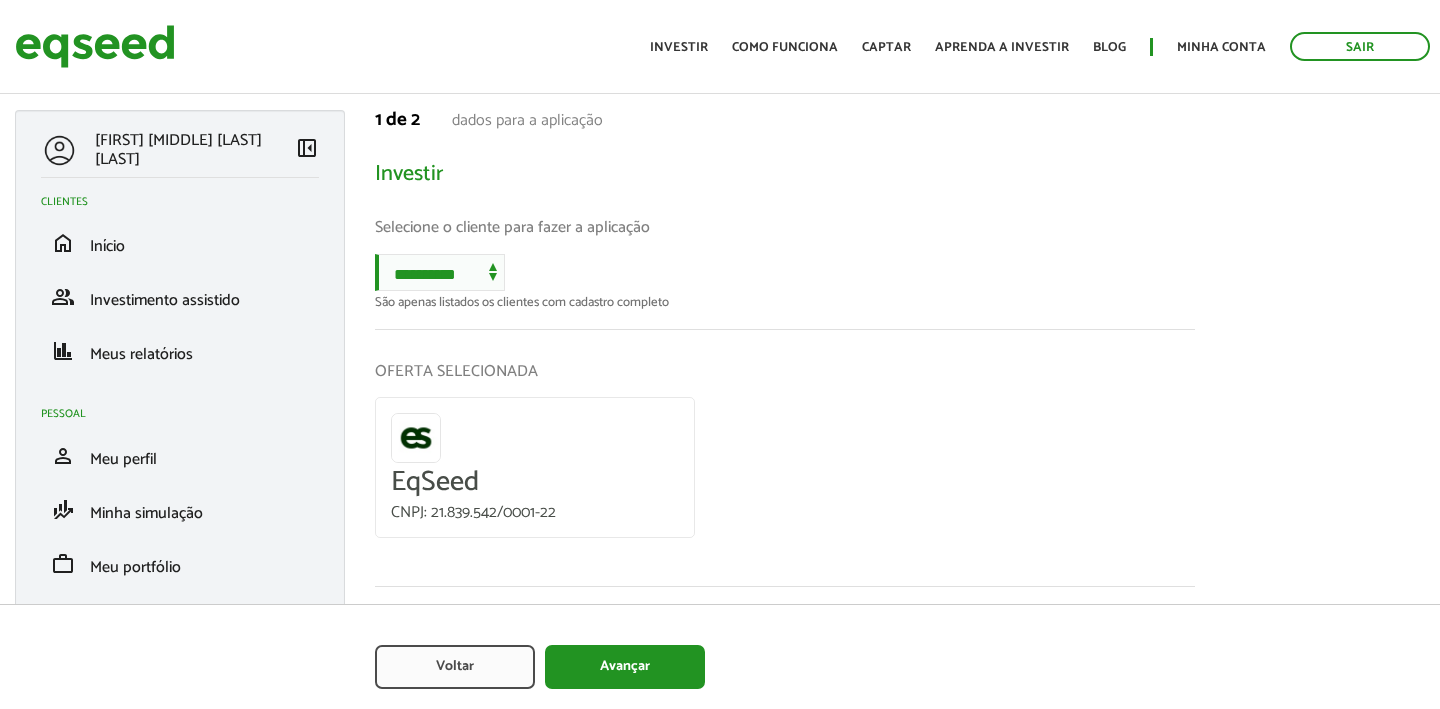 scroll, scrollTop: 0, scrollLeft: 0, axis: both 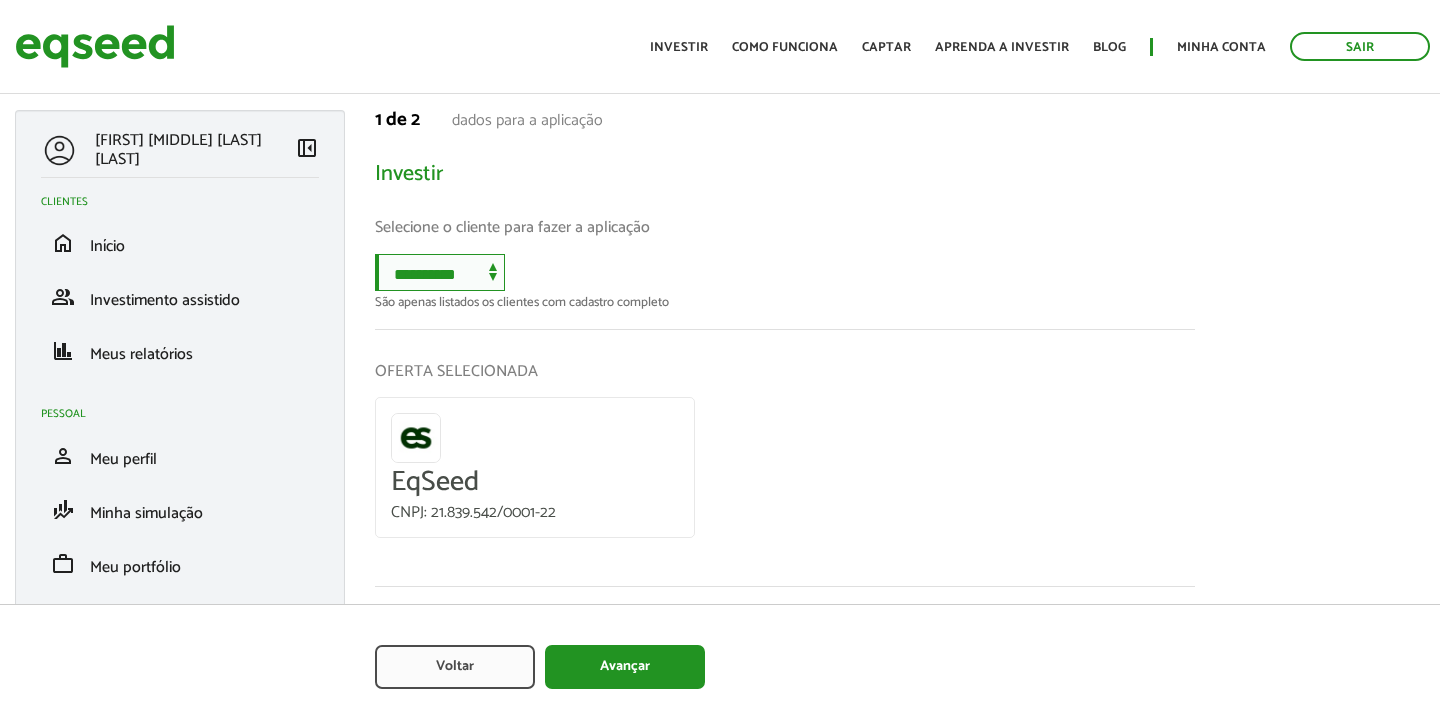 click on "**********" at bounding box center [440, 272] 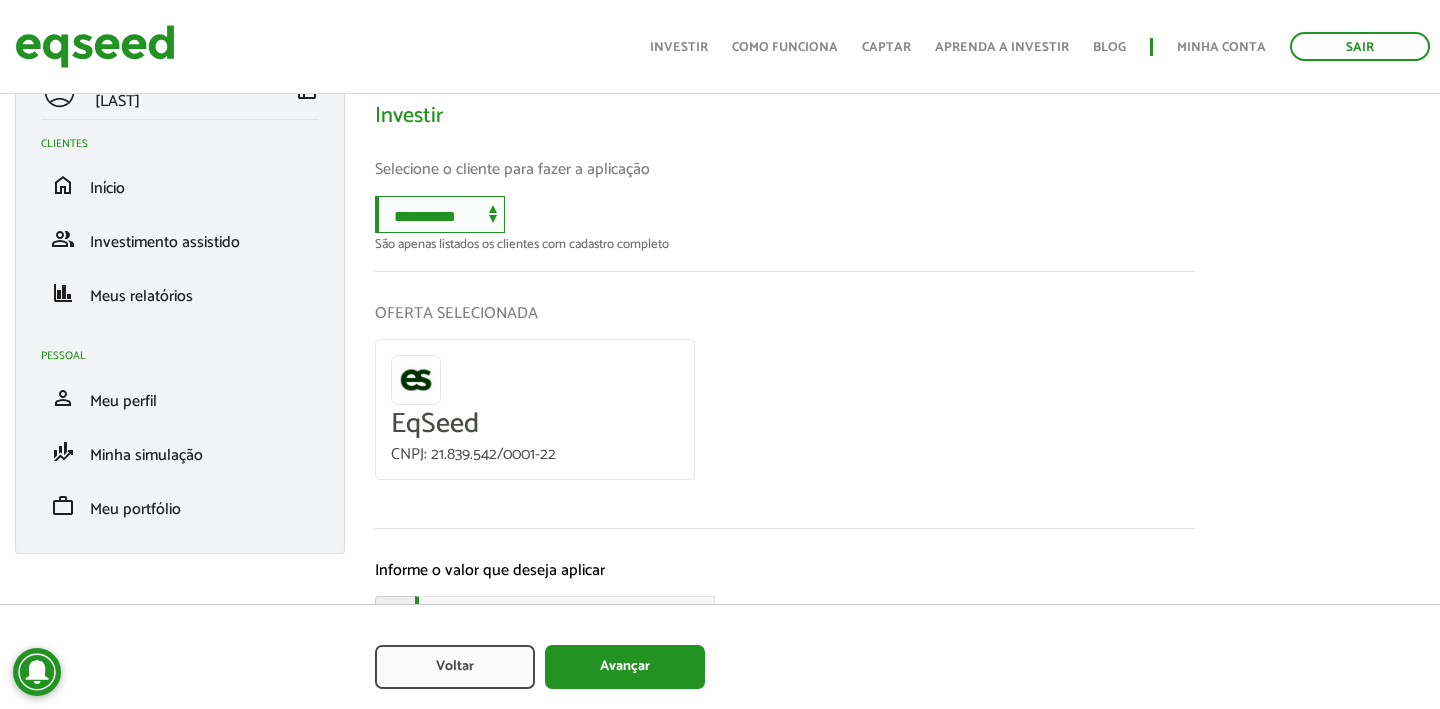 scroll, scrollTop: 0, scrollLeft: 0, axis: both 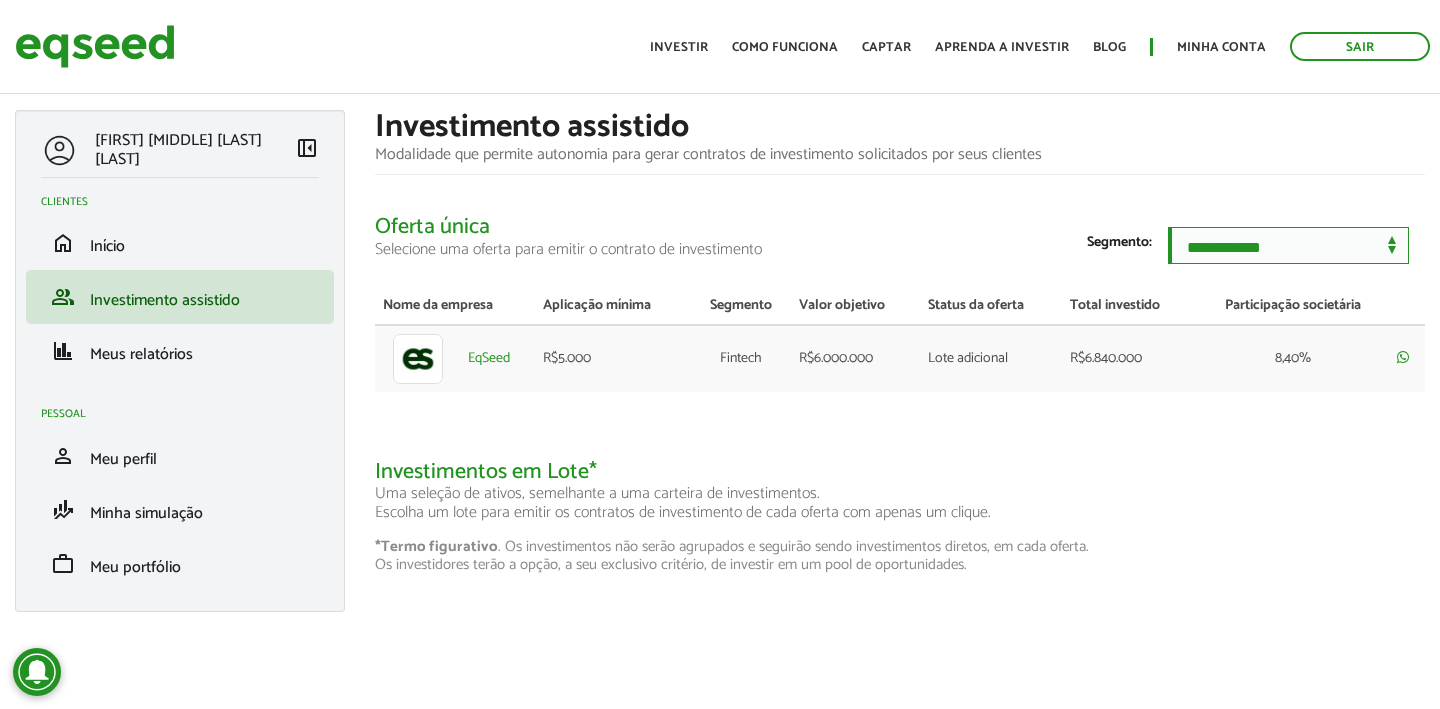 click on "**********" at bounding box center [1288, 245] 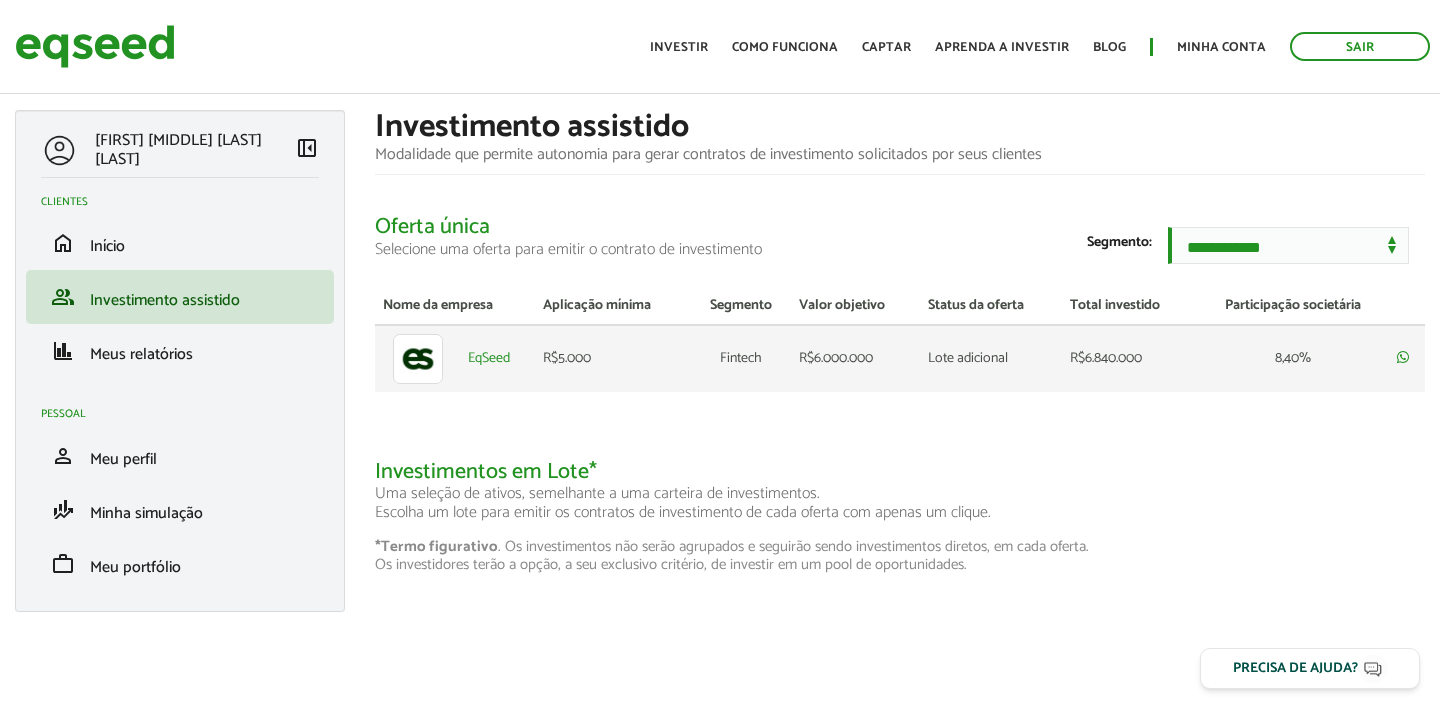 scroll, scrollTop: 0, scrollLeft: 0, axis: both 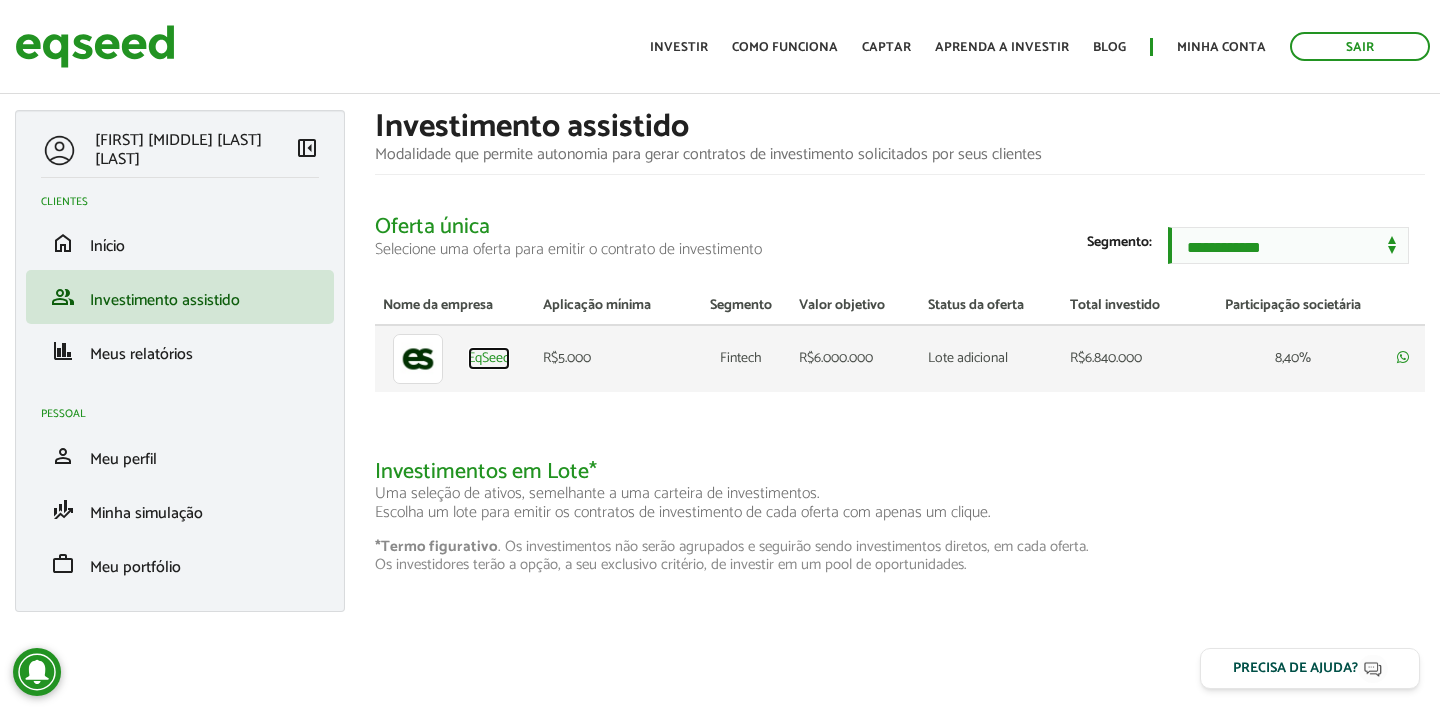 click on "EqSeed" at bounding box center [489, 359] 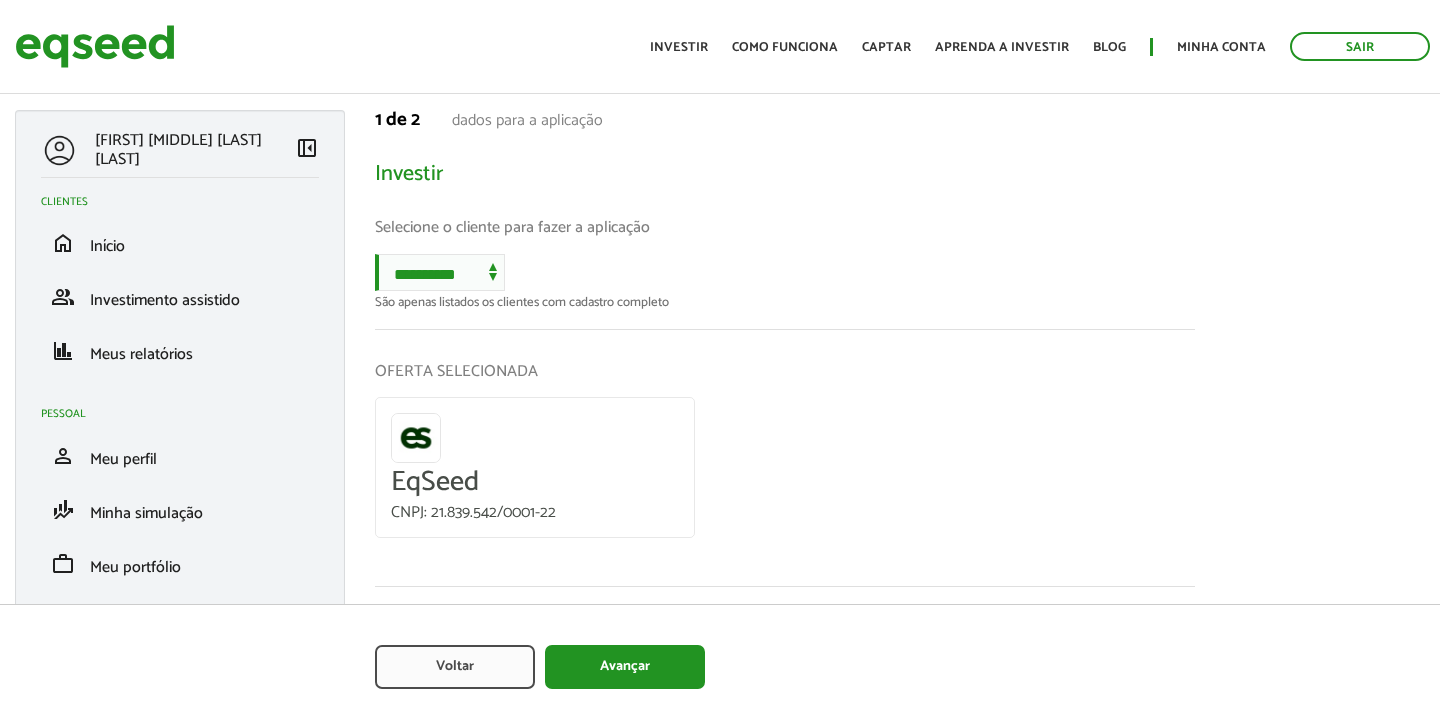 scroll, scrollTop: 0, scrollLeft: 0, axis: both 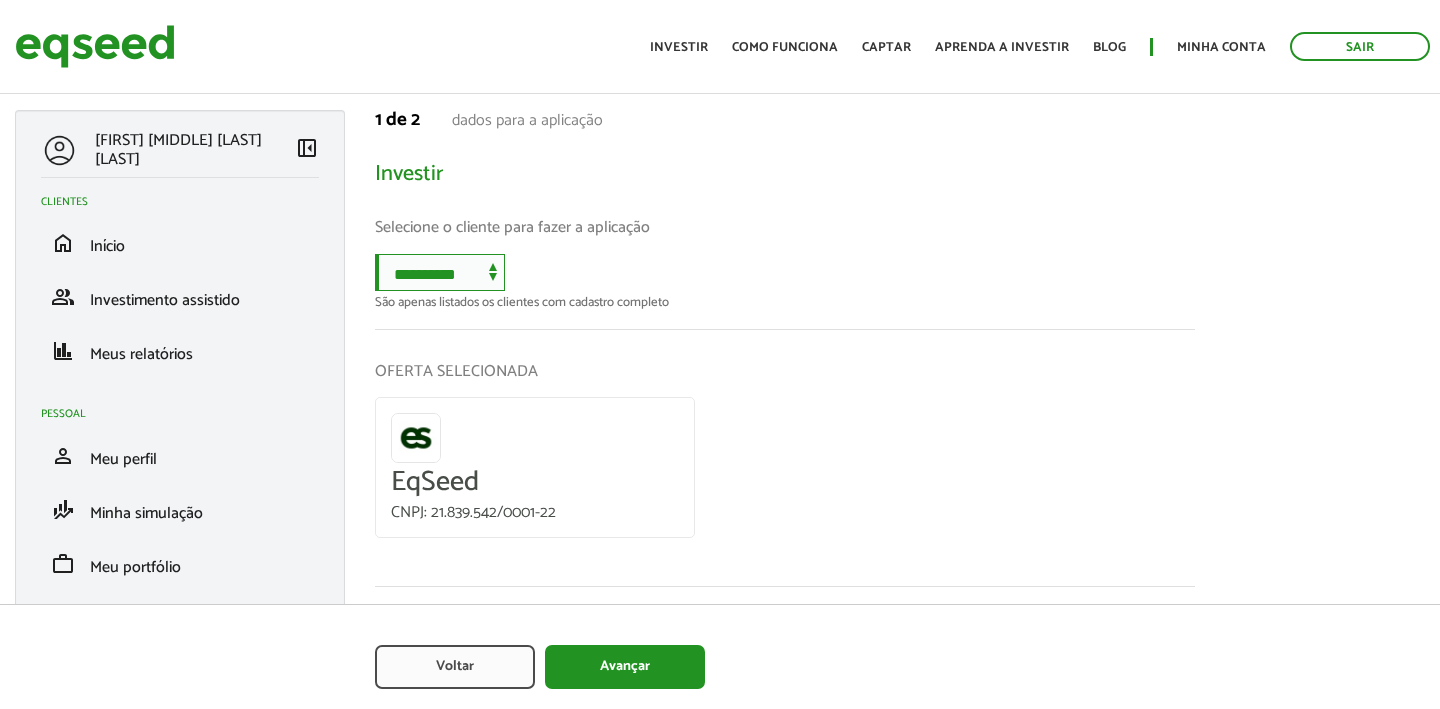 click on "**********" at bounding box center [440, 272] 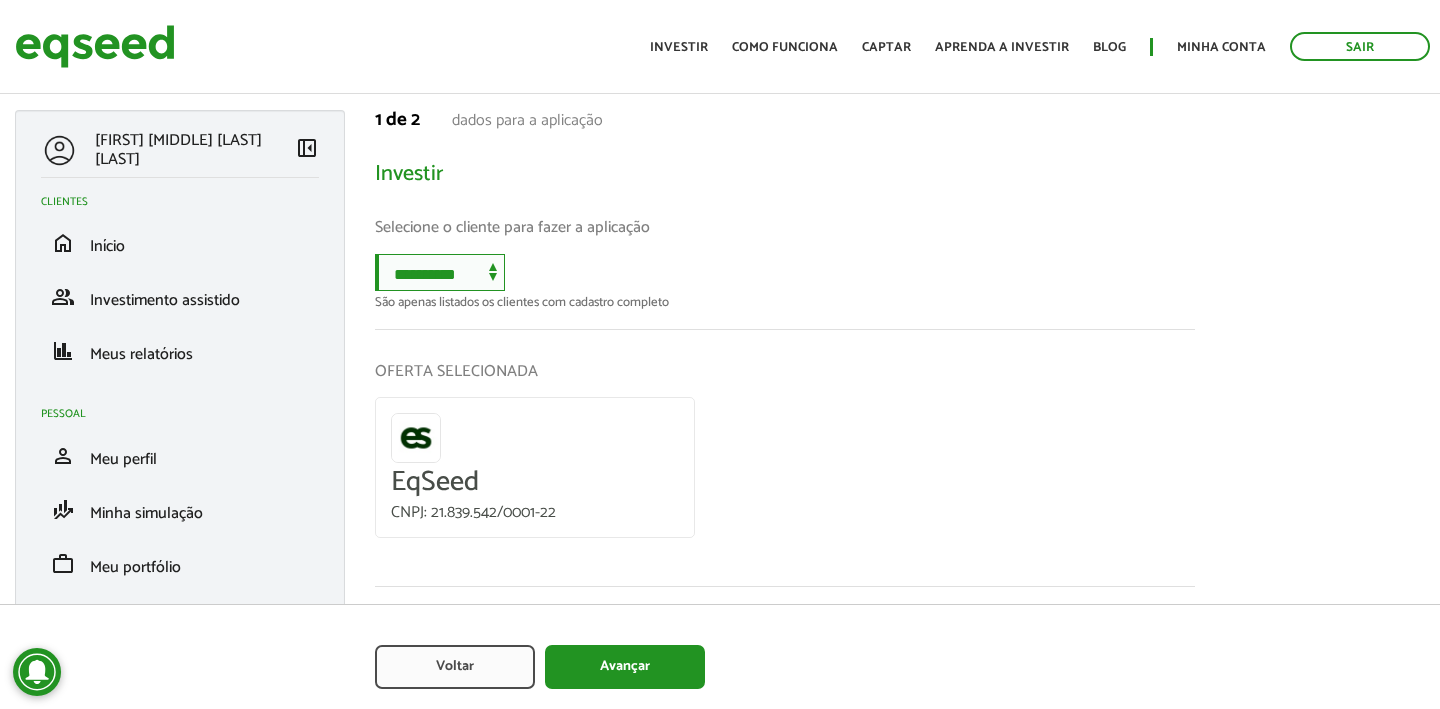 click on "**********" at bounding box center (440, 272) 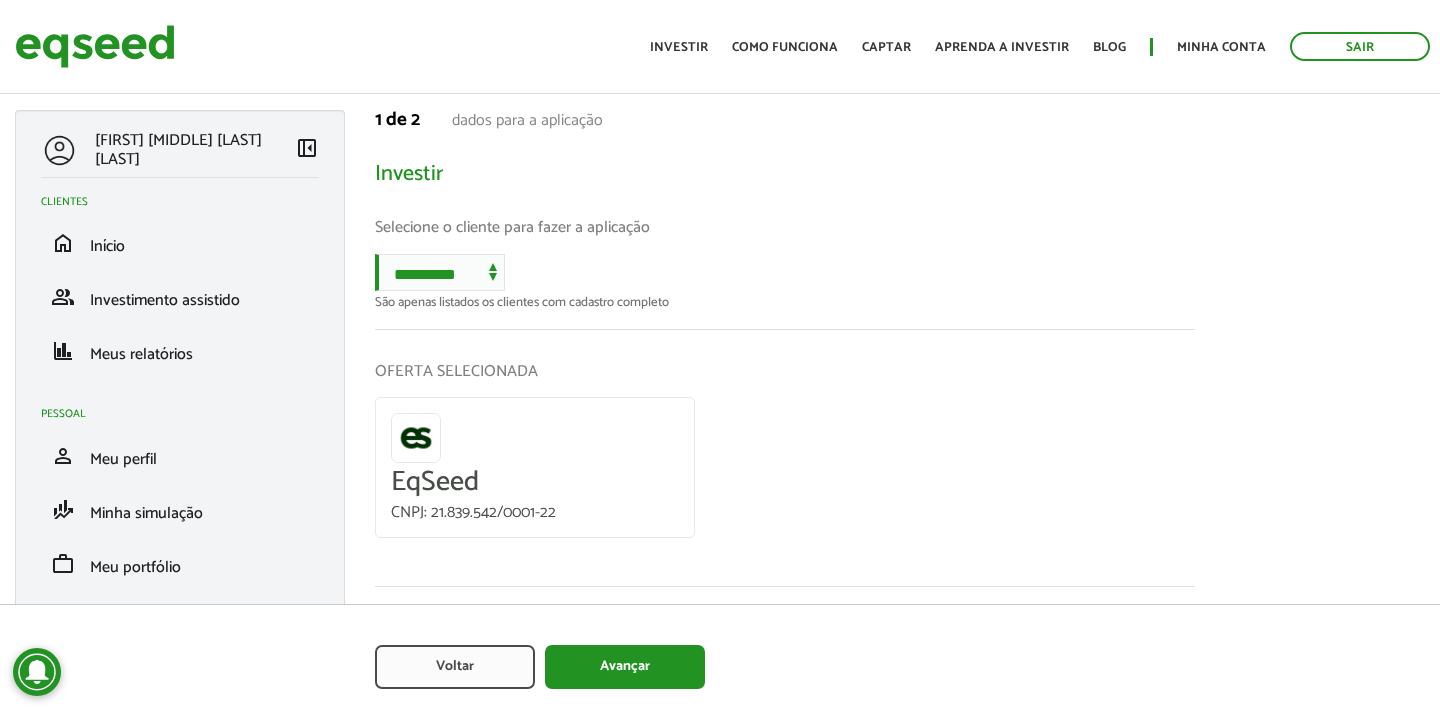 click at bounding box center (416, 438) 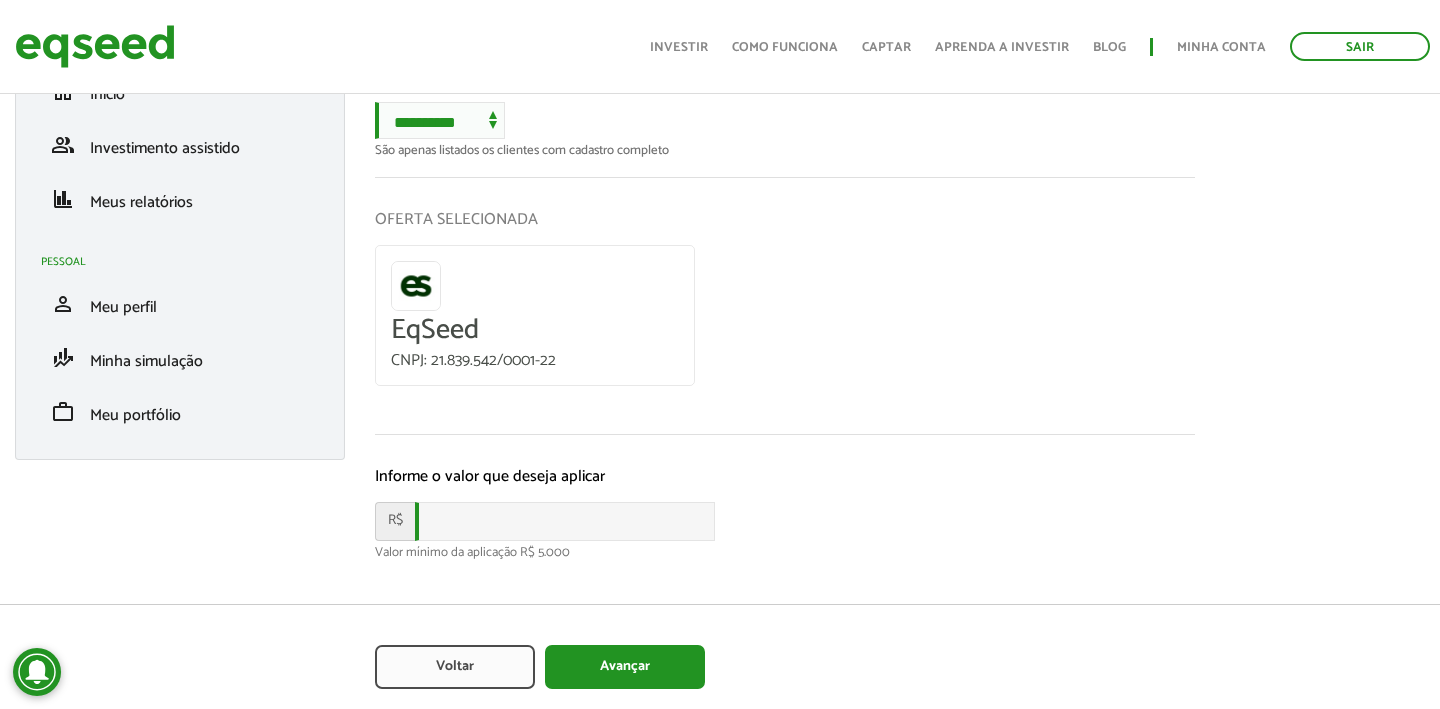 scroll, scrollTop: 0, scrollLeft: 0, axis: both 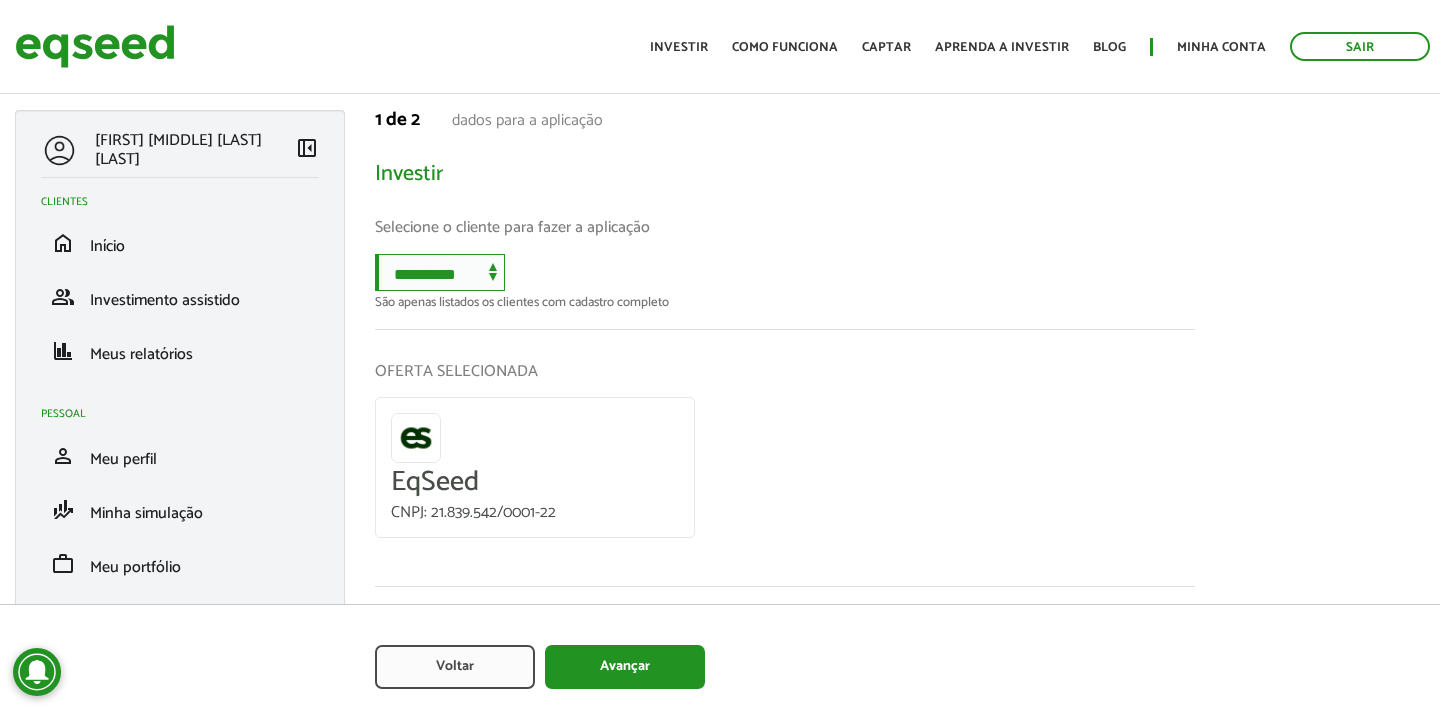 click on "**********" at bounding box center (440, 272) 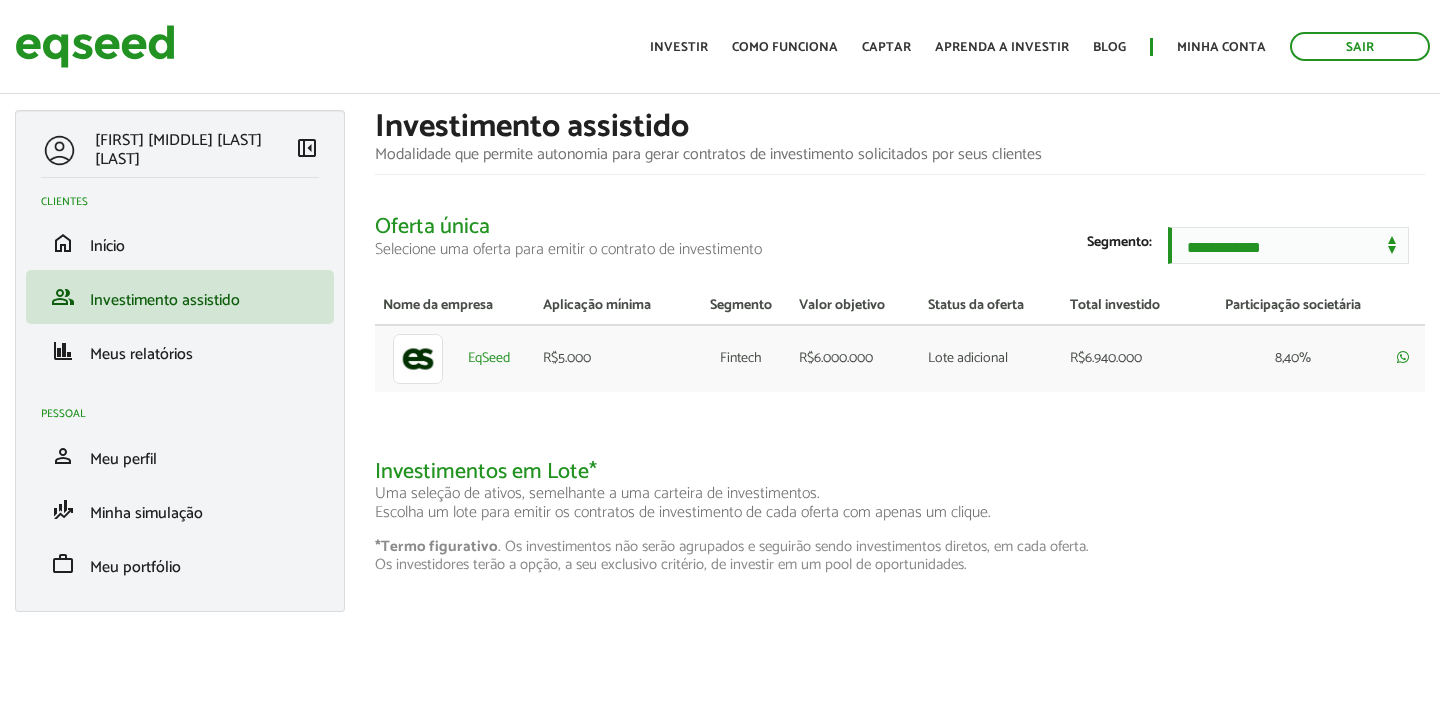 scroll, scrollTop: 0, scrollLeft: 0, axis: both 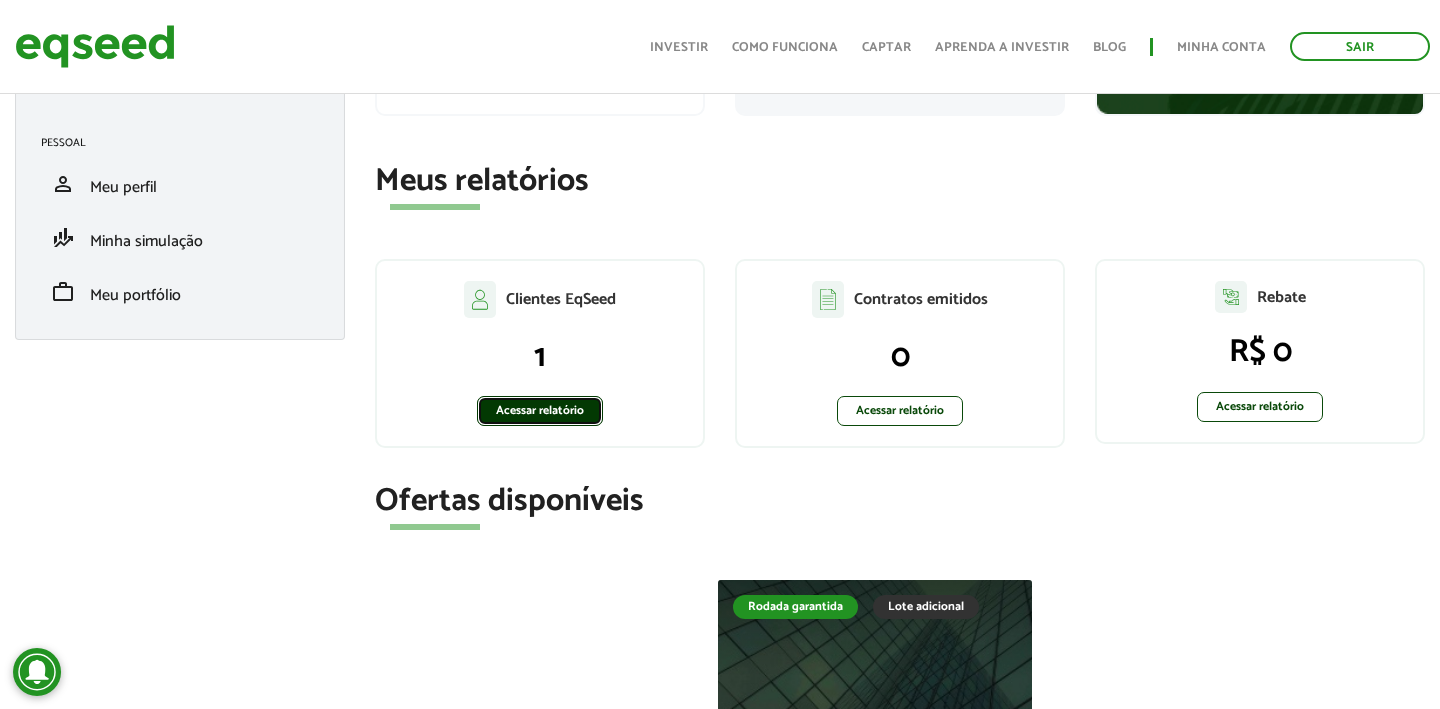 click on "Acessar relatório" at bounding box center (540, 411) 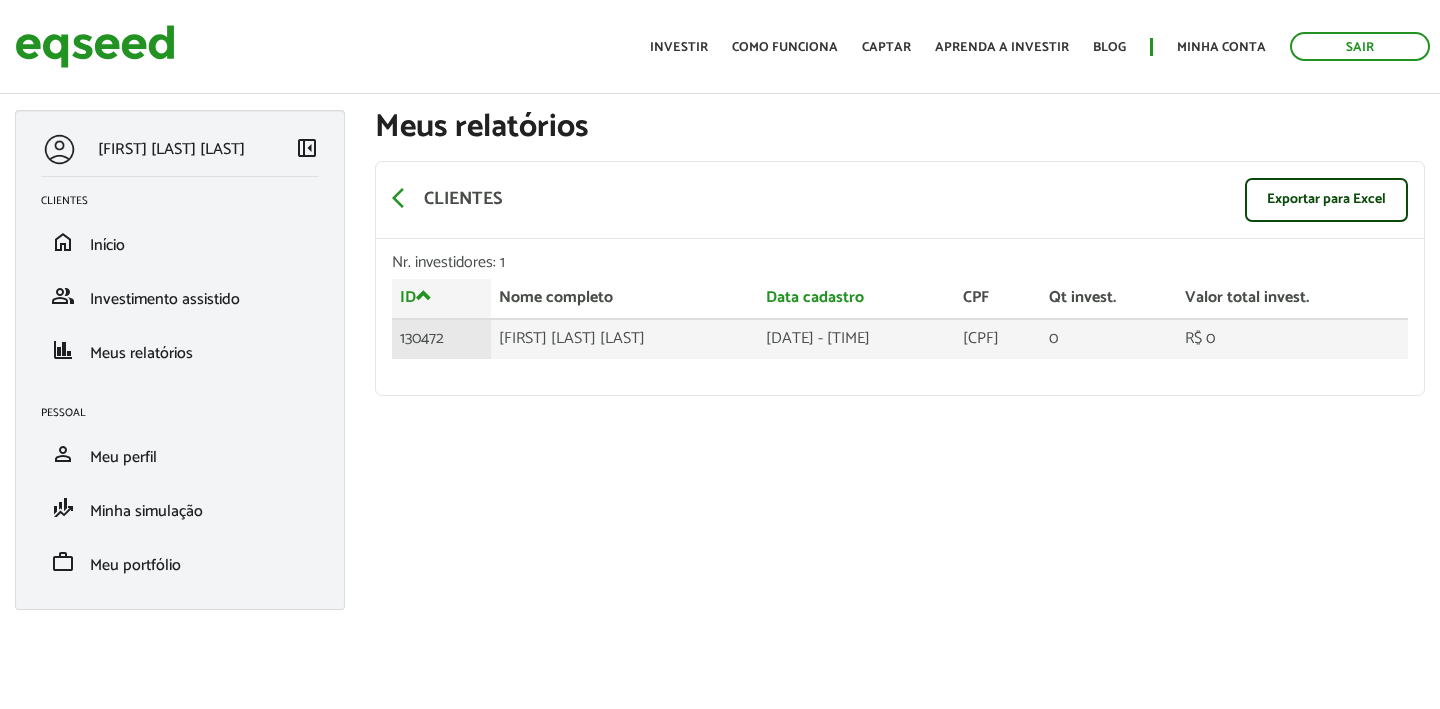 scroll, scrollTop: 0, scrollLeft: 0, axis: both 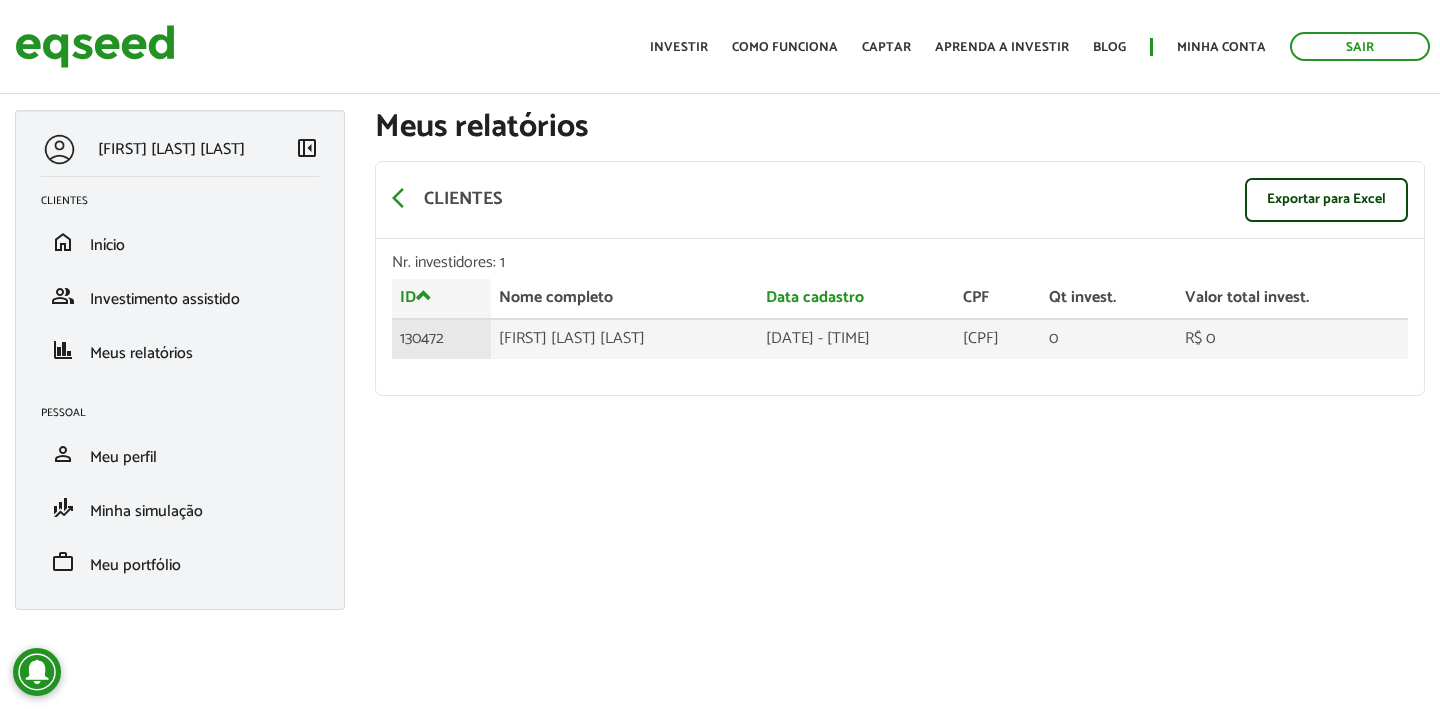 click on "130472" at bounding box center (441, 339) 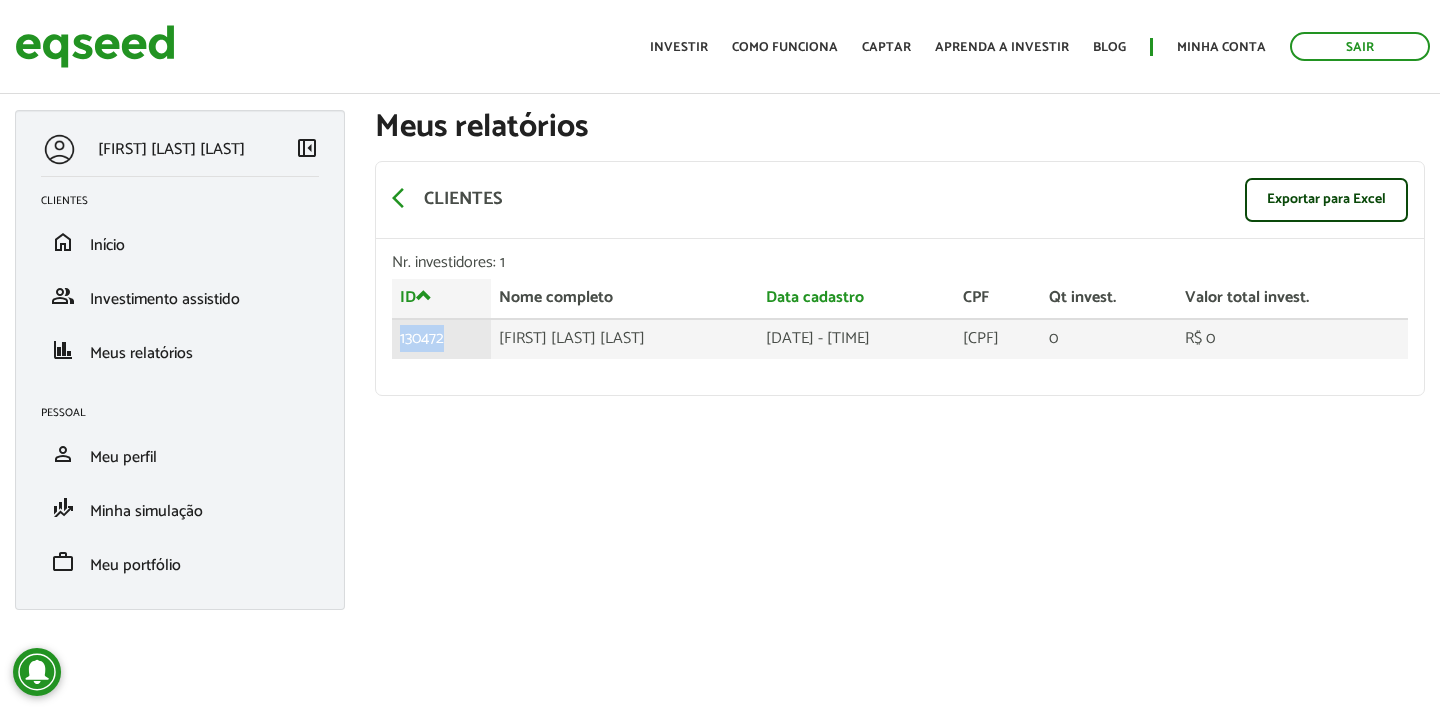 click on "130472" at bounding box center [441, 339] 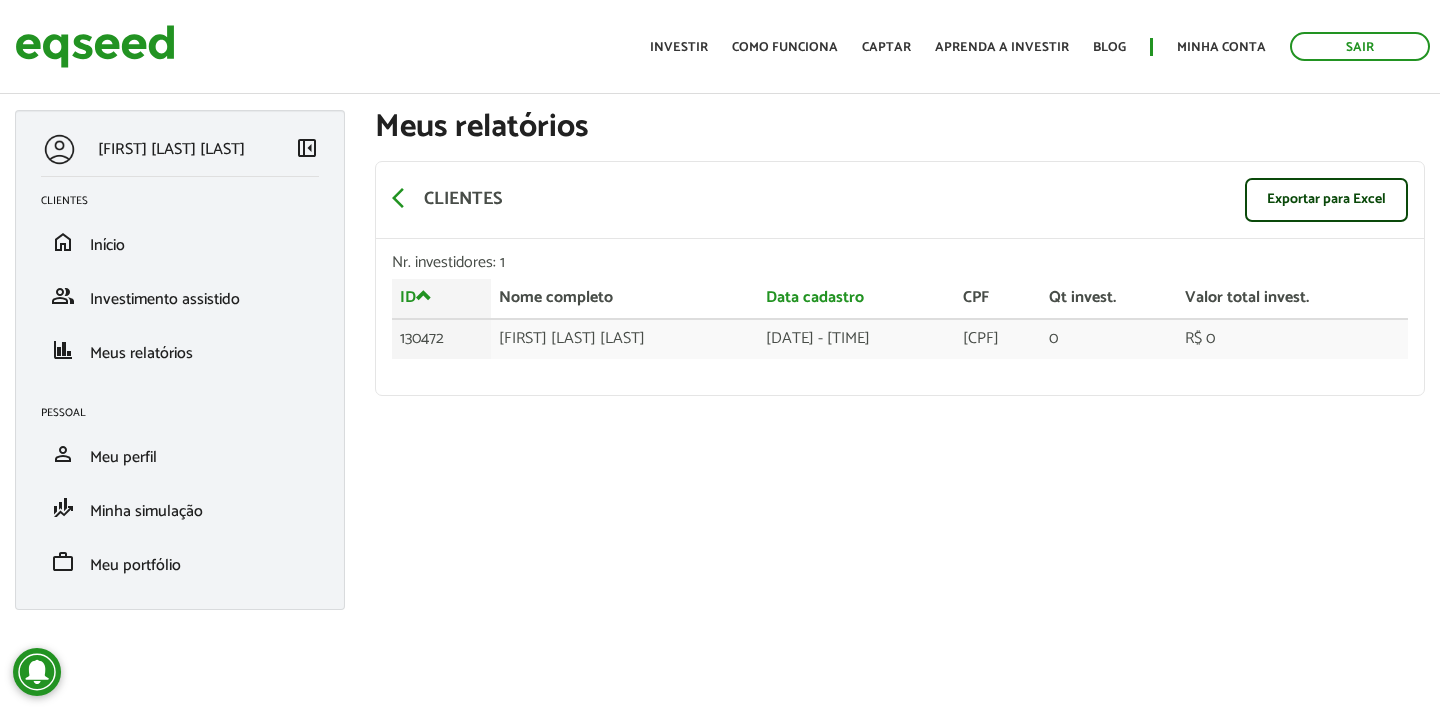 click on "arrow_back_ios   Clientes Exportar para Excel Nr. investidores: 1
ID
Nome completo Data cadastro CPF Qt invest. Valor total invest.
ID
Nome completo Data cadastro CPF Qt invest. Valor total invest.
130472 Thaís Oliveira da Silveira 09/07/2025 - 17:30 105.444.427-76 0 R$ 0" at bounding box center [900, 280] 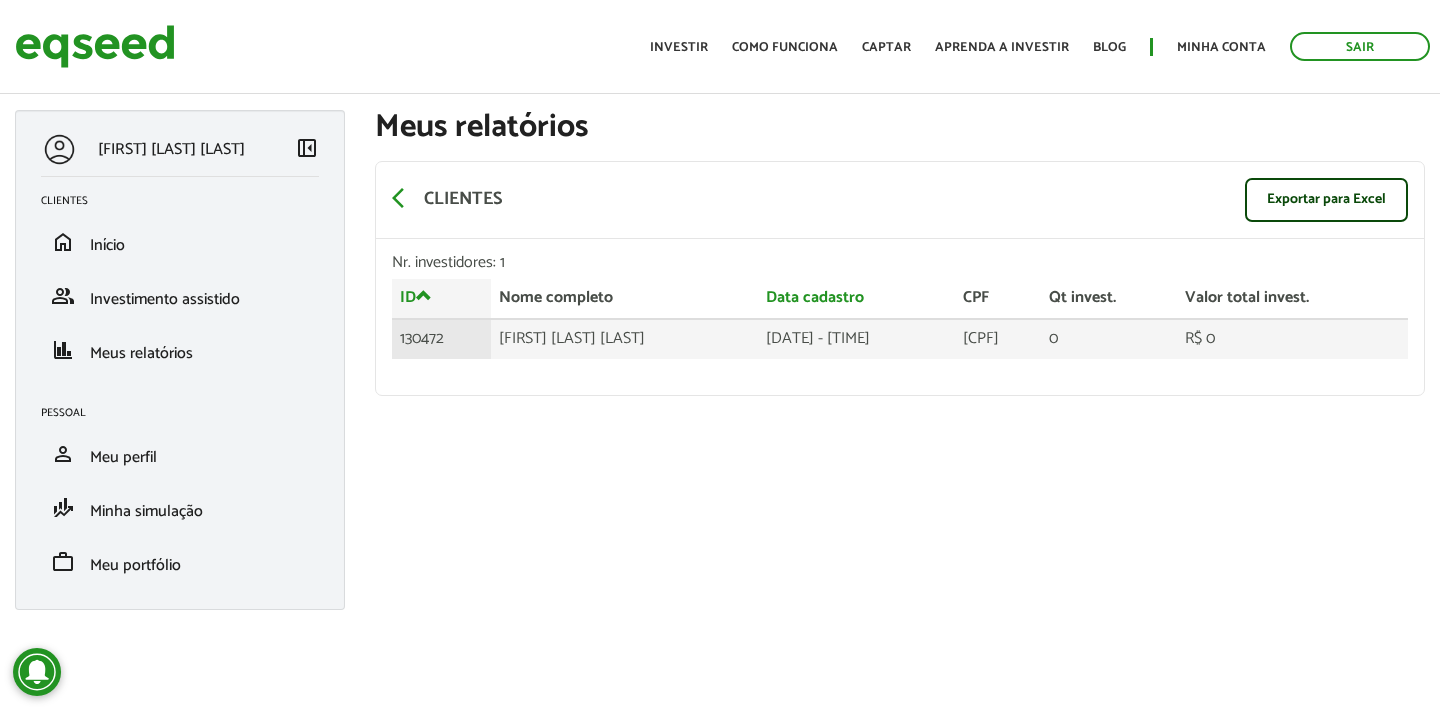 click on "130472" at bounding box center [441, 339] 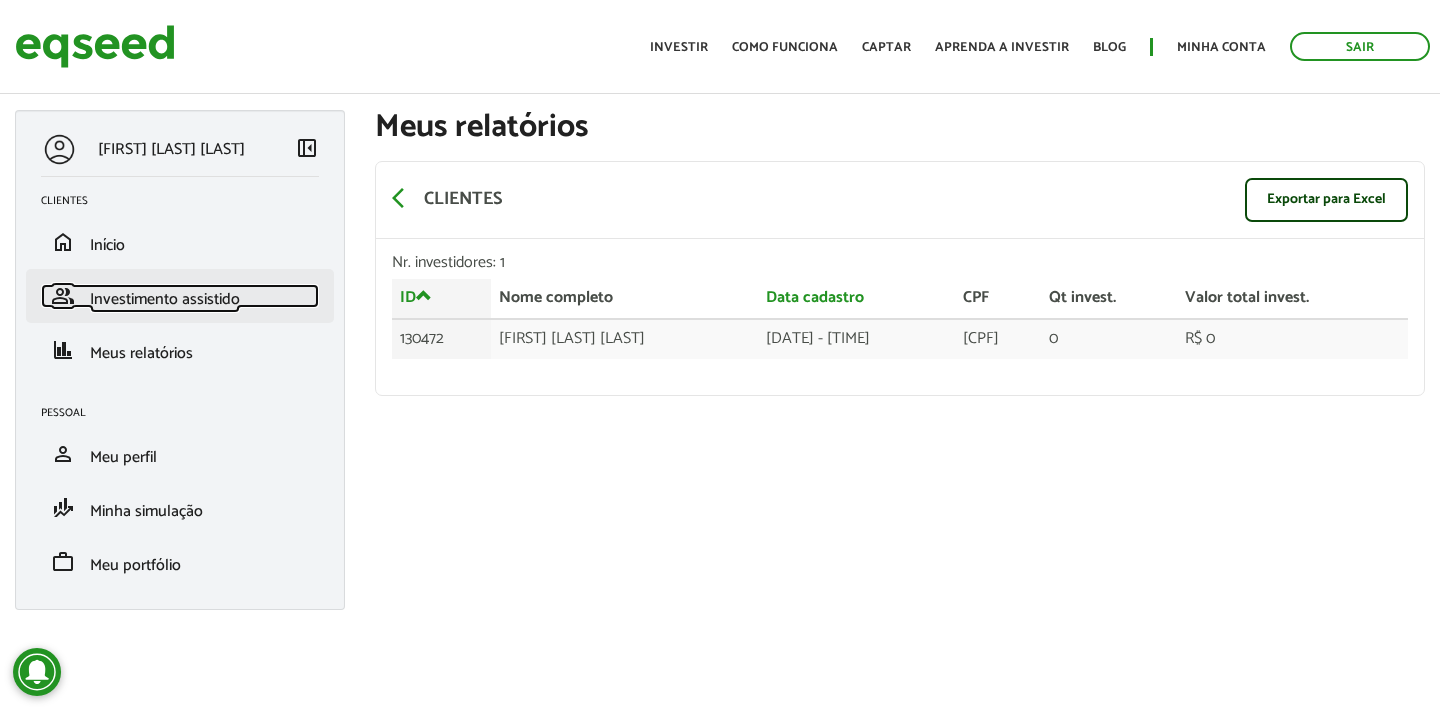 click on "Investimento assistido" at bounding box center [165, 299] 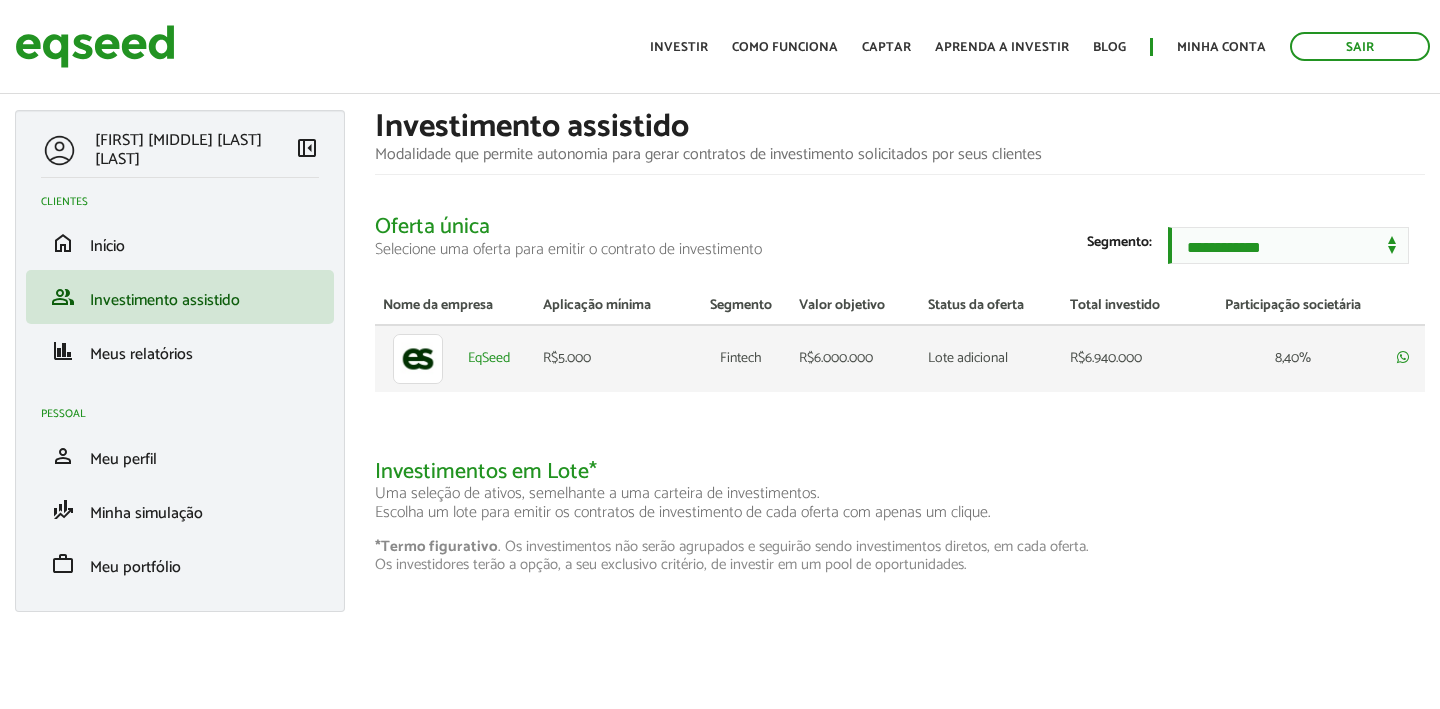 scroll, scrollTop: 0, scrollLeft: 0, axis: both 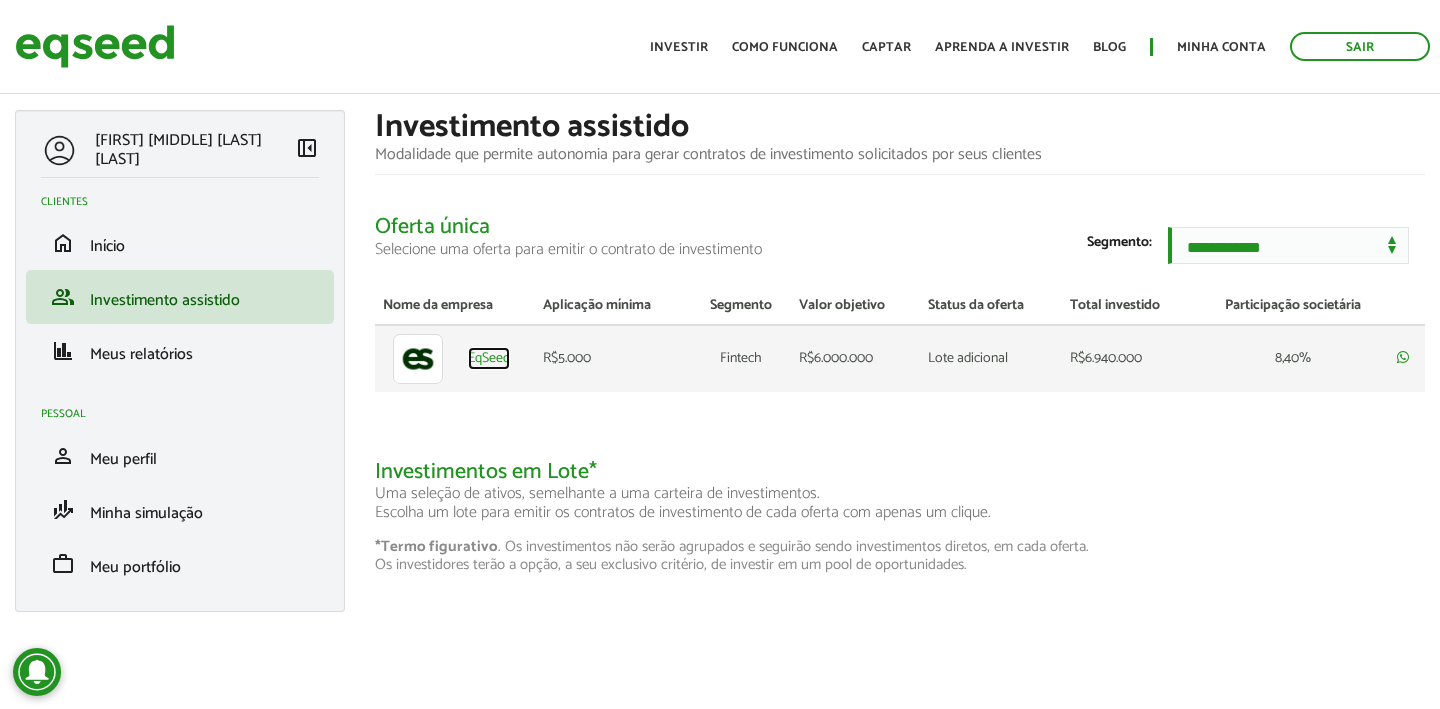 click on "EqSeed" at bounding box center [489, 359] 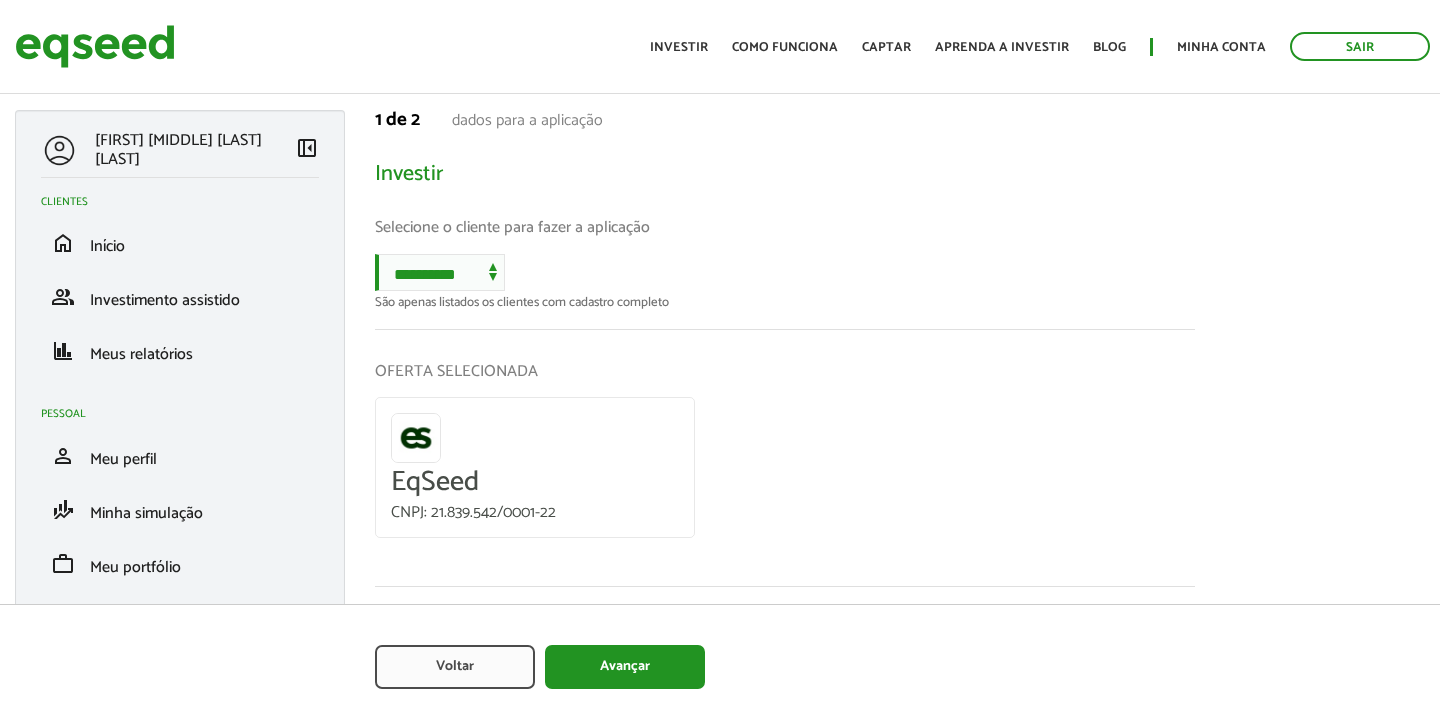 scroll, scrollTop: 0, scrollLeft: 0, axis: both 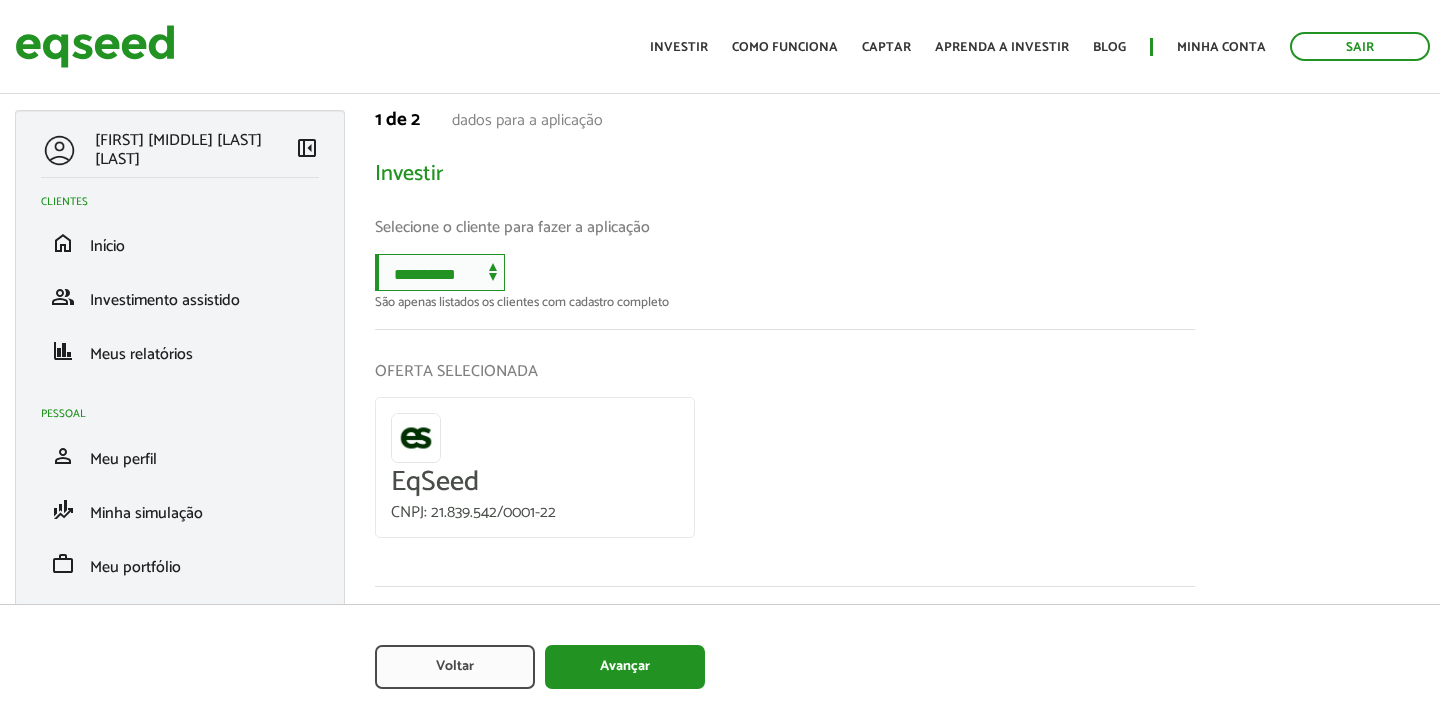 click on "**********" at bounding box center (440, 272) 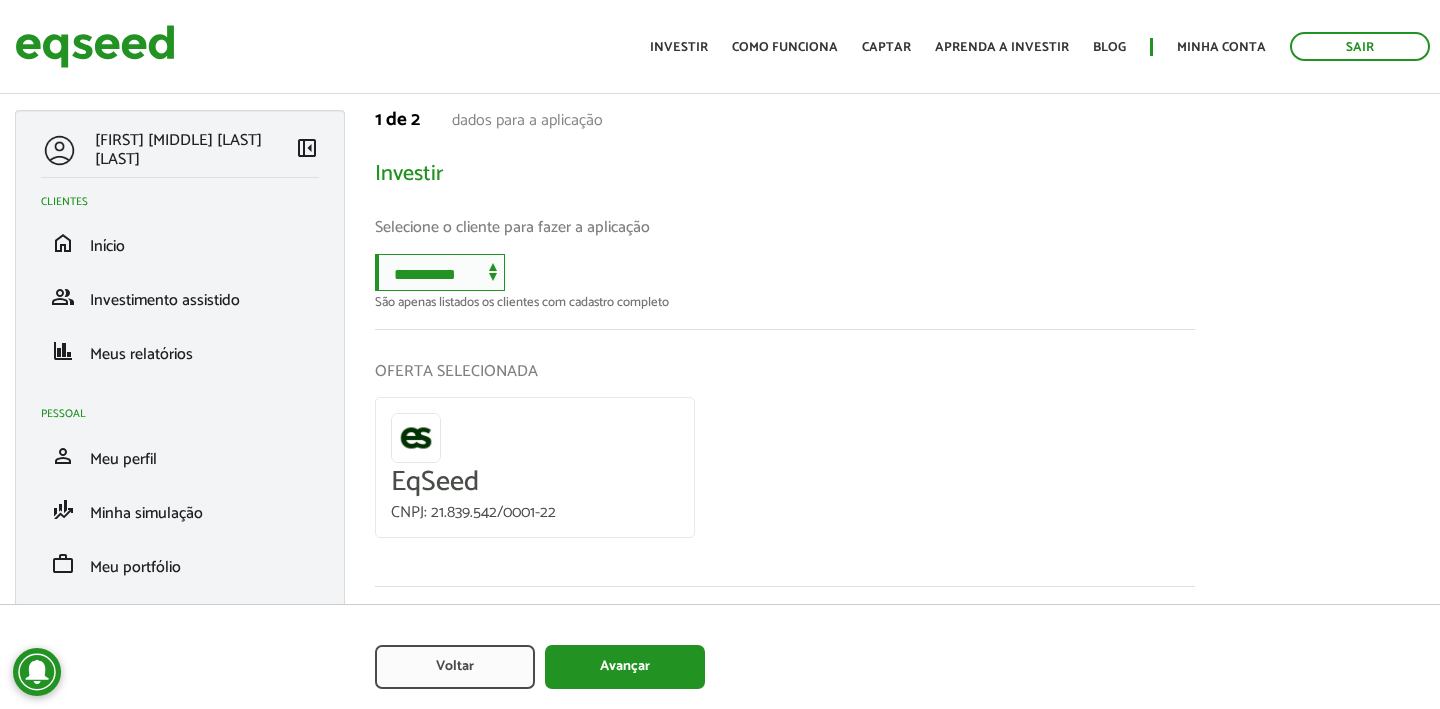 click on "**********" at bounding box center (440, 272) 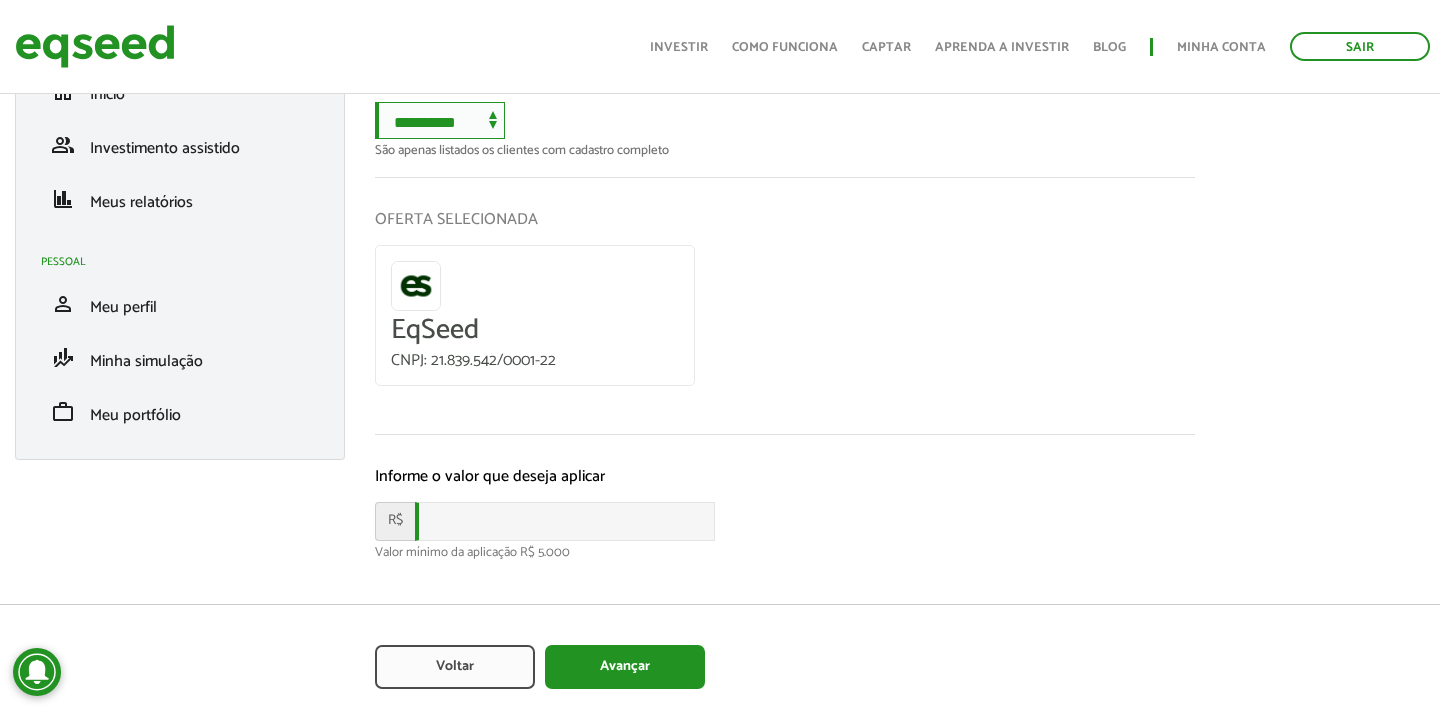scroll, scrollTop: 0, scrollLeft: 0, axis: both 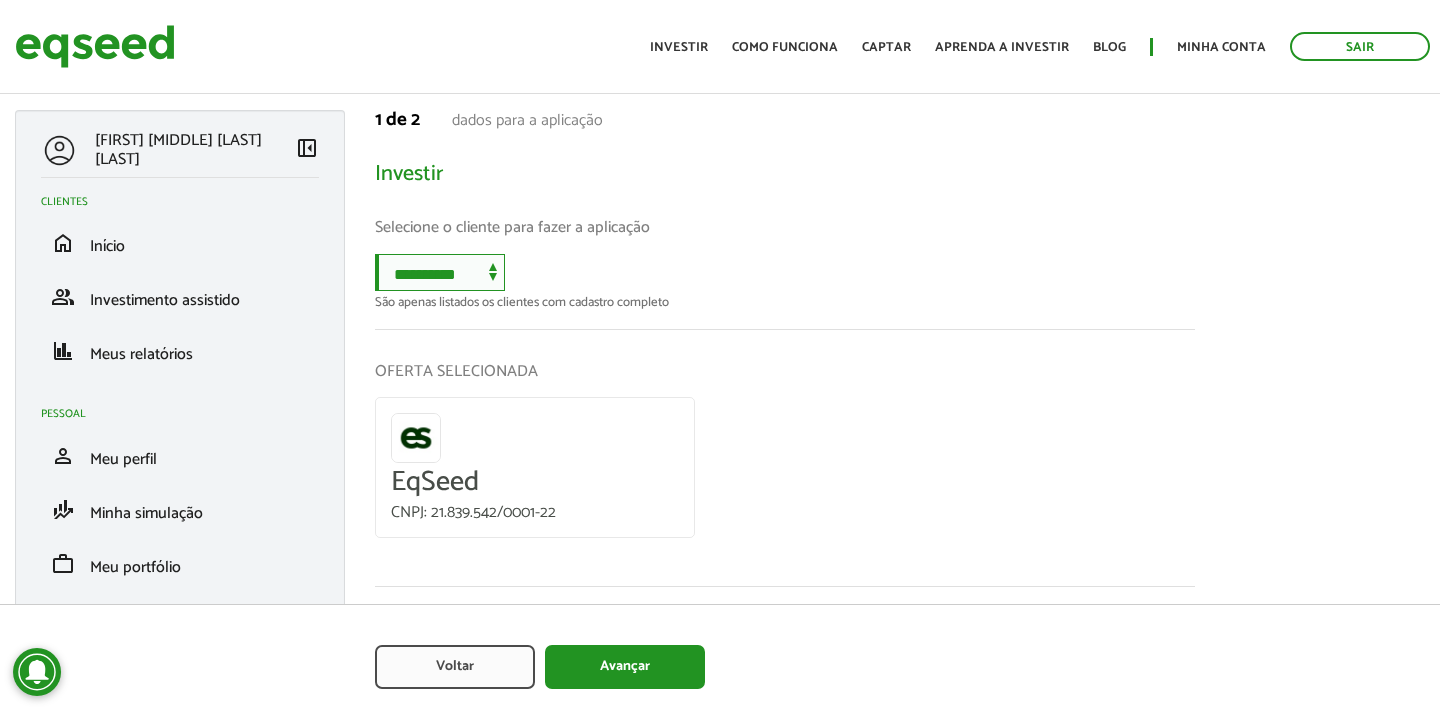 click on "**********" at bounding box center [440, 272] 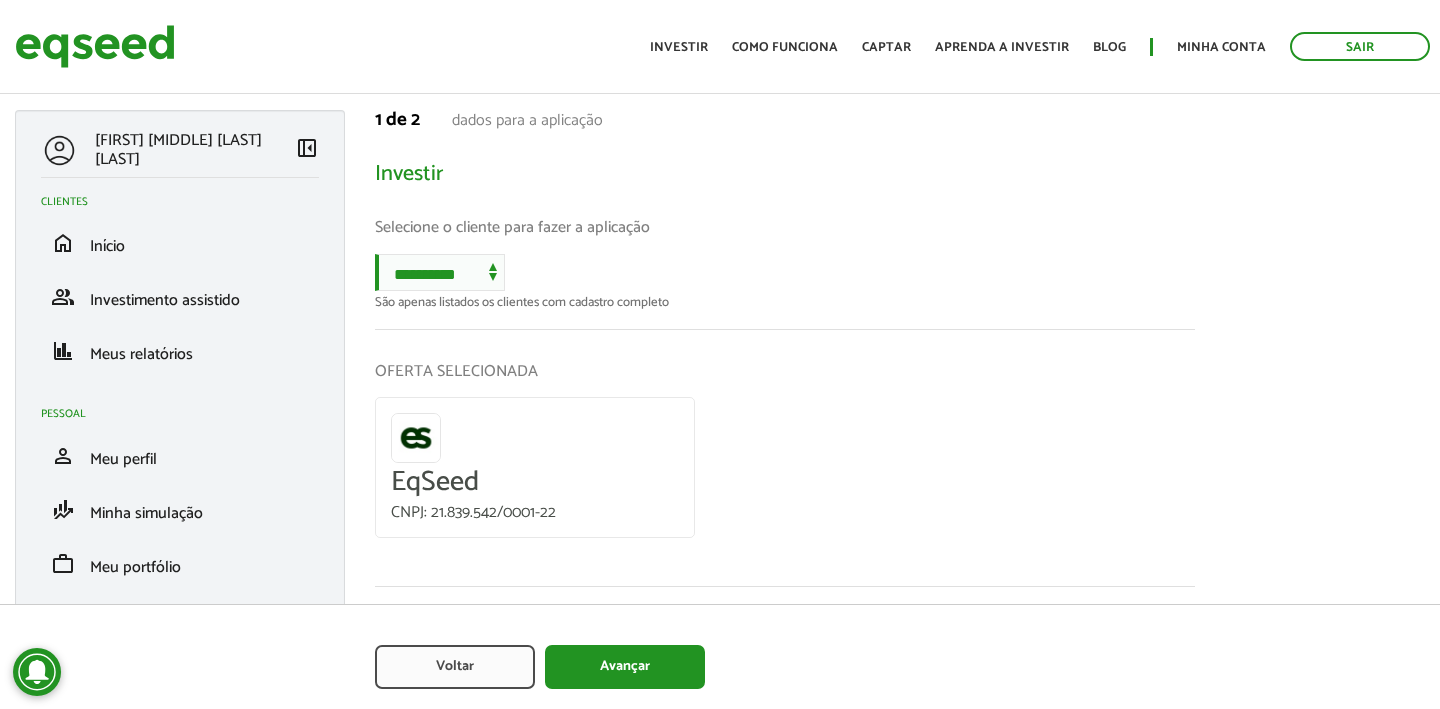 click on "**********" at bounding box center (785, 281) 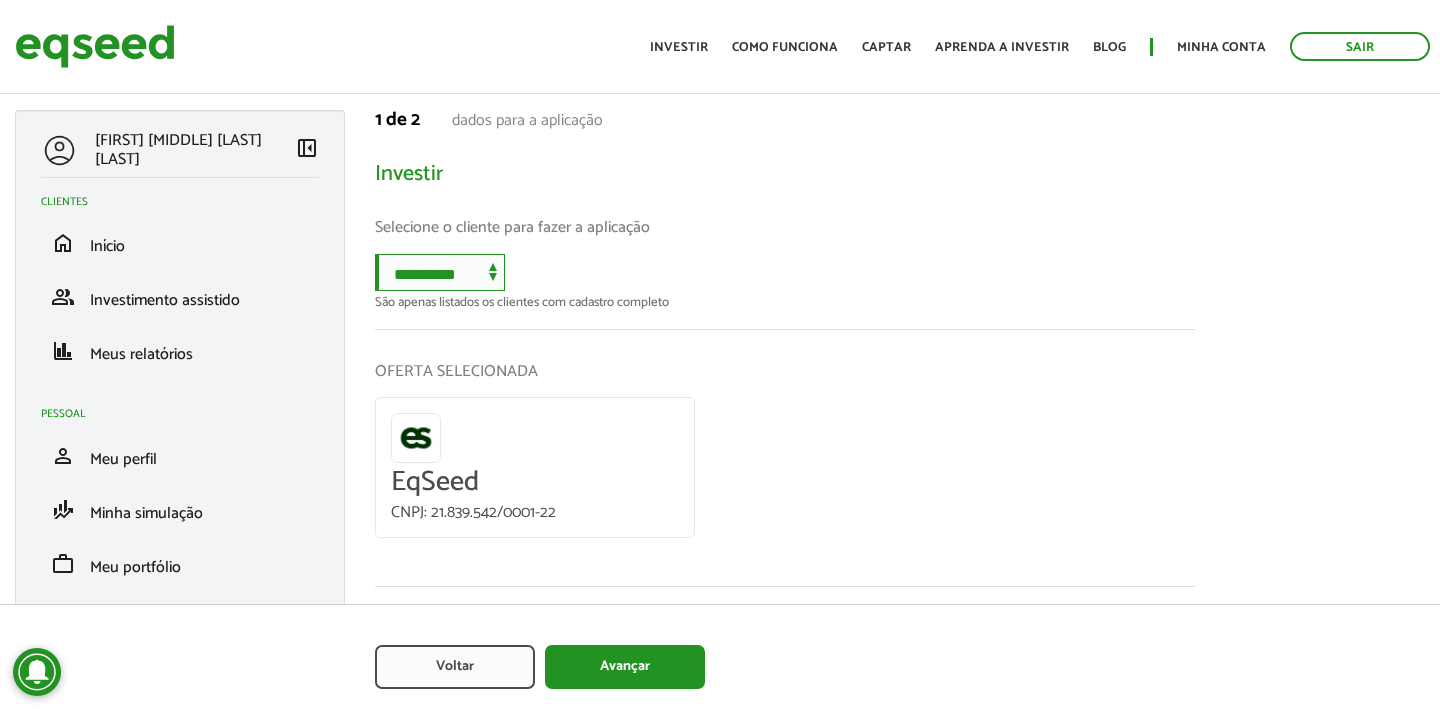 click on "**********" at bounding box center [440, 272] 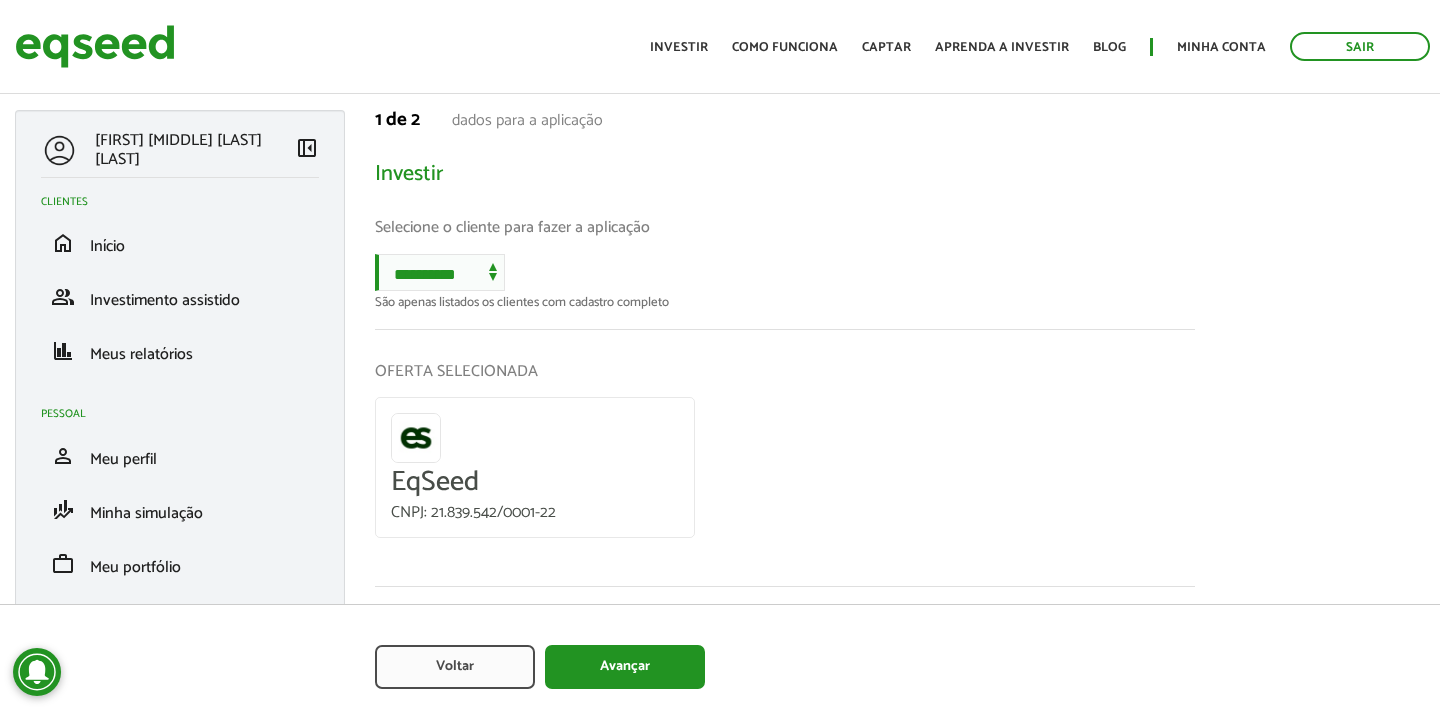 click on "**********" at bounding box center (785, 281) 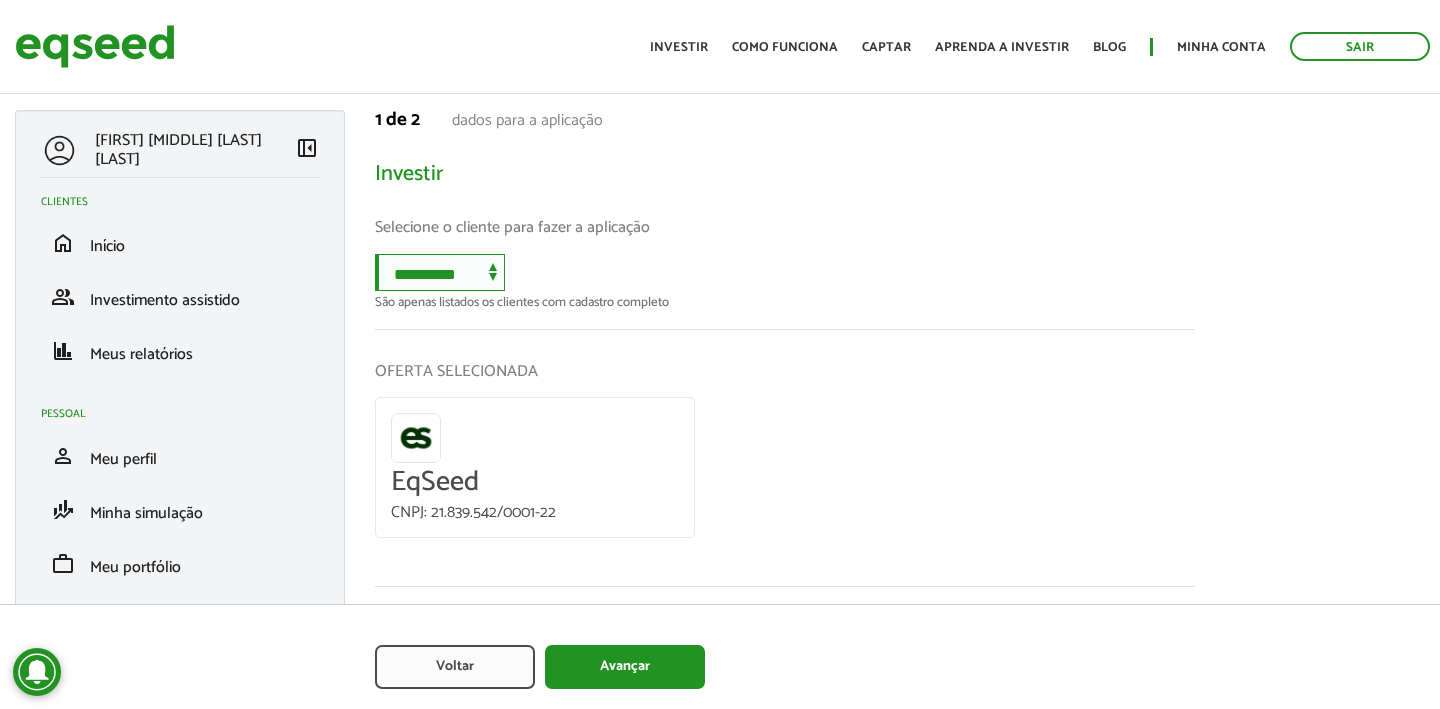 click on "**********" at bounding box center (440, 272) 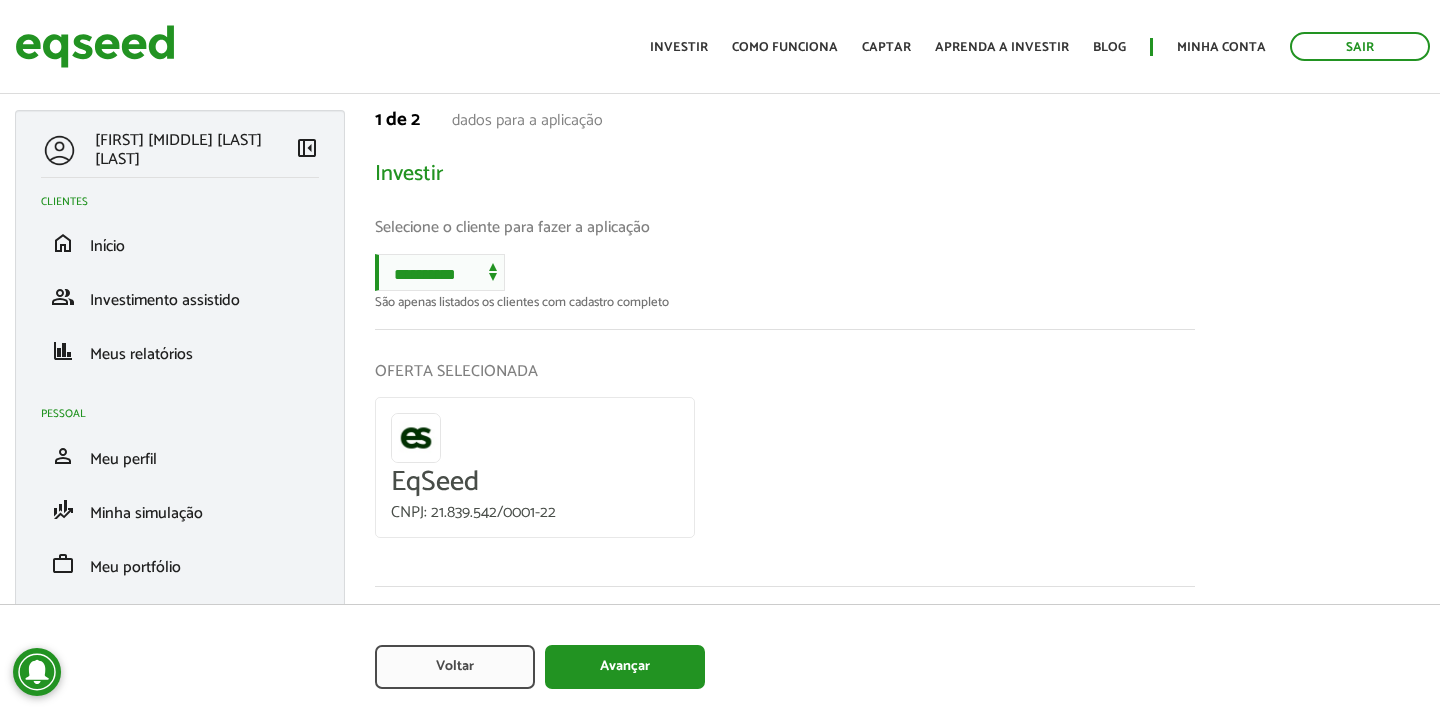 click on "**********" at bounding box center [785, 281] 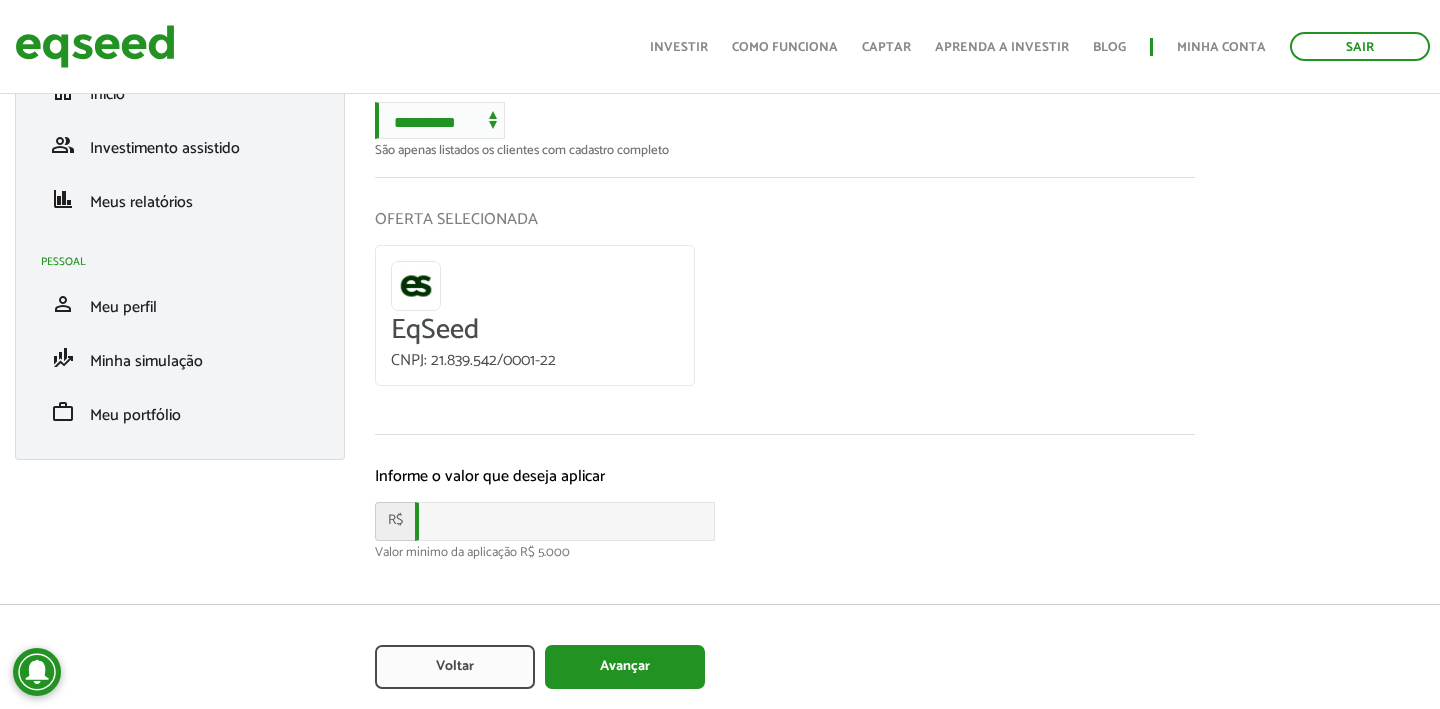 scroll, scrollTop: 0, scrollLeft: 0, axis: both 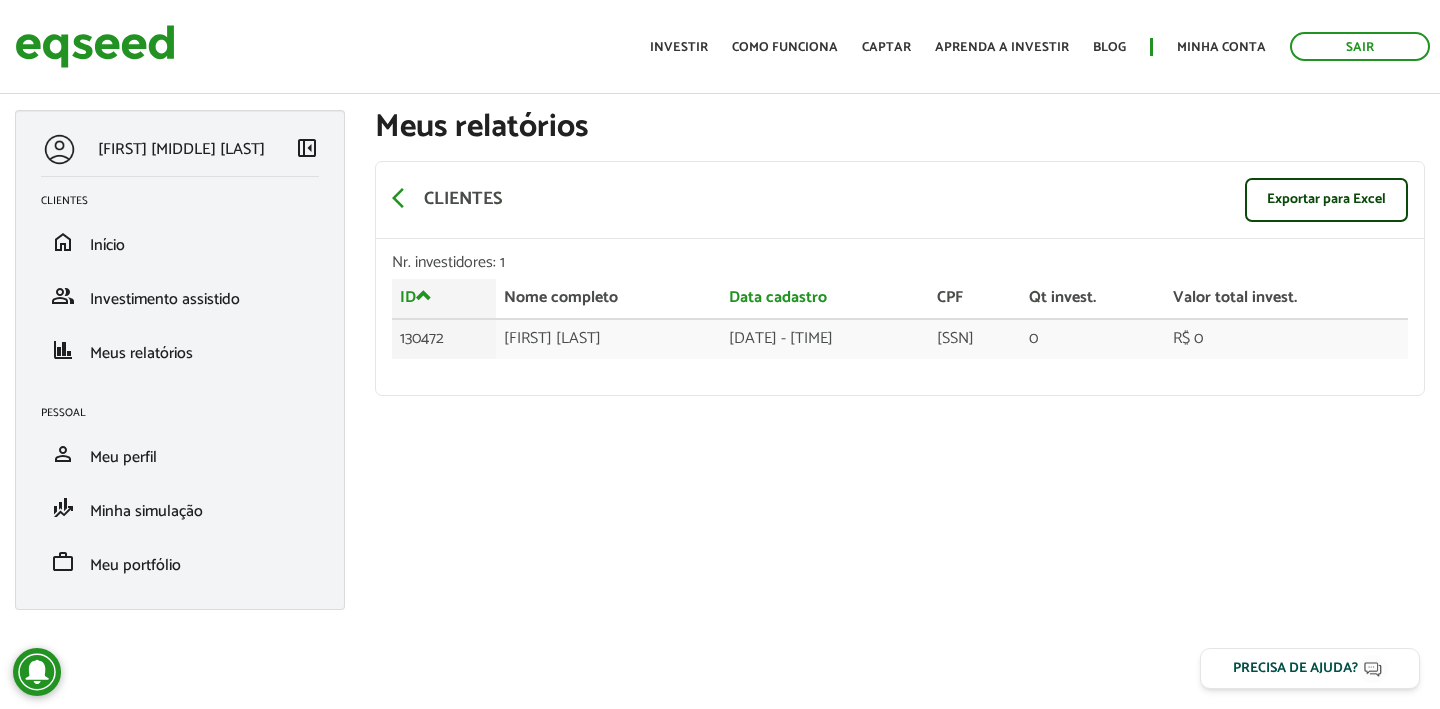 click on "[FIRST] [MIDDLE] [LAST]
left_panel_close
Clientes
home Início
group Investimento assistido
finance Meus relatórios
Pessoal
person Meu perfil
finance_mode Minha simulação
work Meu portfólio
Meus relatórios
arrow_back_ios   Clientes Exportar para Excel Nr. investidores: 1
ID
Nome completo Data cadastro CPF Qt invest. Valor total invest.
ID
Nome completo Data cadastro CPF Qt invest. Valor total invest.
130472 [FIRST] [LAST] [DATE] - [TIME] [SSN] 0 R$ 0
Voltar" at bounding box center (720, 370) 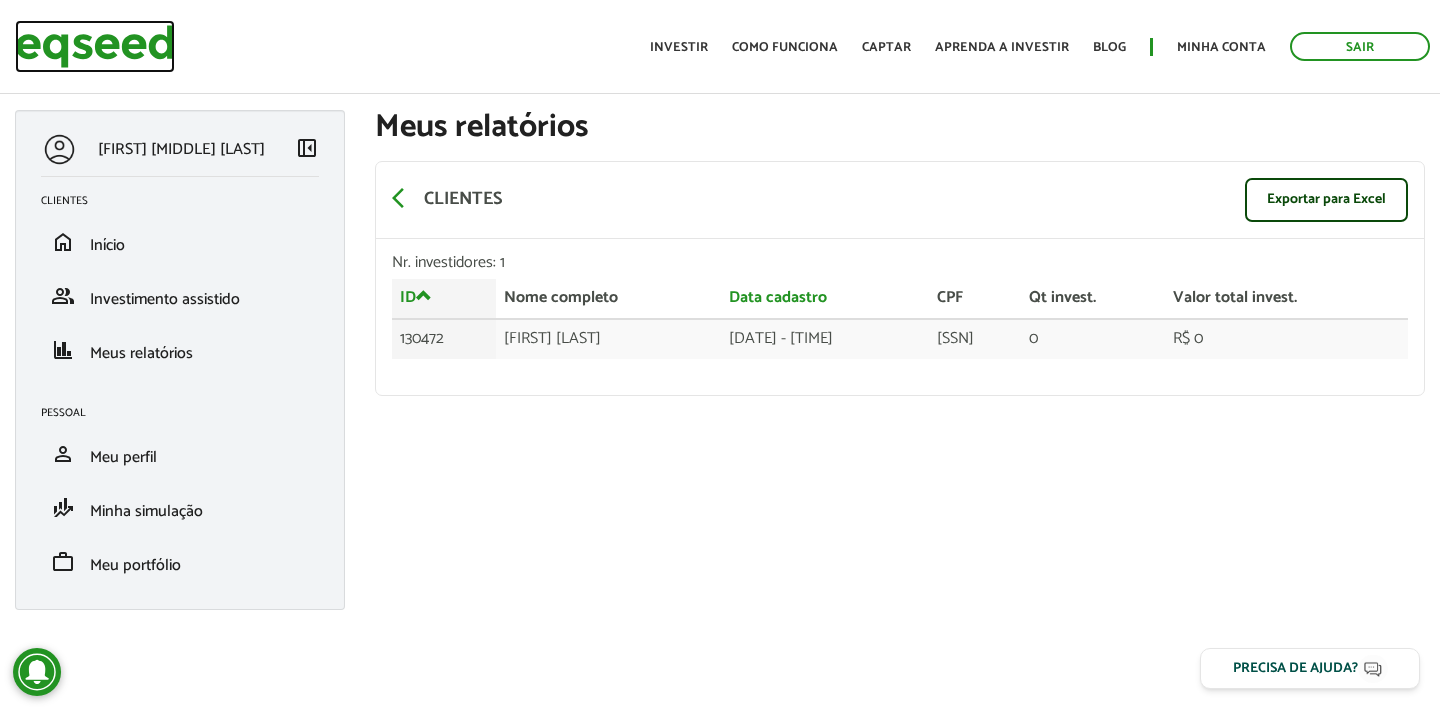 click at bounding box center [95, 46] 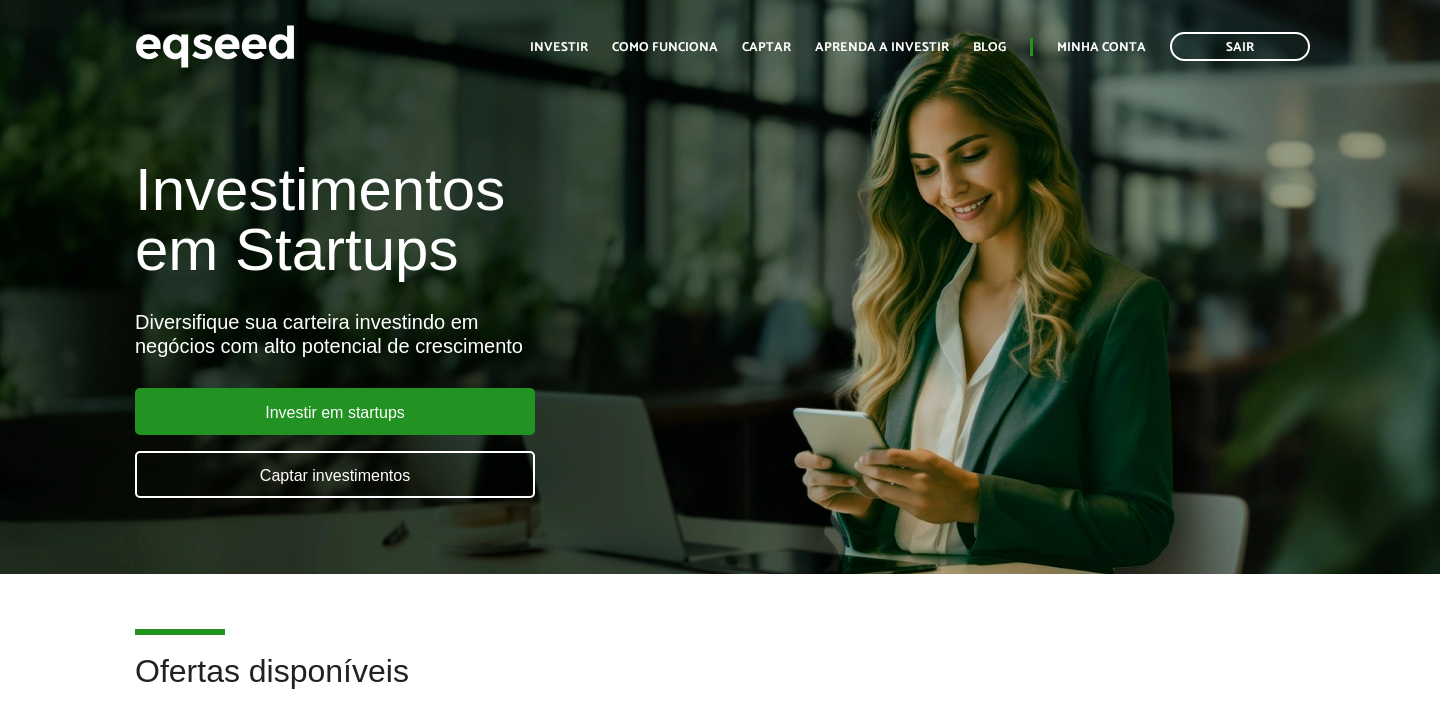scroll, scrollTop: 0, scrollLeft: 0, axis: both 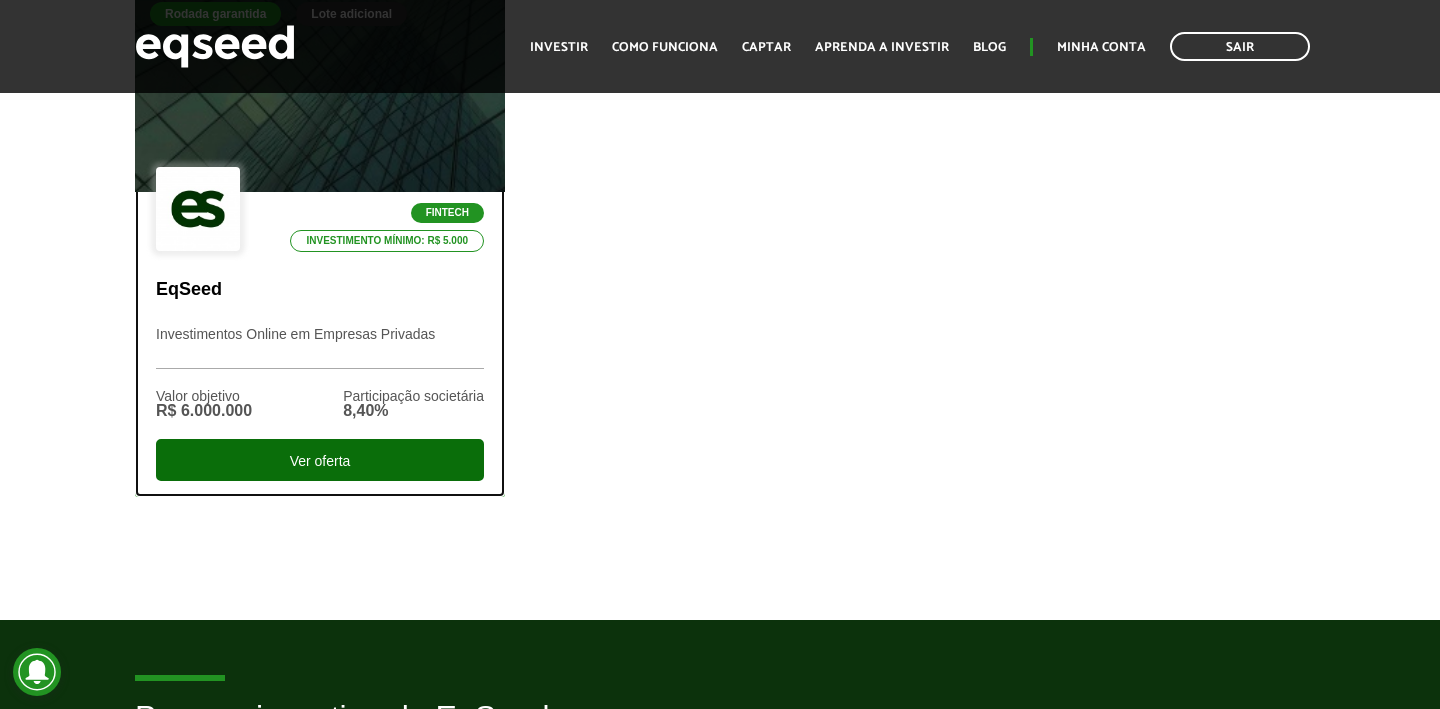 click on "Ver oferta" at bounding box center [320, 460] 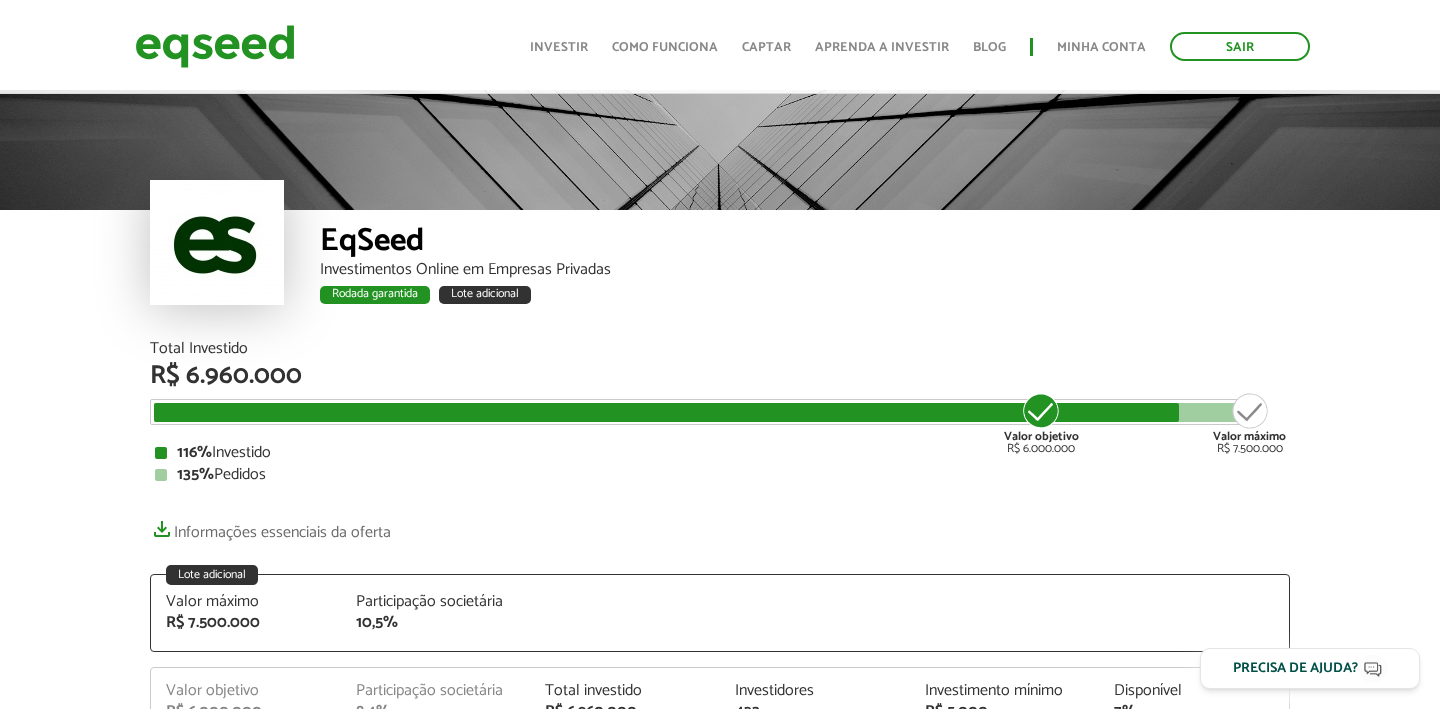 scroll, scrollTop: 504, scrollLeft: 0, axis: vertical 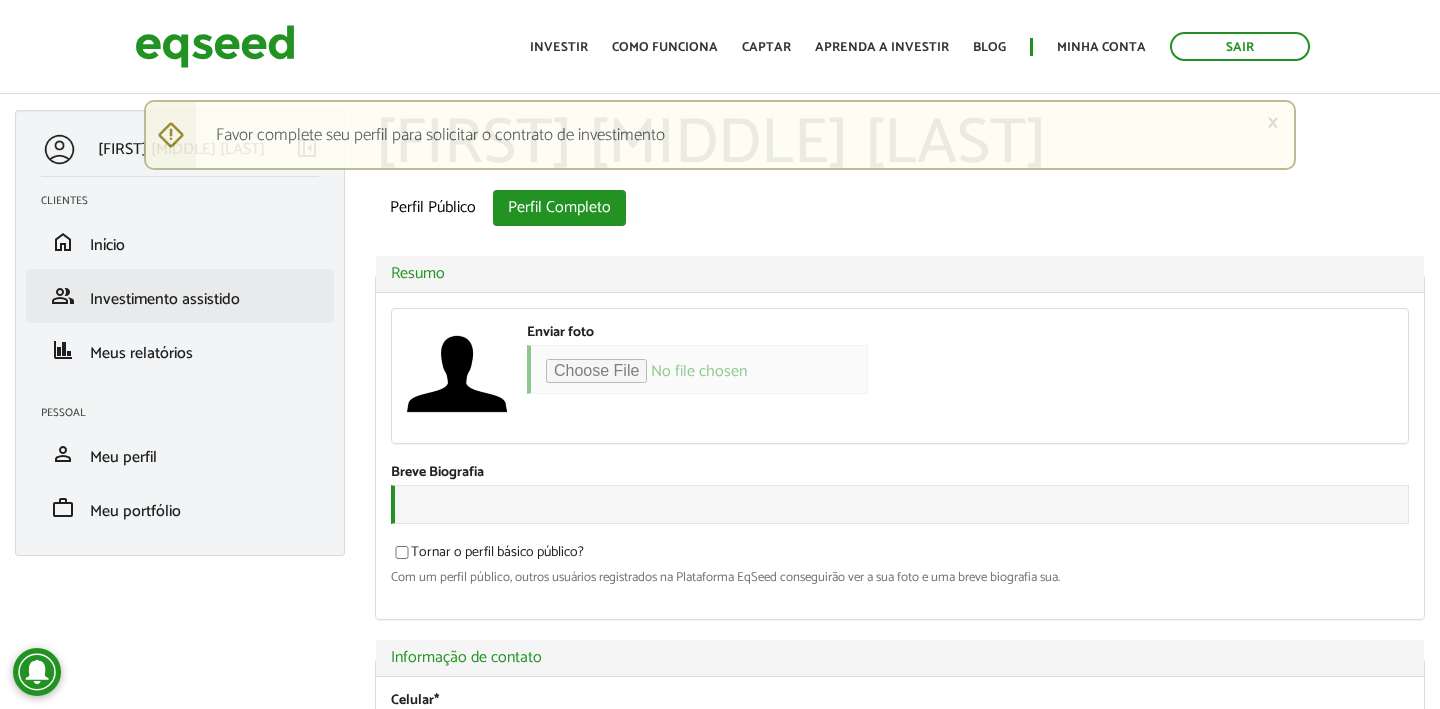 type on "**********" 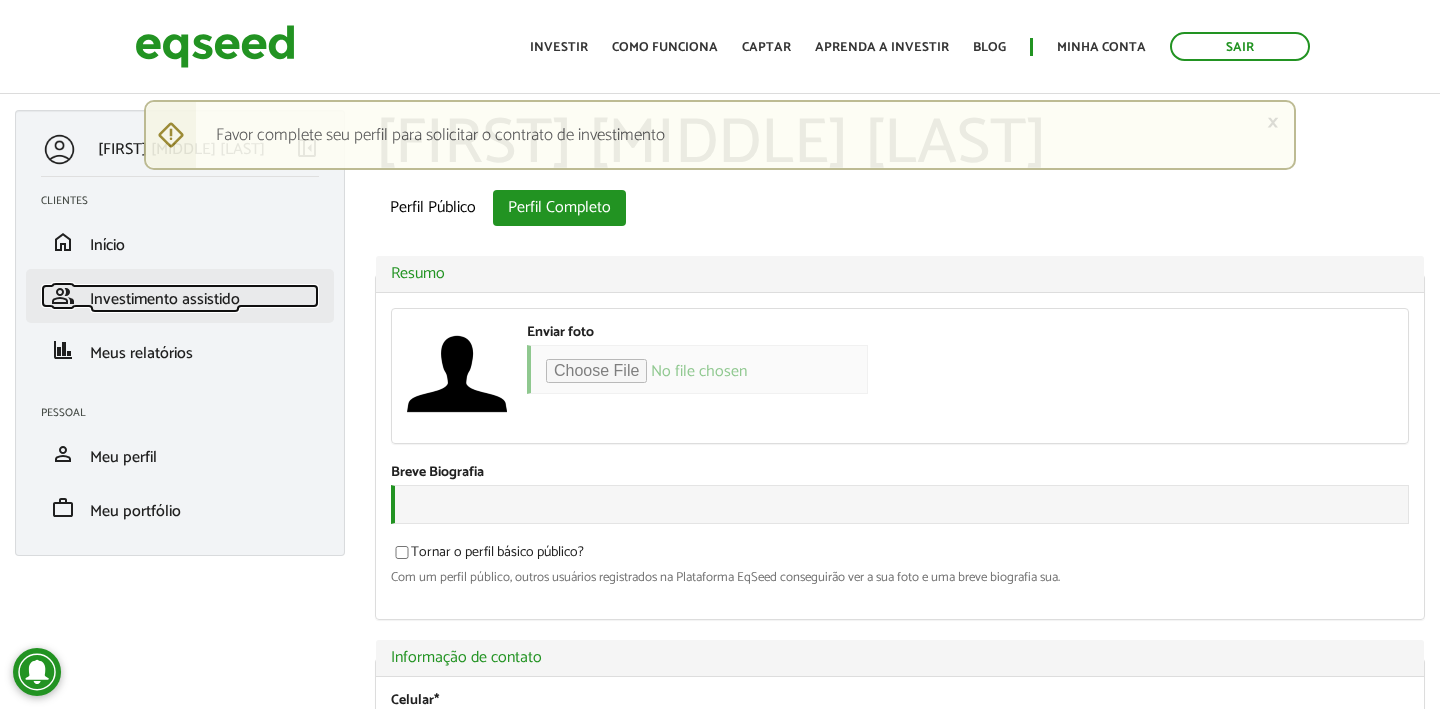 click on "Investimento assistido" at bounding box center (165, 299) 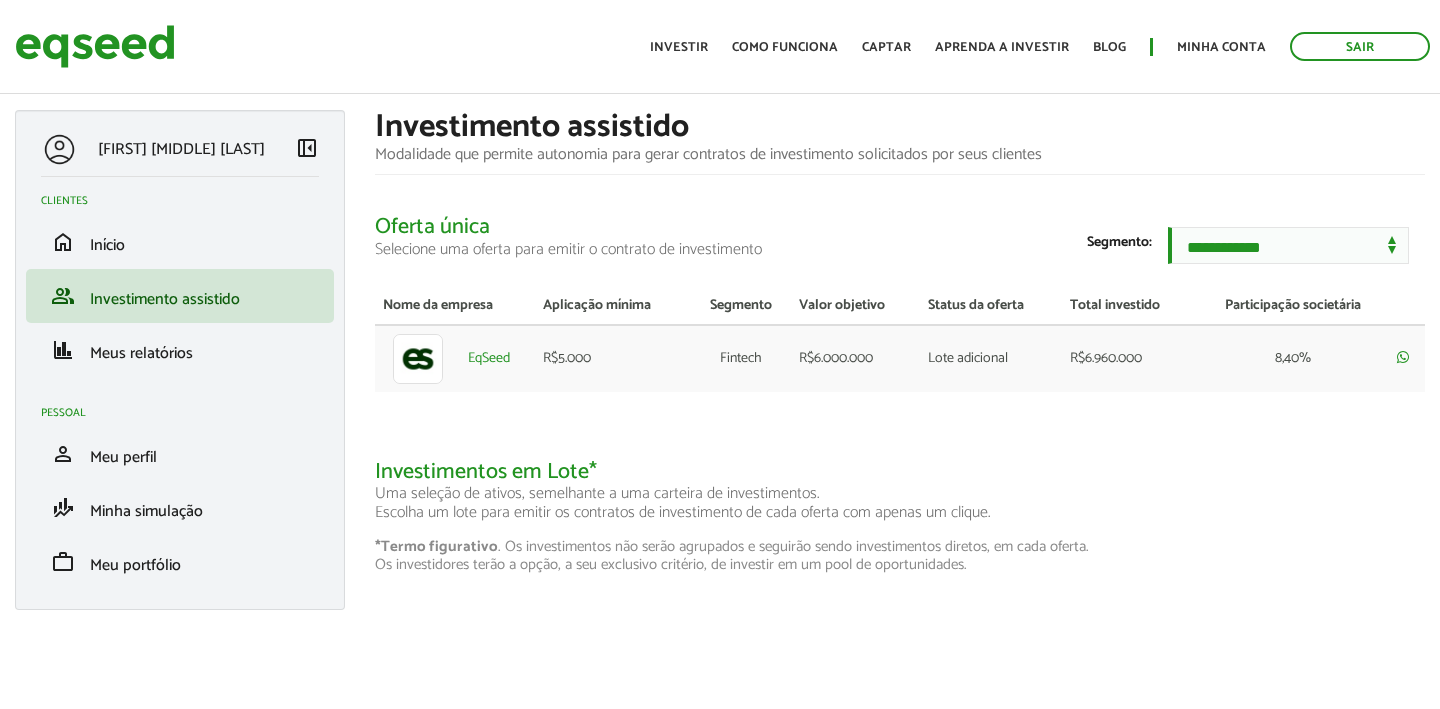 scroll, scrollTop: 0, scrollLeft: 0, axis: both 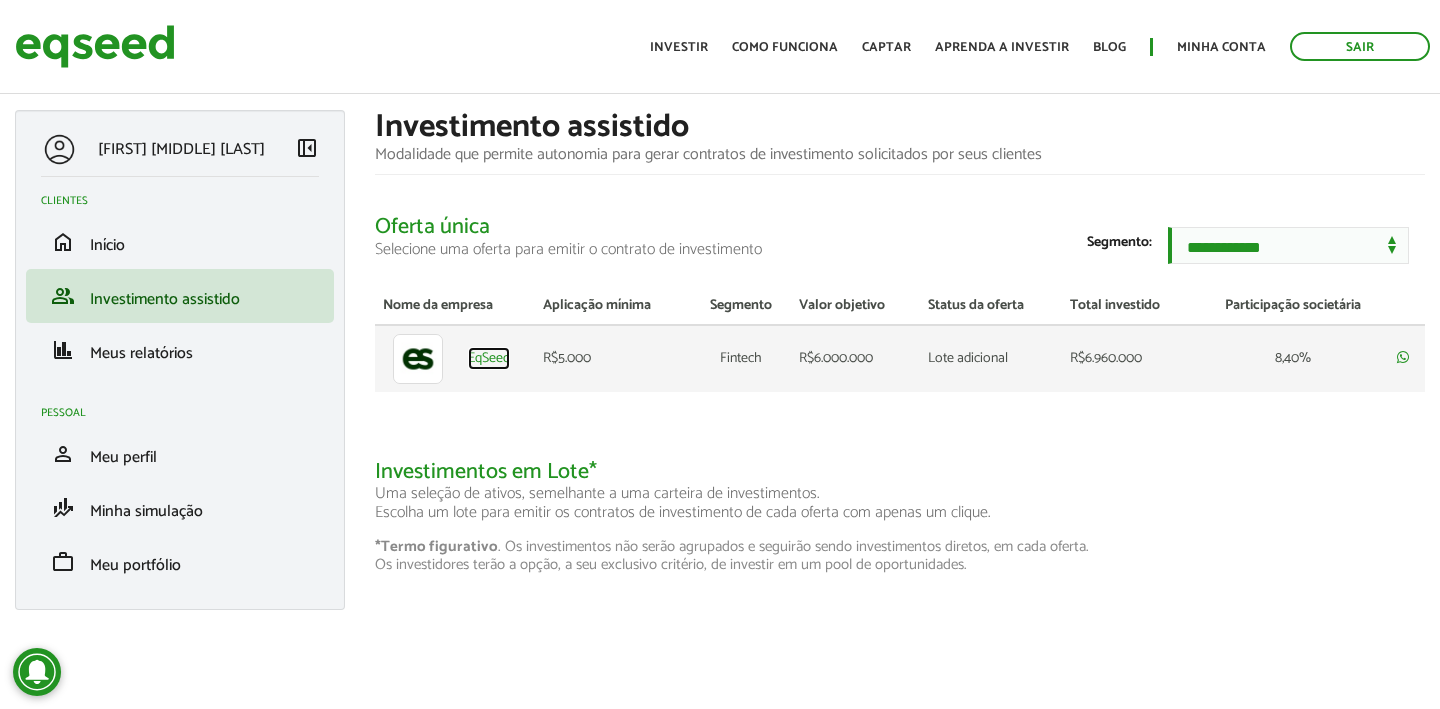 click on "EqSeed" at bounding box center (489, 359) 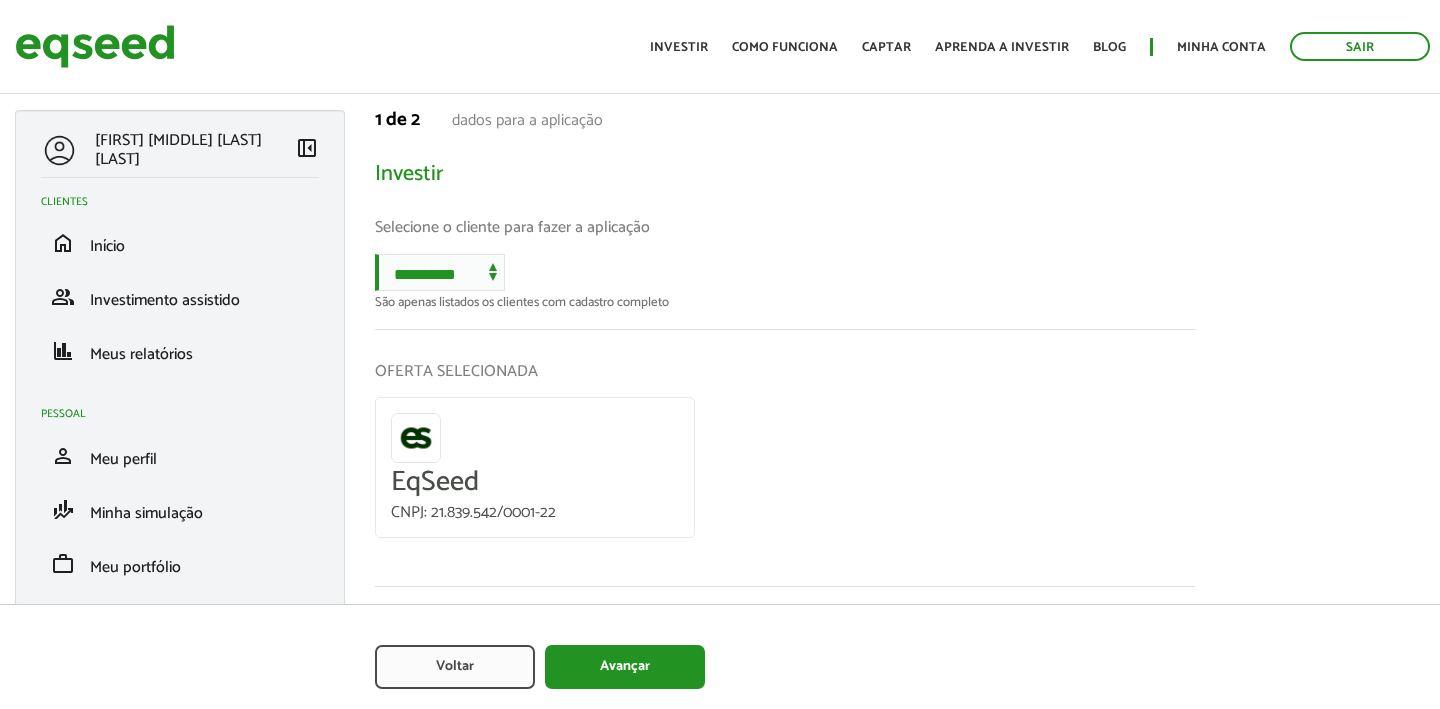 scroll, scrollTop: 0, scrollLeft: 0, axis: both 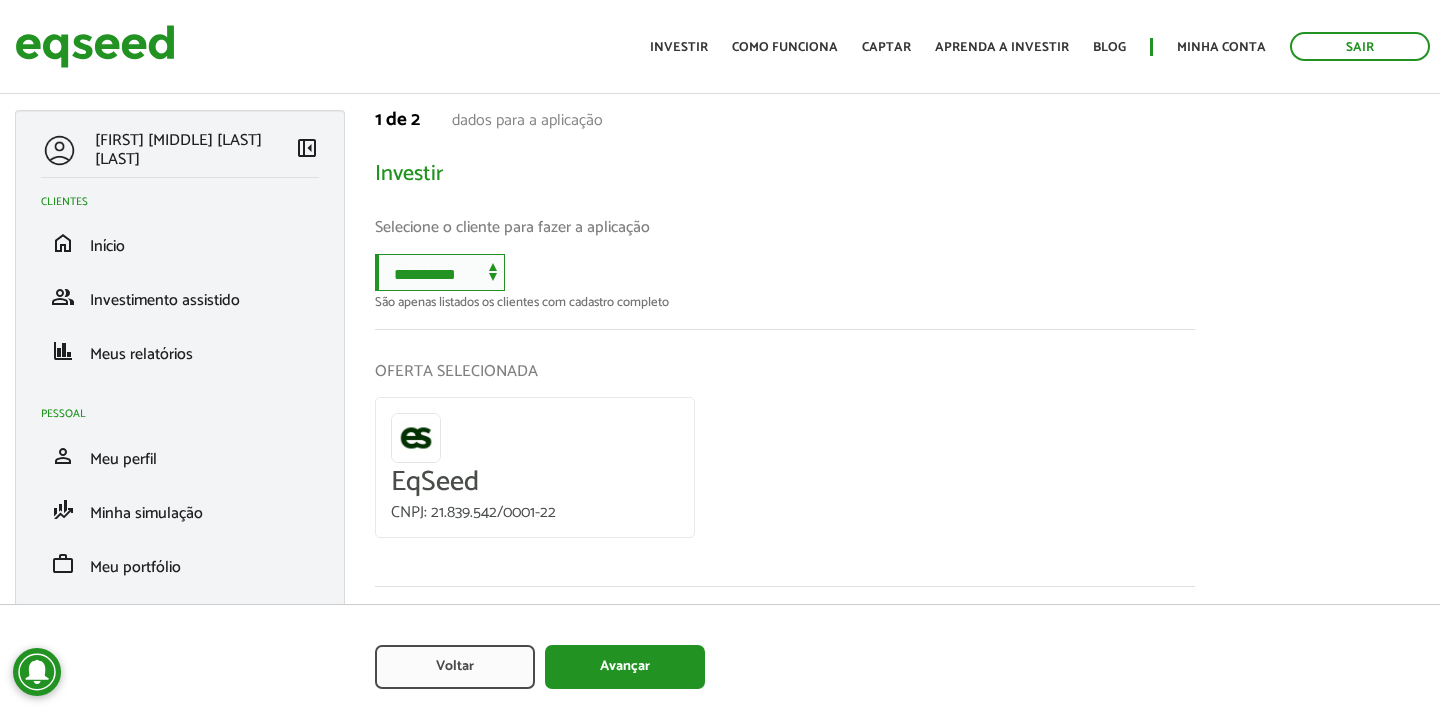 click on "**********" at bounding box center (440, 272) 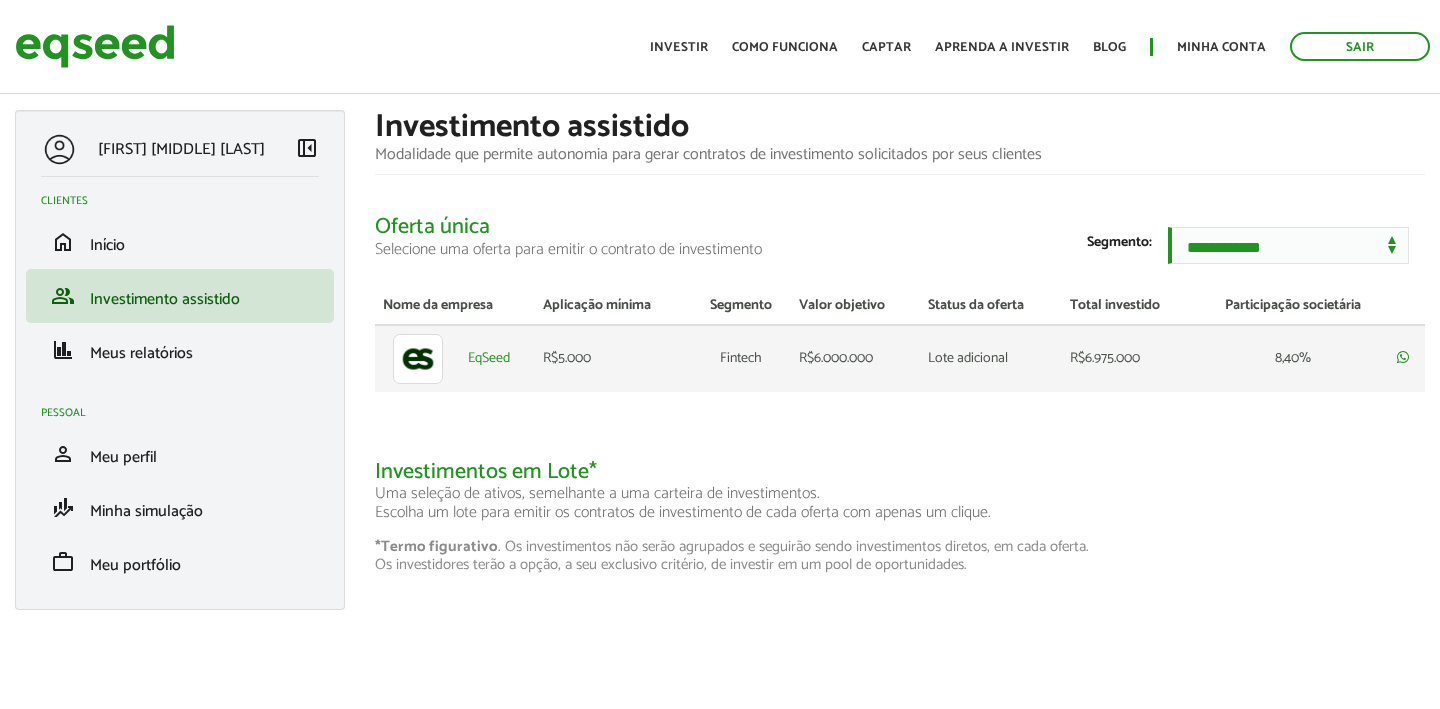 scroll, scrollTop: 0, scrollLeft: 0, axis: both 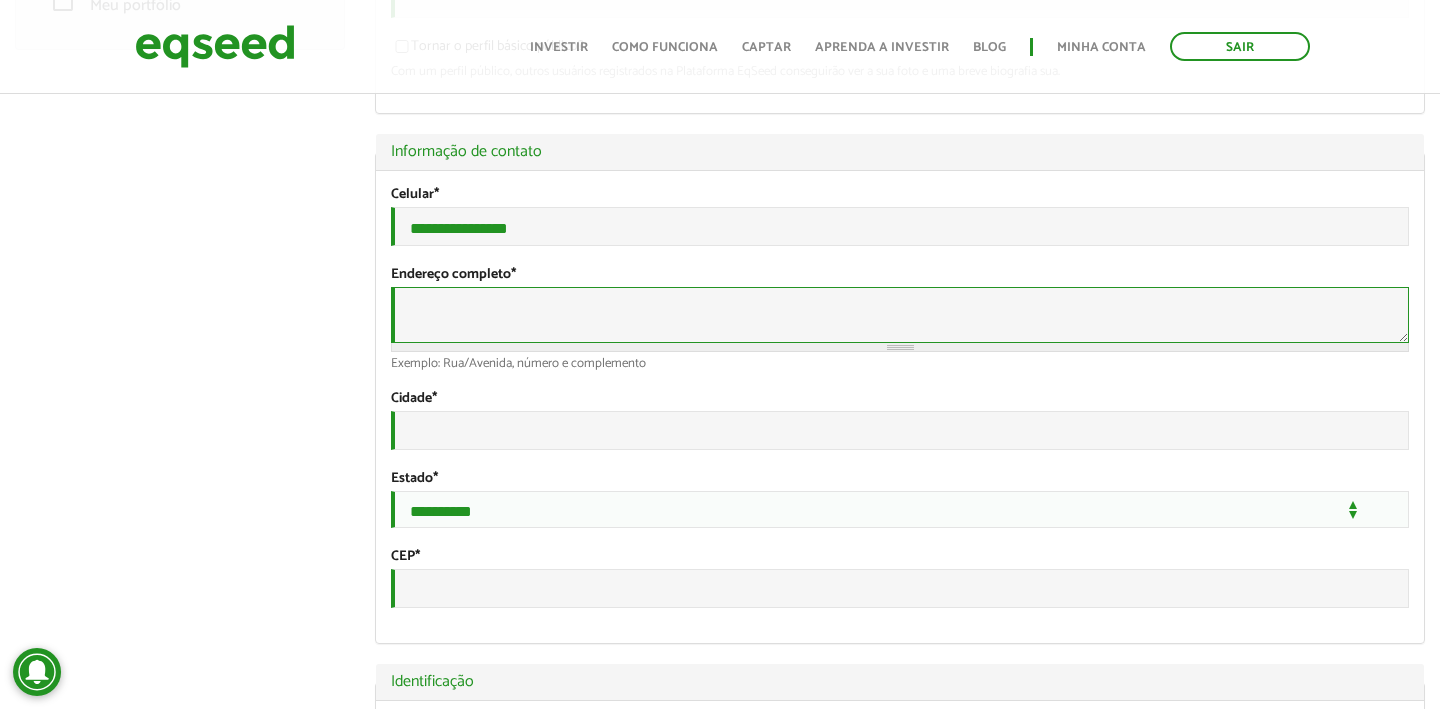 click on "Endereço completo  *" at bounding box center [900, 315] 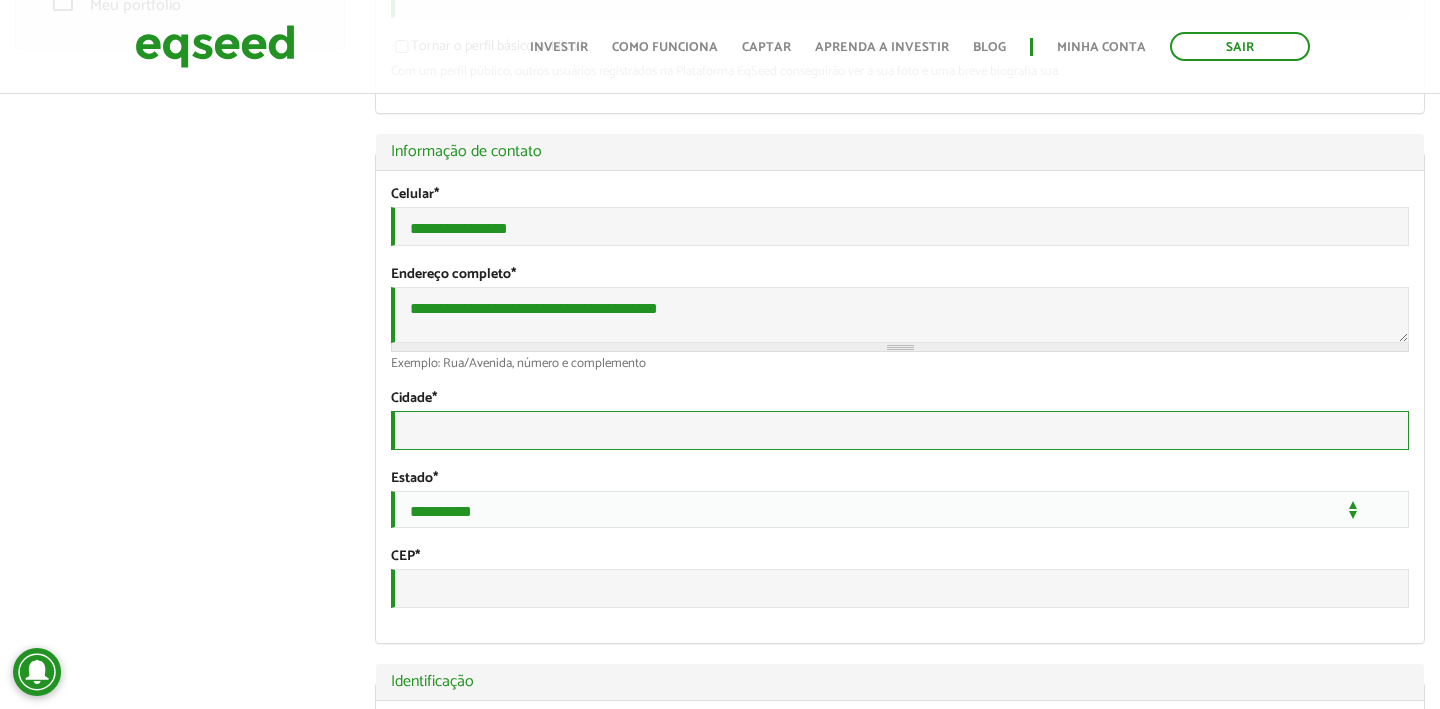 type on "**********" 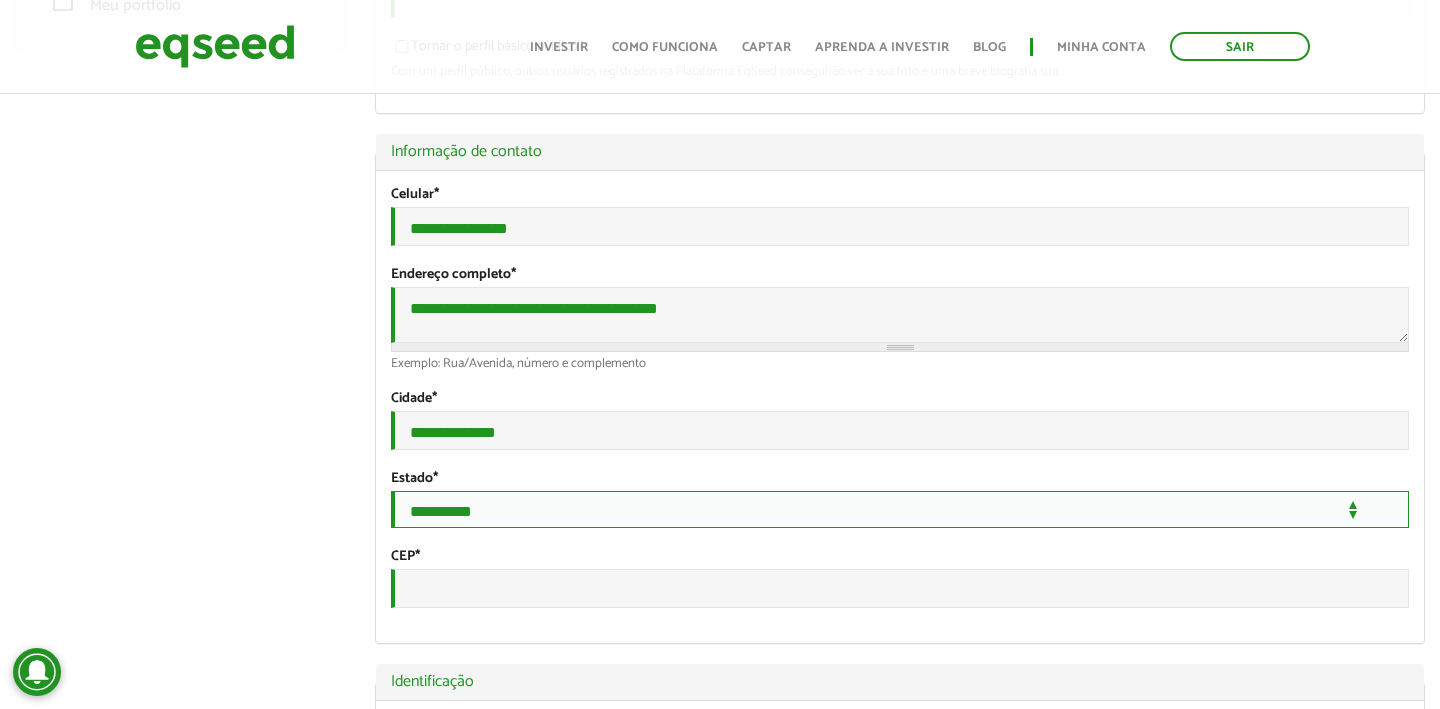 select on "**" 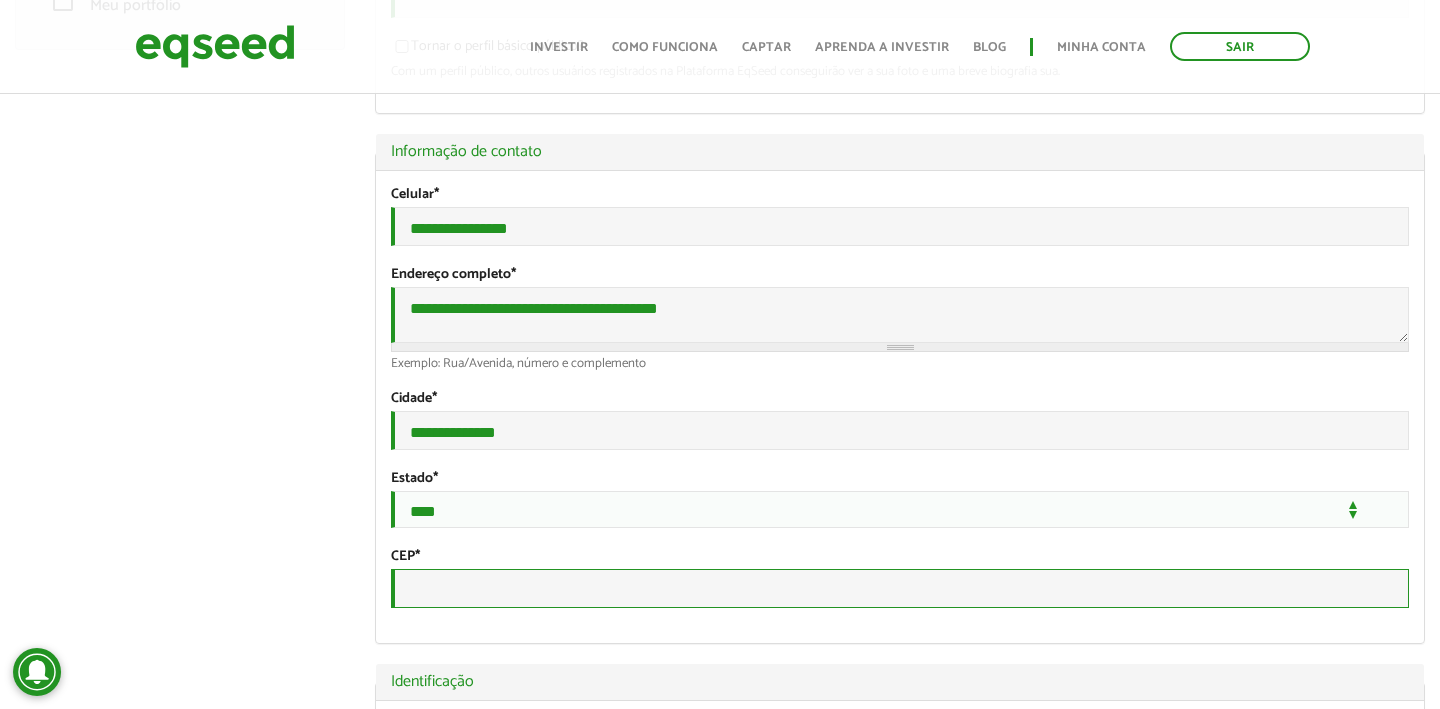 type on "*********" 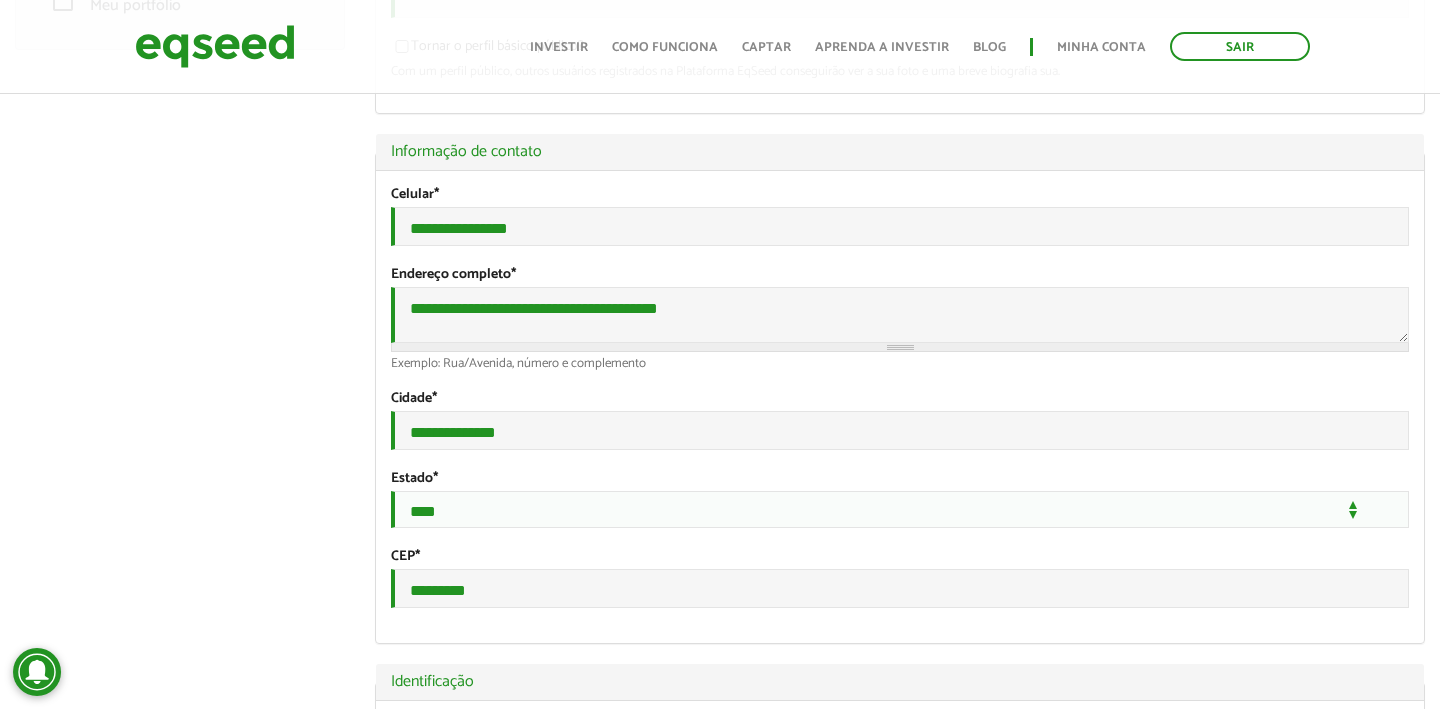 select on "***" 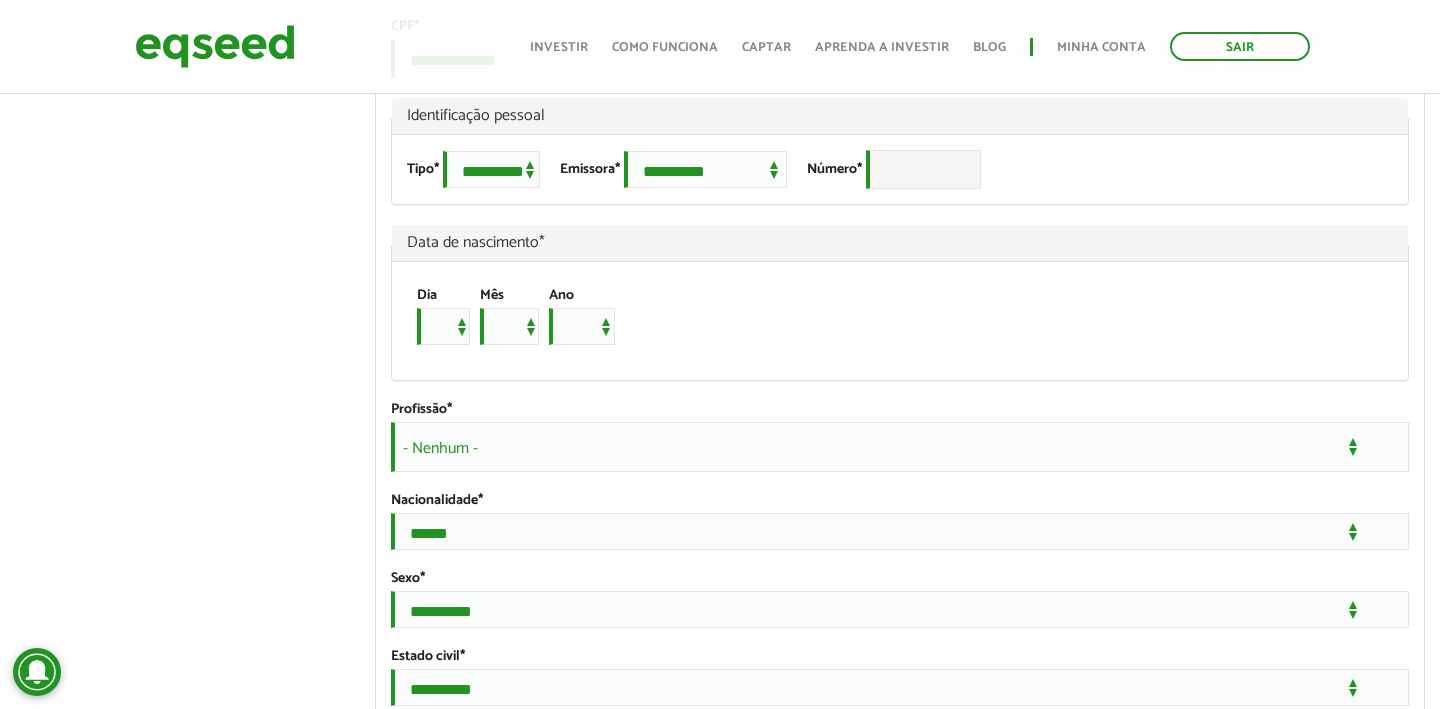 scroll, scrollTop: 1349, scrollLeft: 0, axis: vertical 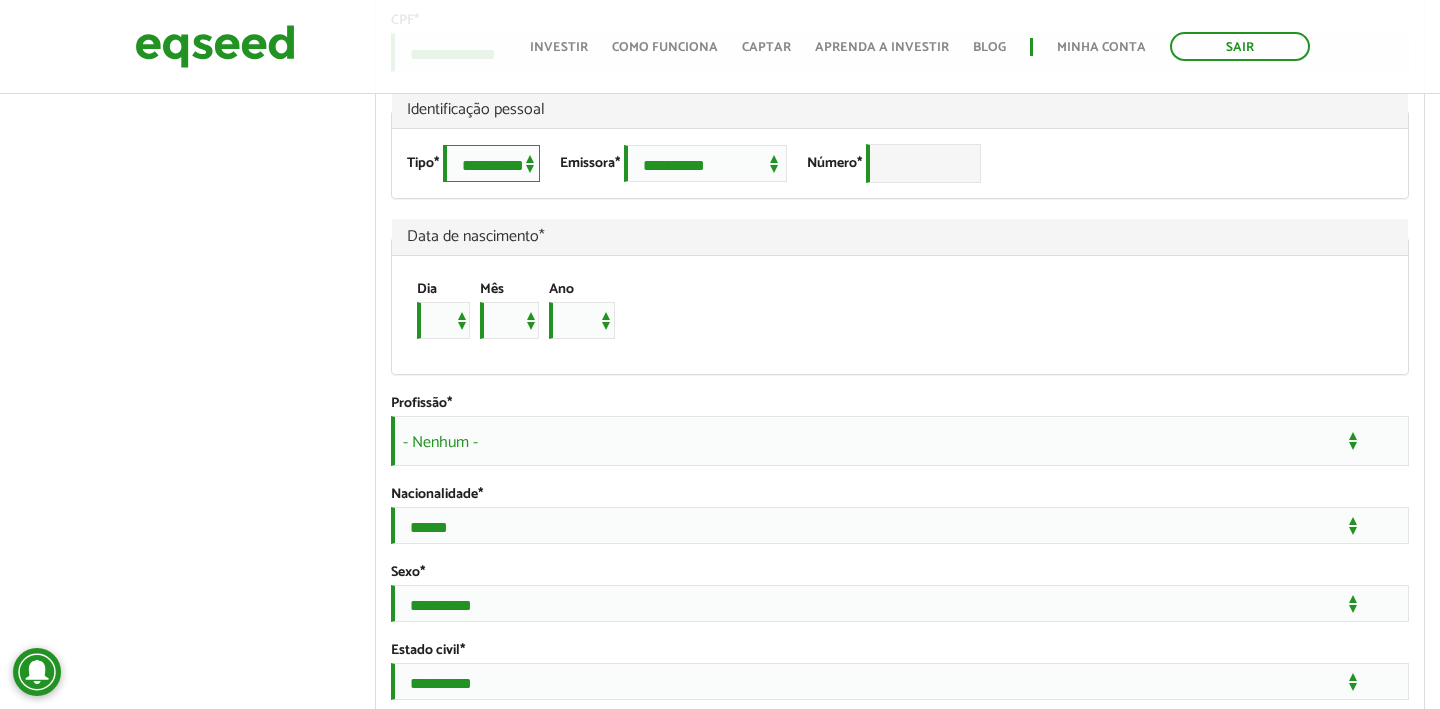 click on "**********" at bounding box center [491, 163] 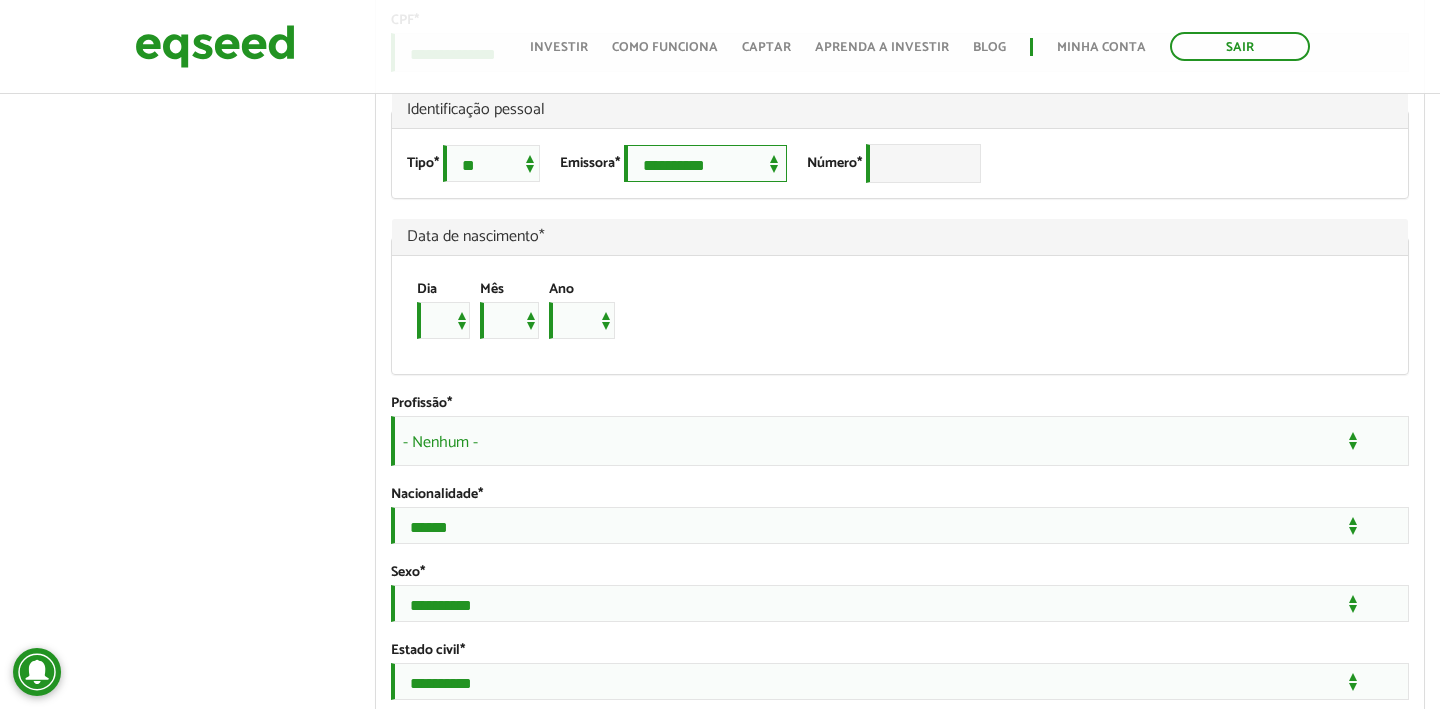 click on "**********" at bounding box center [705, 163] 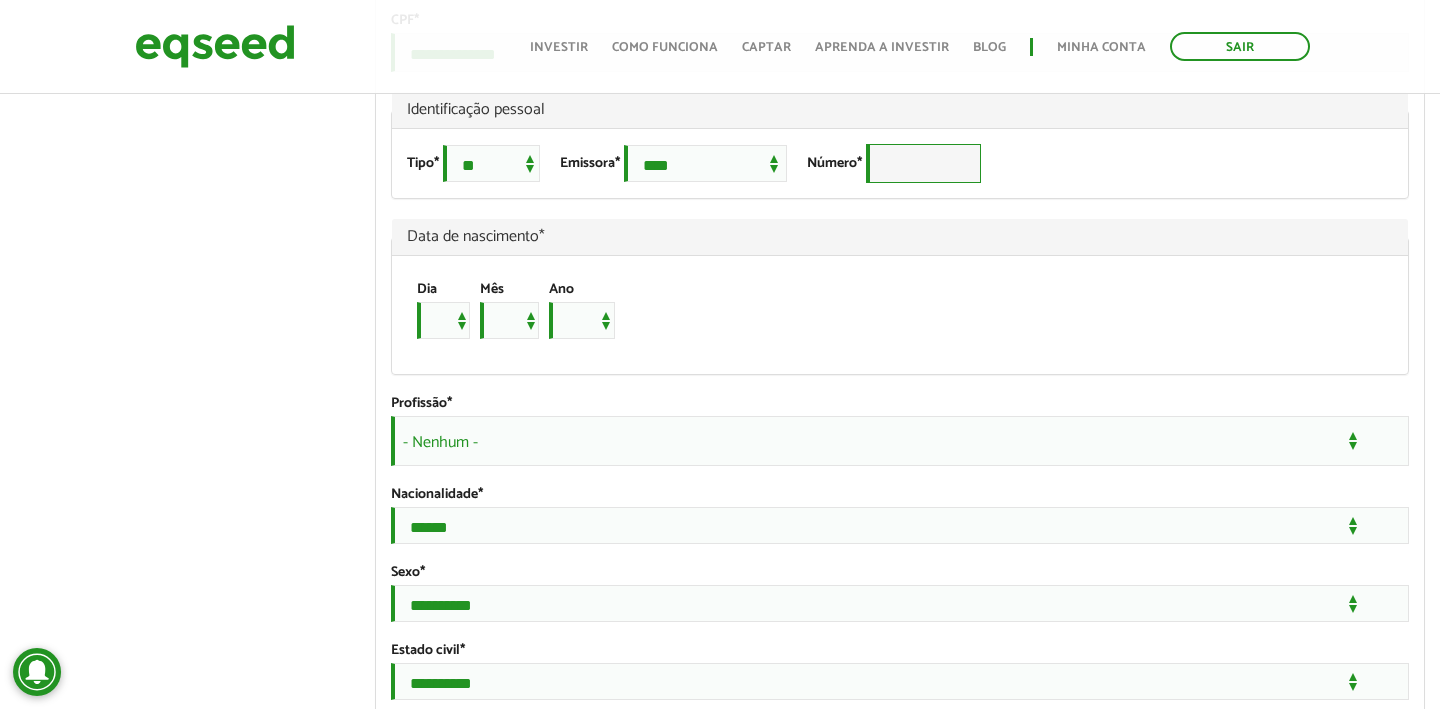 click on "Número  *" at bounding box center [923, 163] 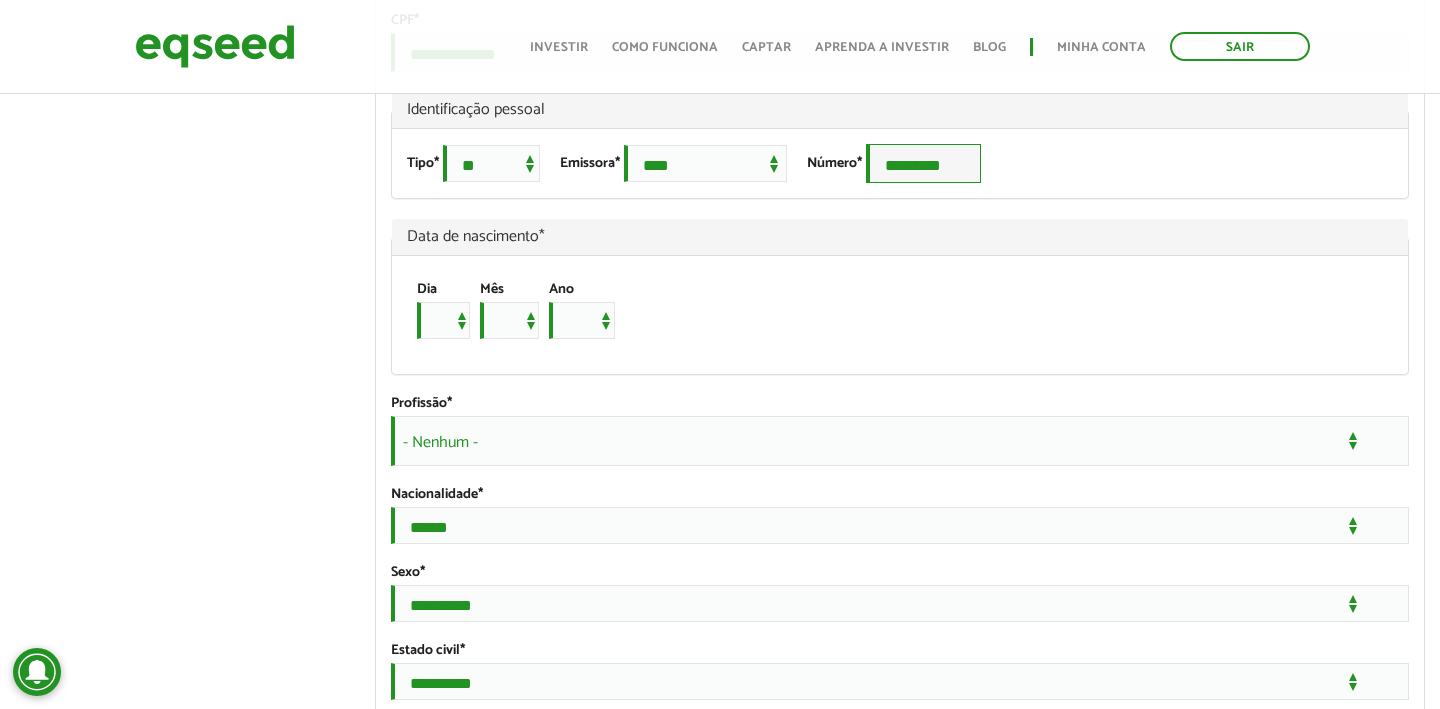 type on "*********" 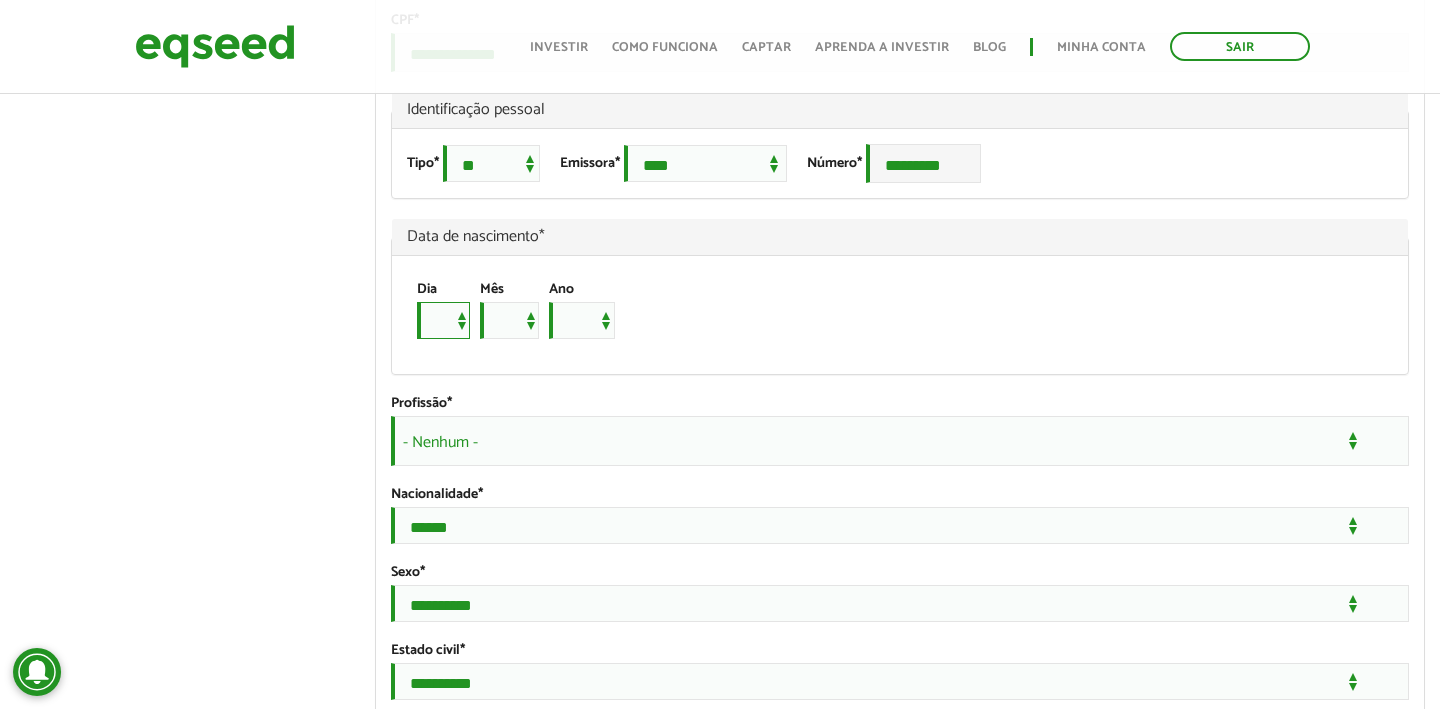 click on "* * * * * * * * * ** ** ** ** ** ** ** ** ** ** ** ** ** ** ** ** ** ** ** ** ** **" at bounding box center [443, 320] 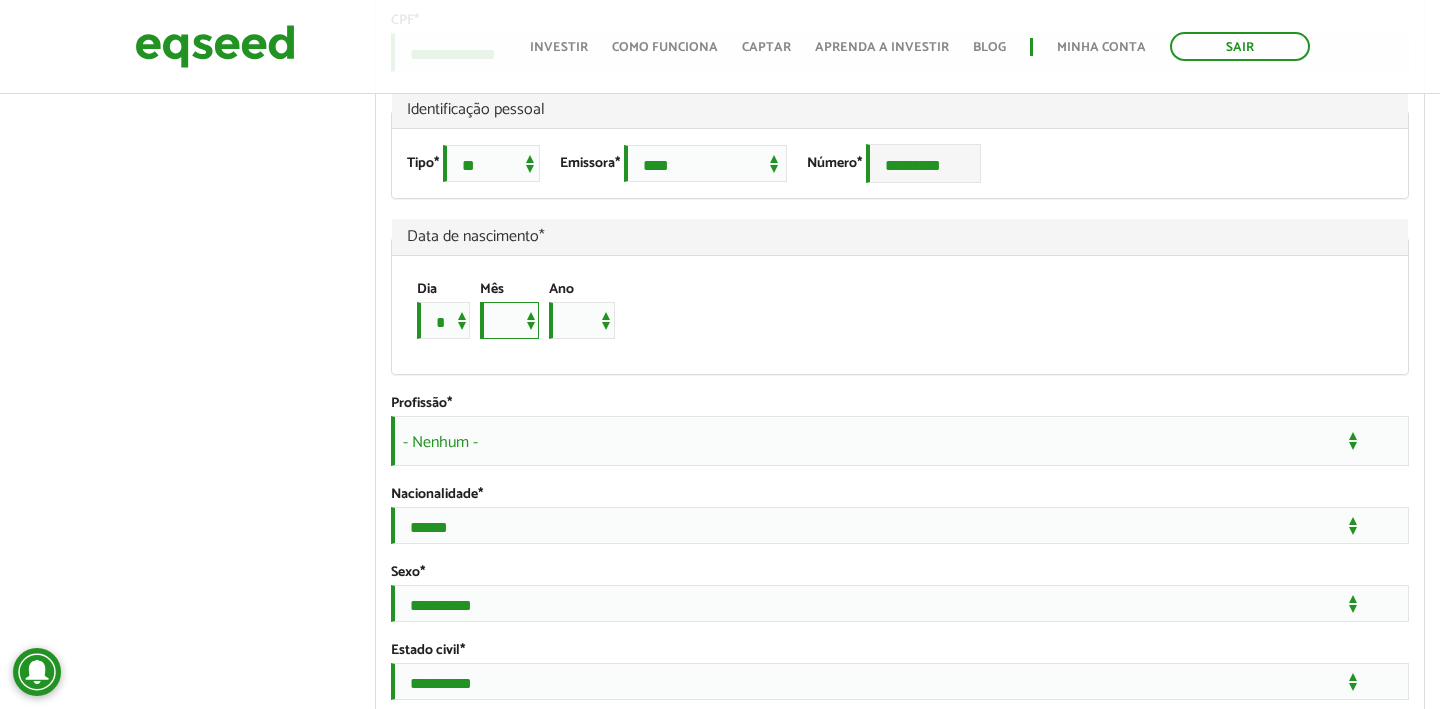 click on "*** *** *** *** *** *** *** *** *** *** *** ***" at bounding box center [509, 320] 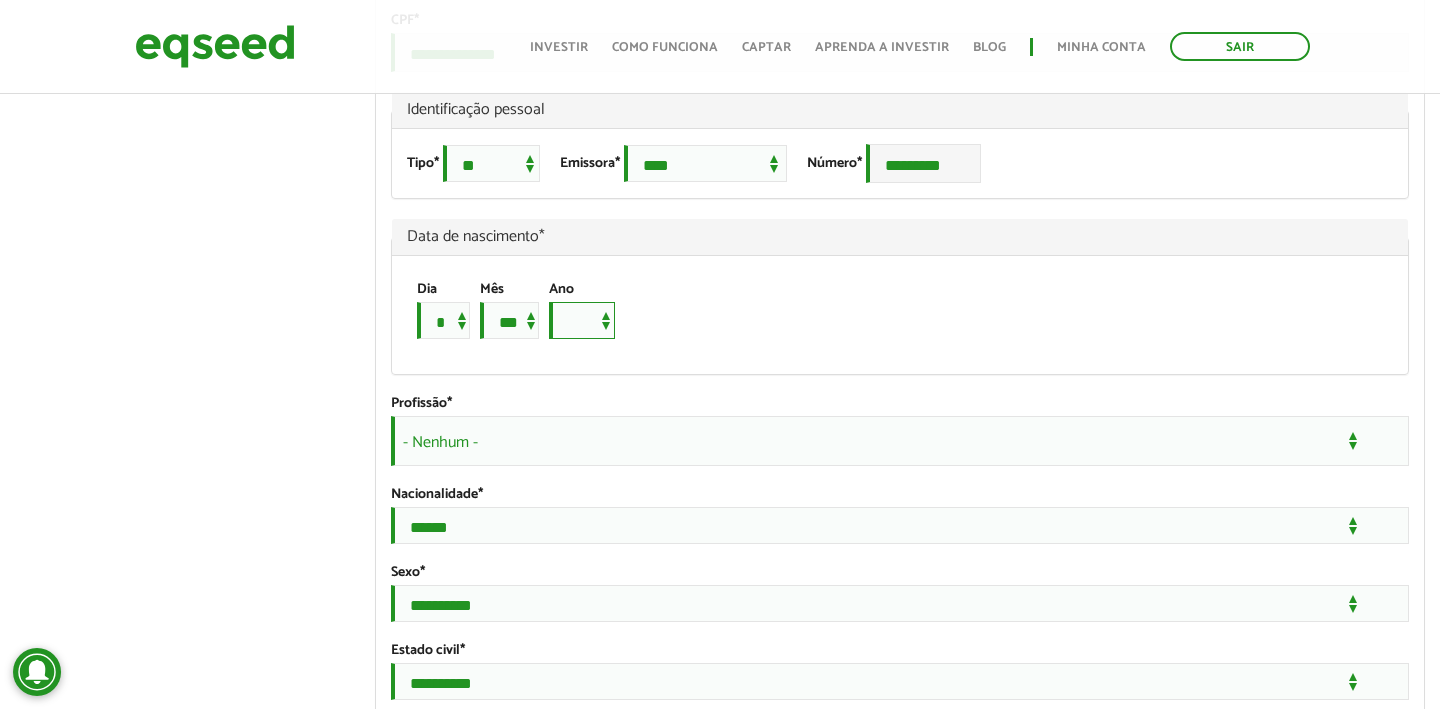 click on "**** **** **** **** **** **** **** **** **** **** **** **** **** **** **** **** **** **** **** **** **** **** **** **** **** **** **** **** **** **** **** **** **** **** **** **** **** **** **** **** **** **** **** **** **** **** **** **** **** **** **** **** **** **** **** **** **** **** **** **** **** **** **** **** **** **** **** **** **** **** **** **** **** **** **** **** **** **** **** **** **** **** **** **** **** **** **** **** **** **** **** **** **** **** **** **** **** **** **** **** **** **** **** **** **** **** **** **** **** **** **** **** **** **** **** **** **** **** **** **** **** **** **** **** **** ****" at bounding box center (582, 320) 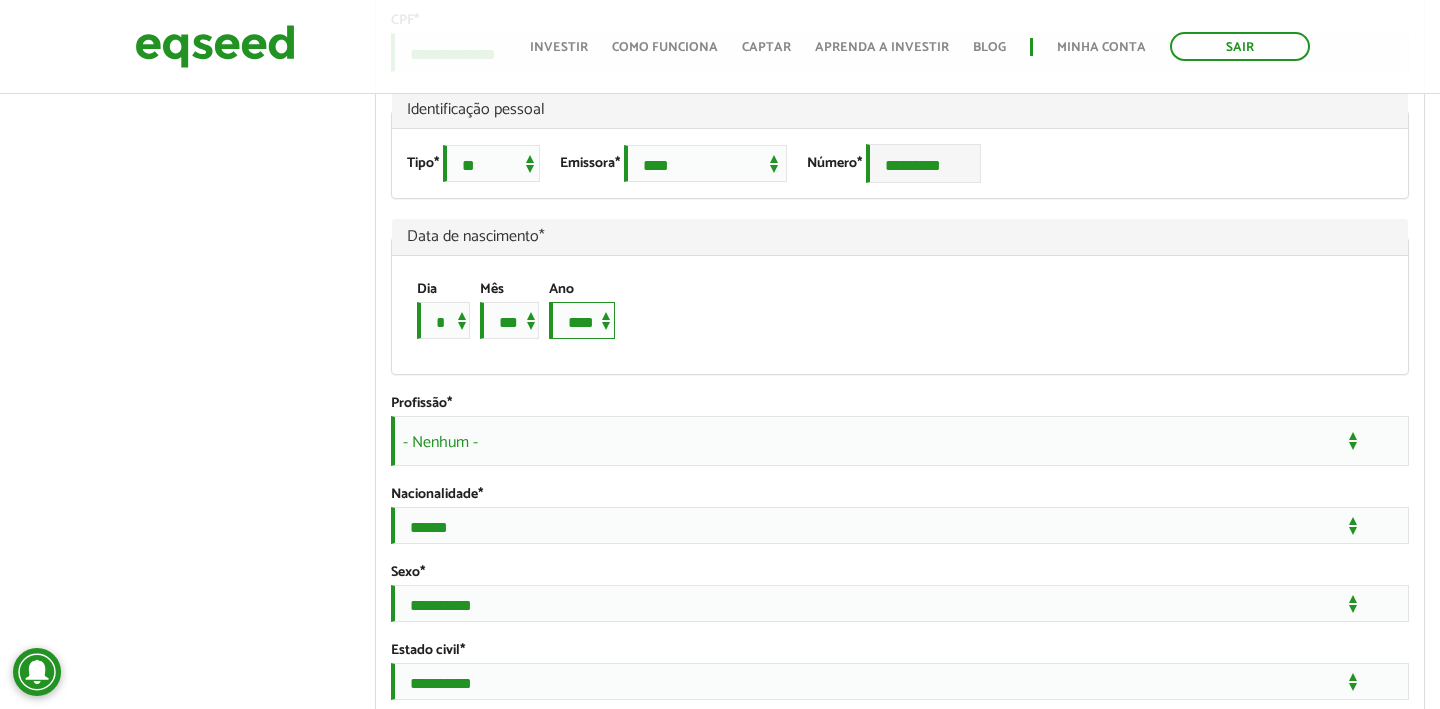 scroll, scrollTop: 1494, scrollLeft: 0, axis: vertical 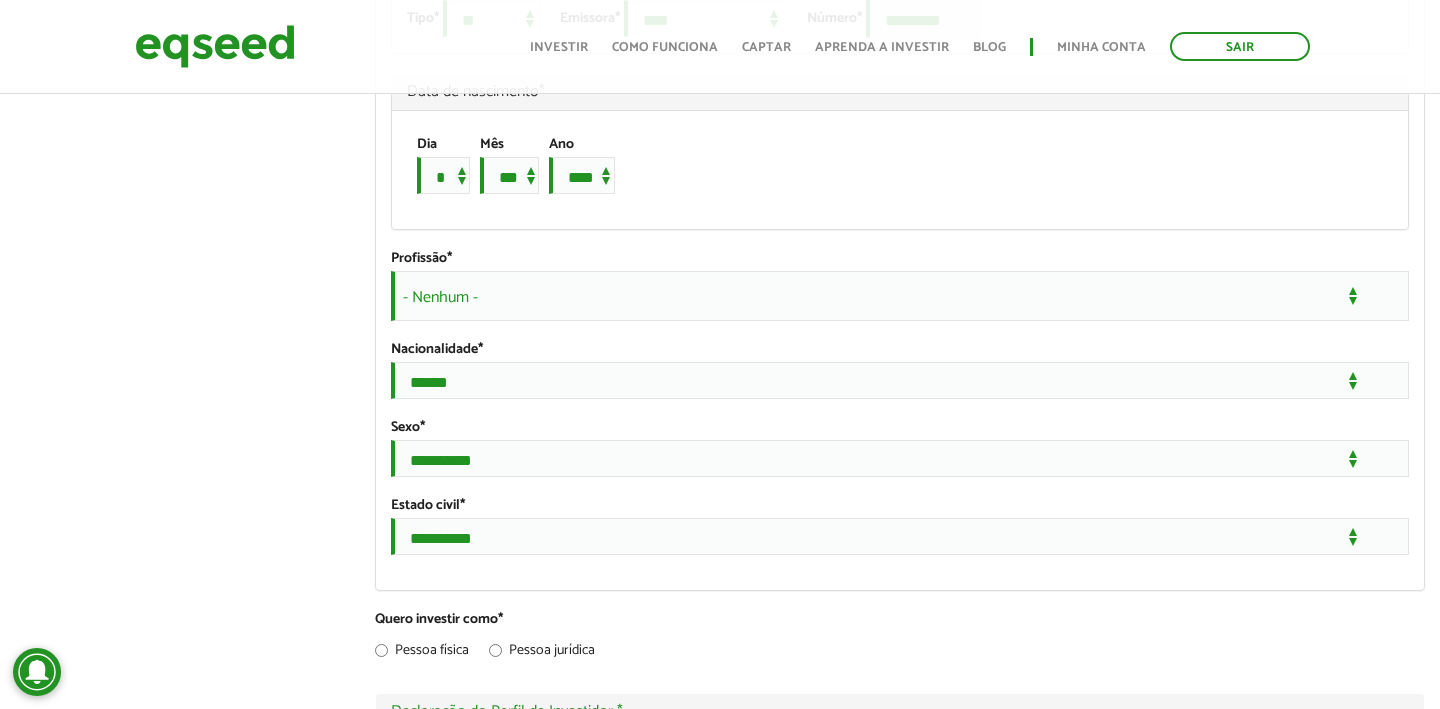 click on "- Nenhum -" at bounding box center [900, 296] 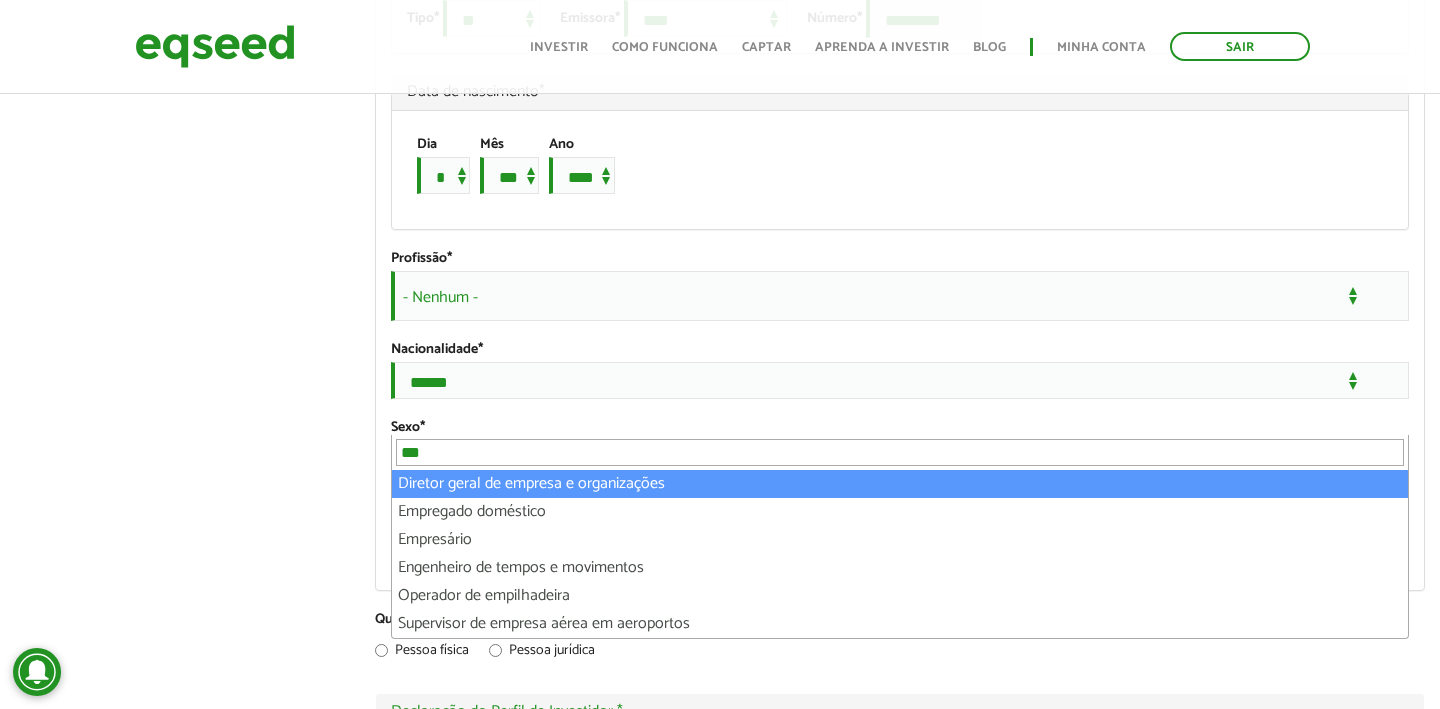 scroll, scrollTop: 0, scrollLeft: 0, axis: both 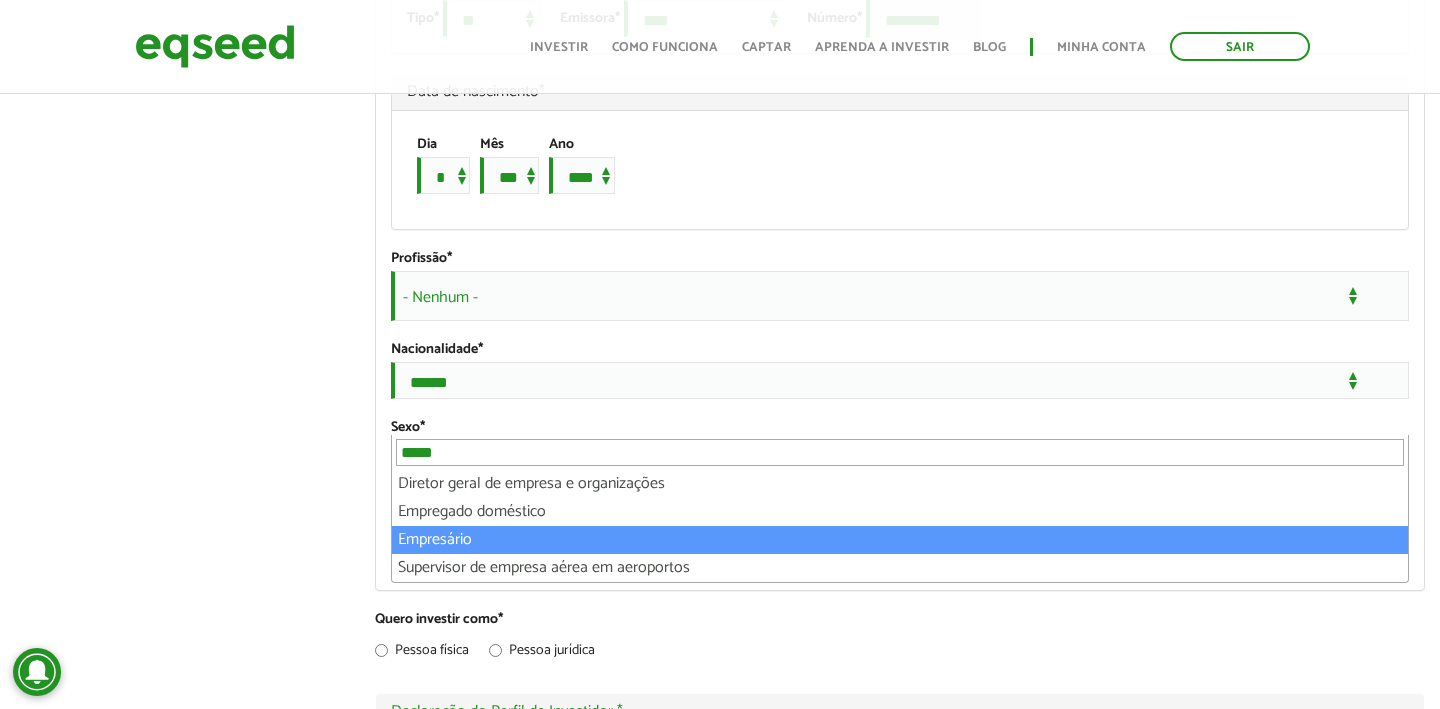 type on "*****" 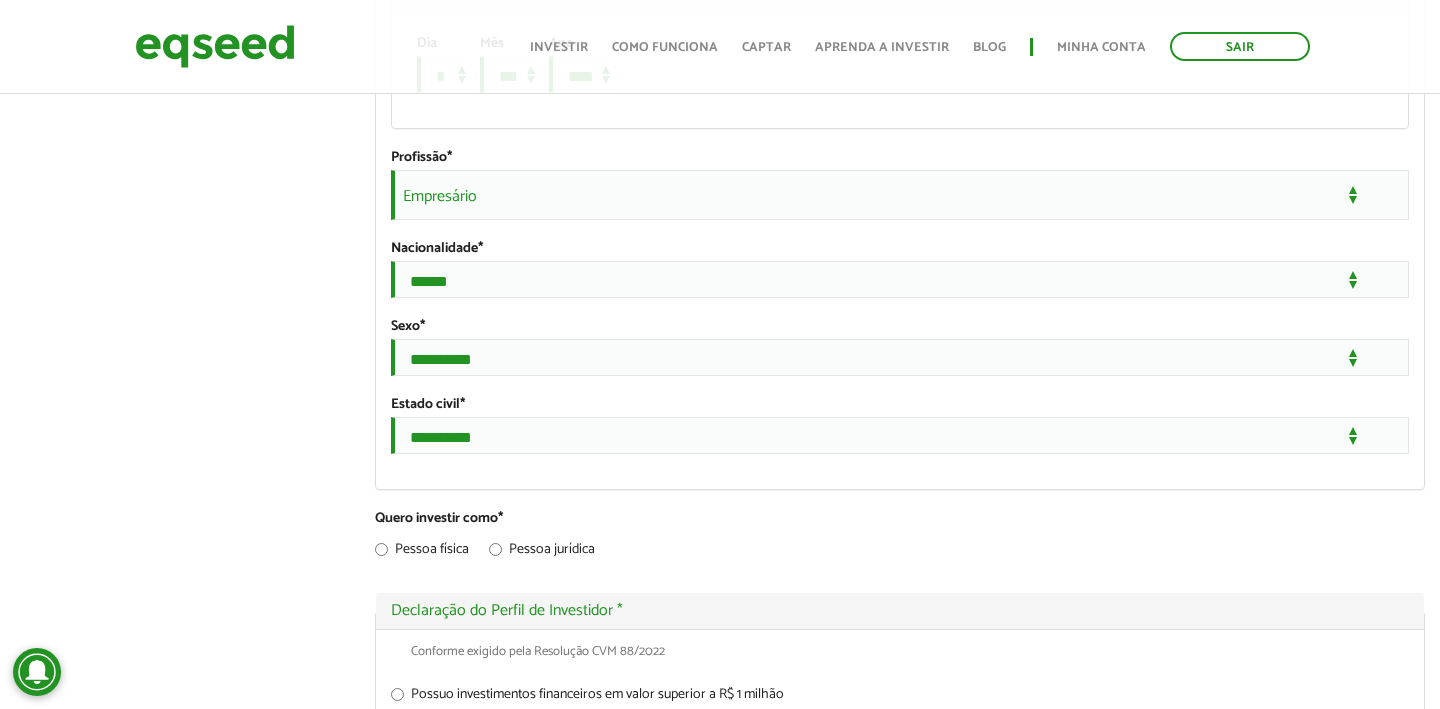 scroll, scrollTop: 1640, scrollLeft: 0, axis: vertical 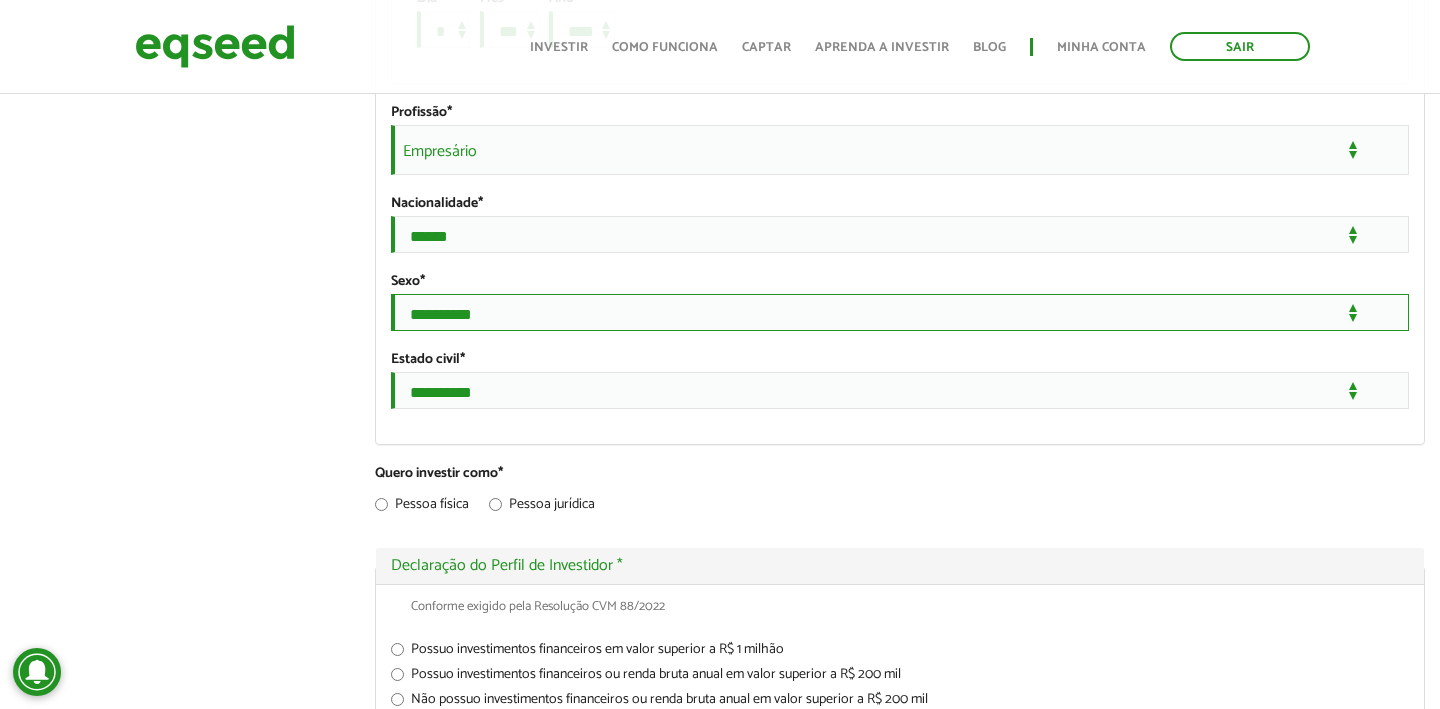 click on "**********" at bounding box center (900, 312) 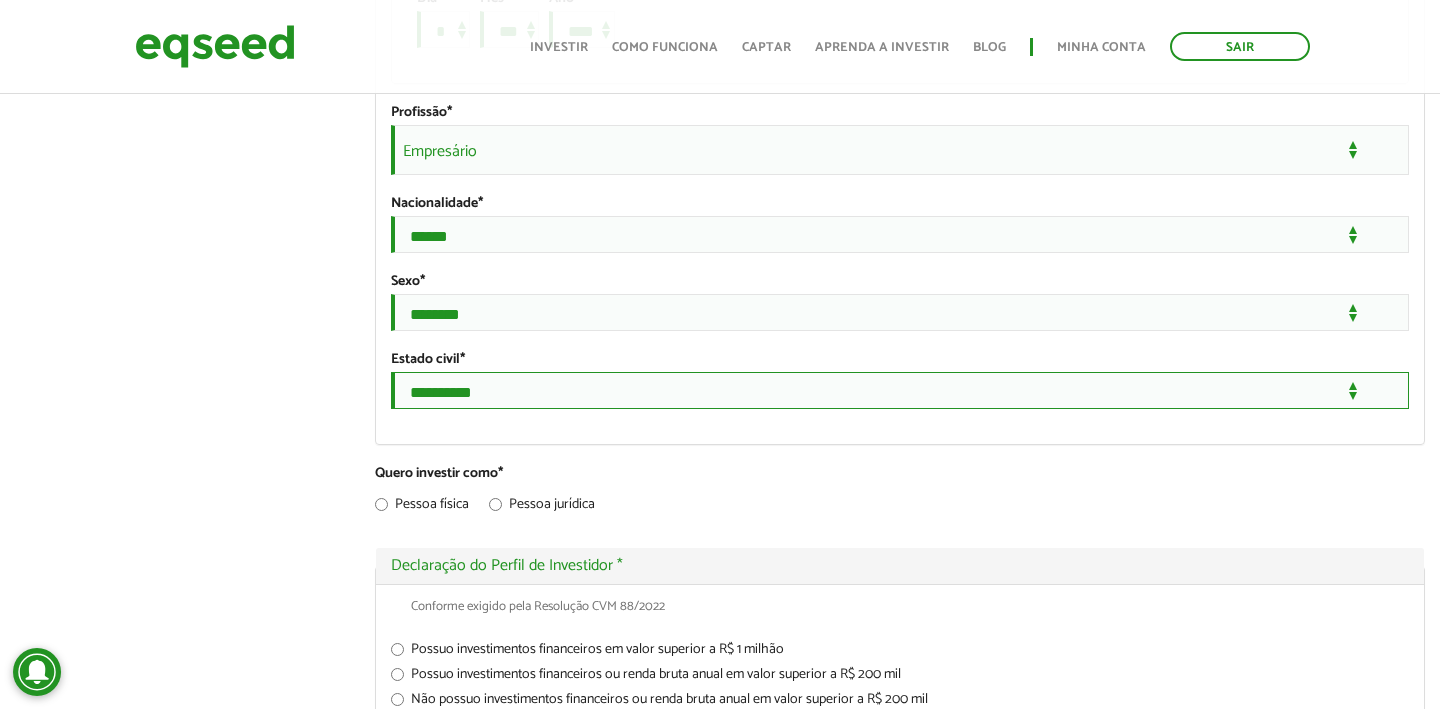 click on "**********" at bounding box center (900, 390) 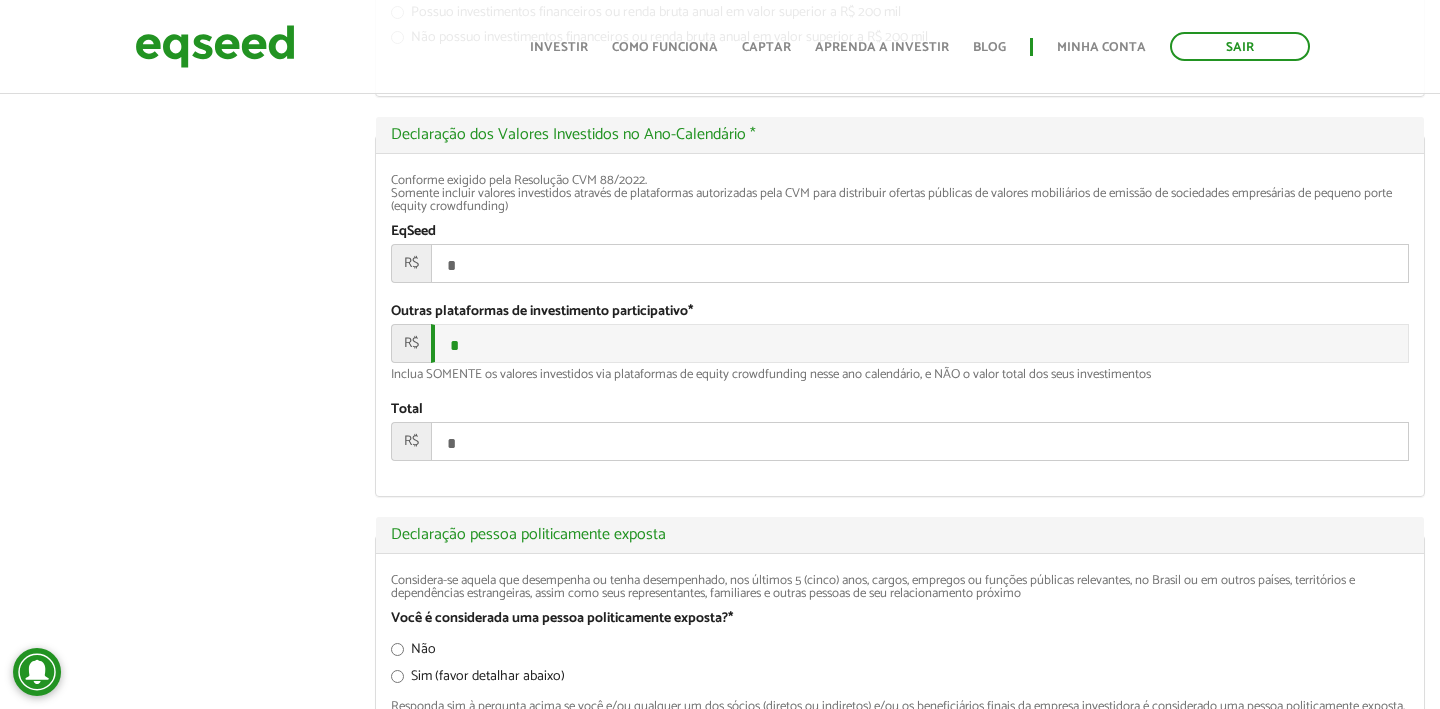 scroll, scrollTop: 2295, scrollLeft: 0, axis: vertical 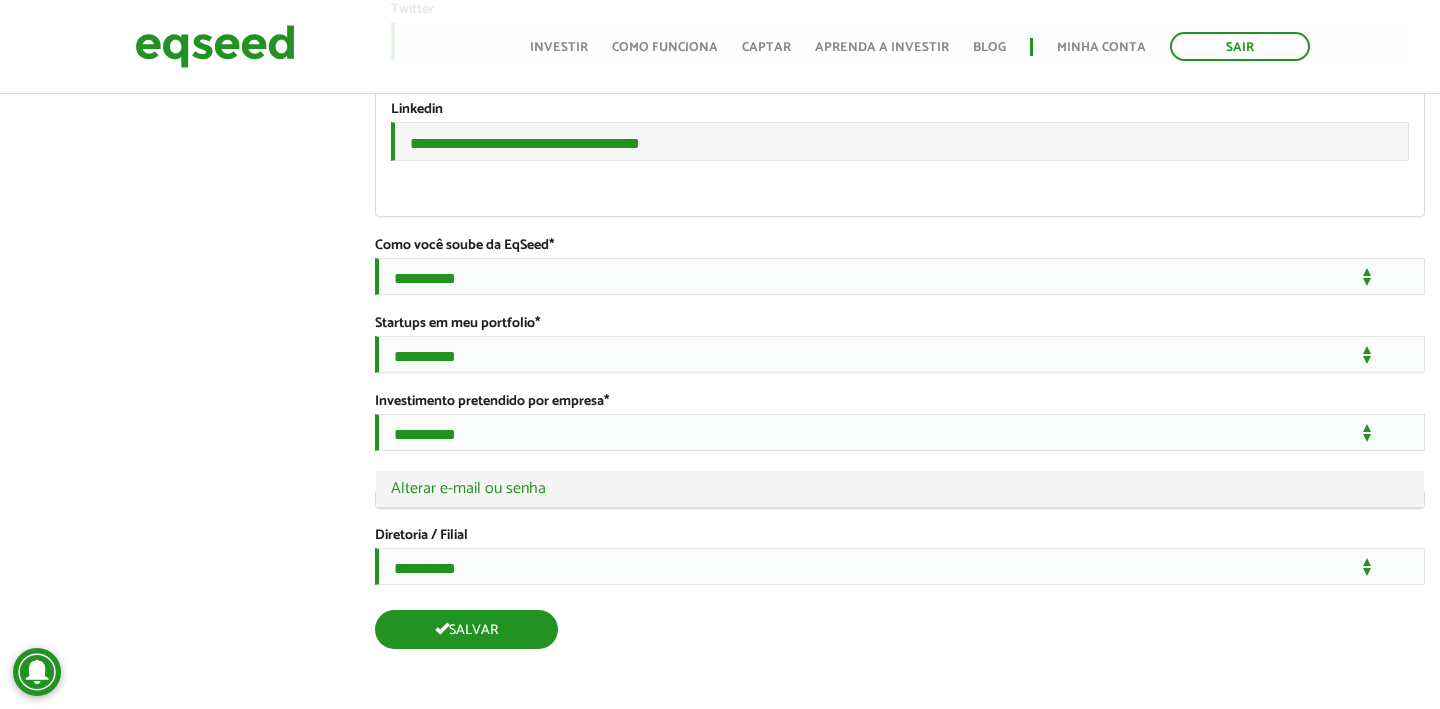 click on "Salvar" at bounding box center [466, 629] 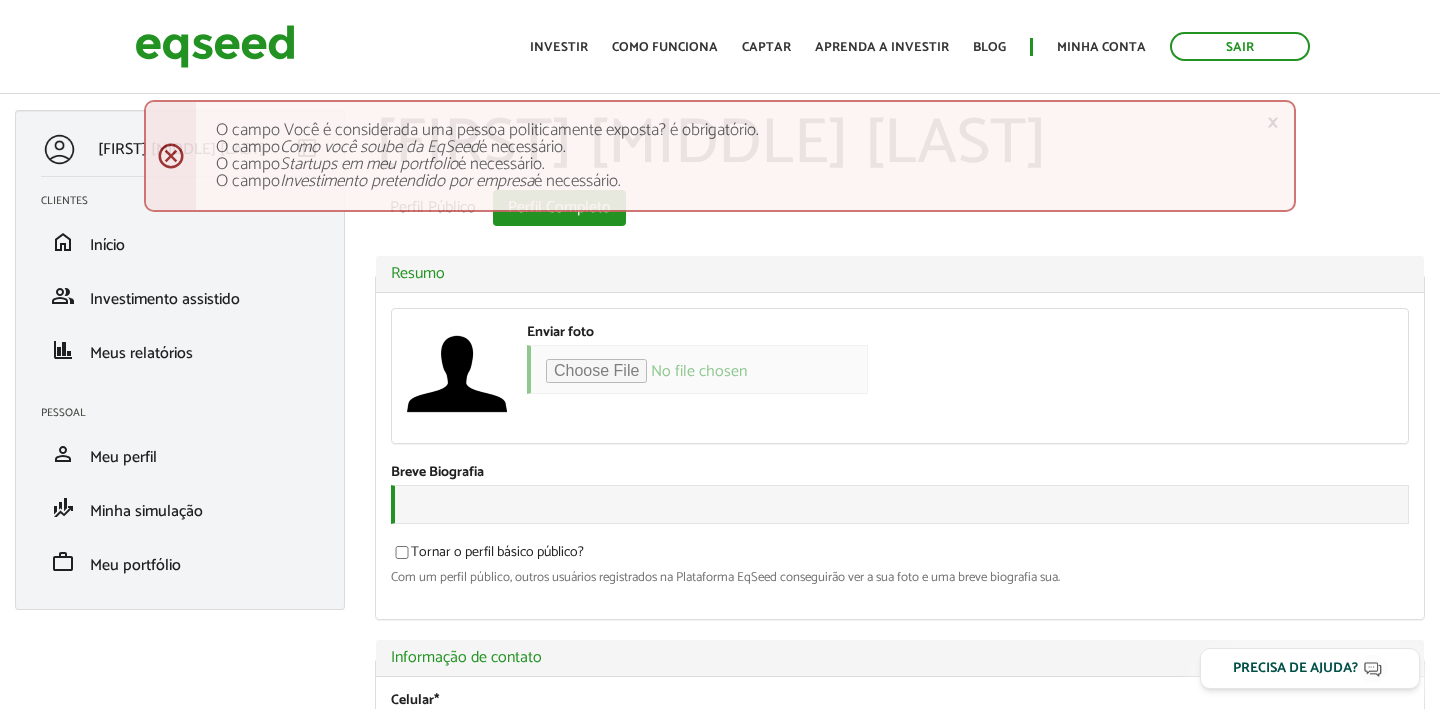 scroll, scrollTop: 0, scrollLeft: 0, axis: both 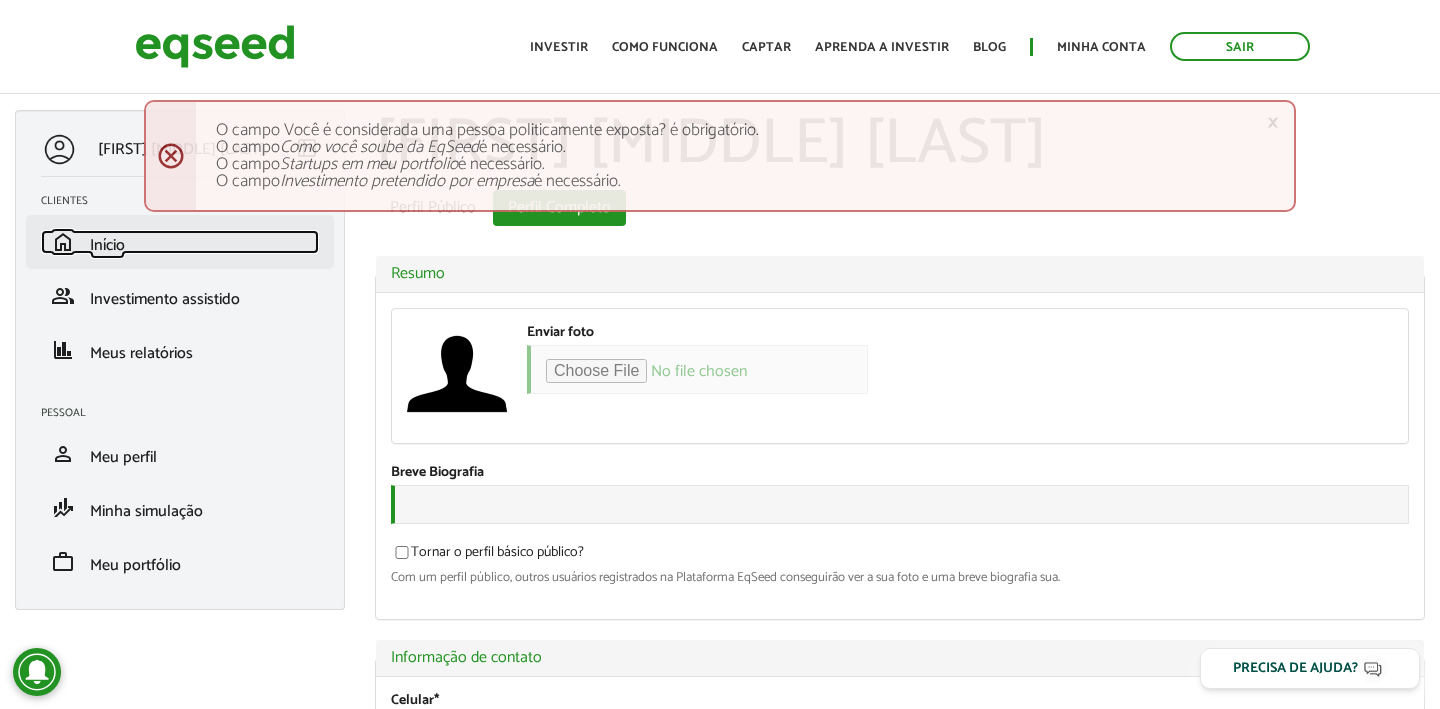 click on "Início" at bounding box center [107, 245] 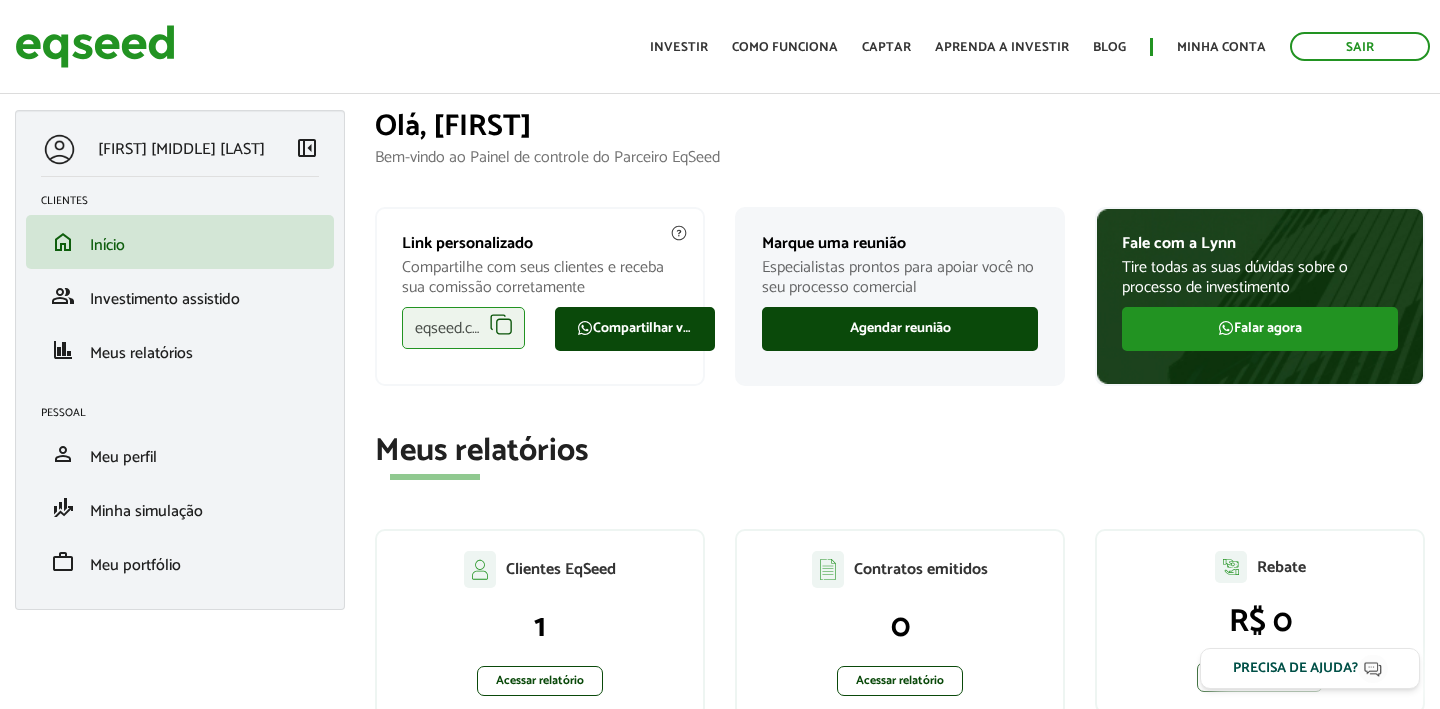 scroll, scrollTop: 0, scrollLeft: 0, axis: both 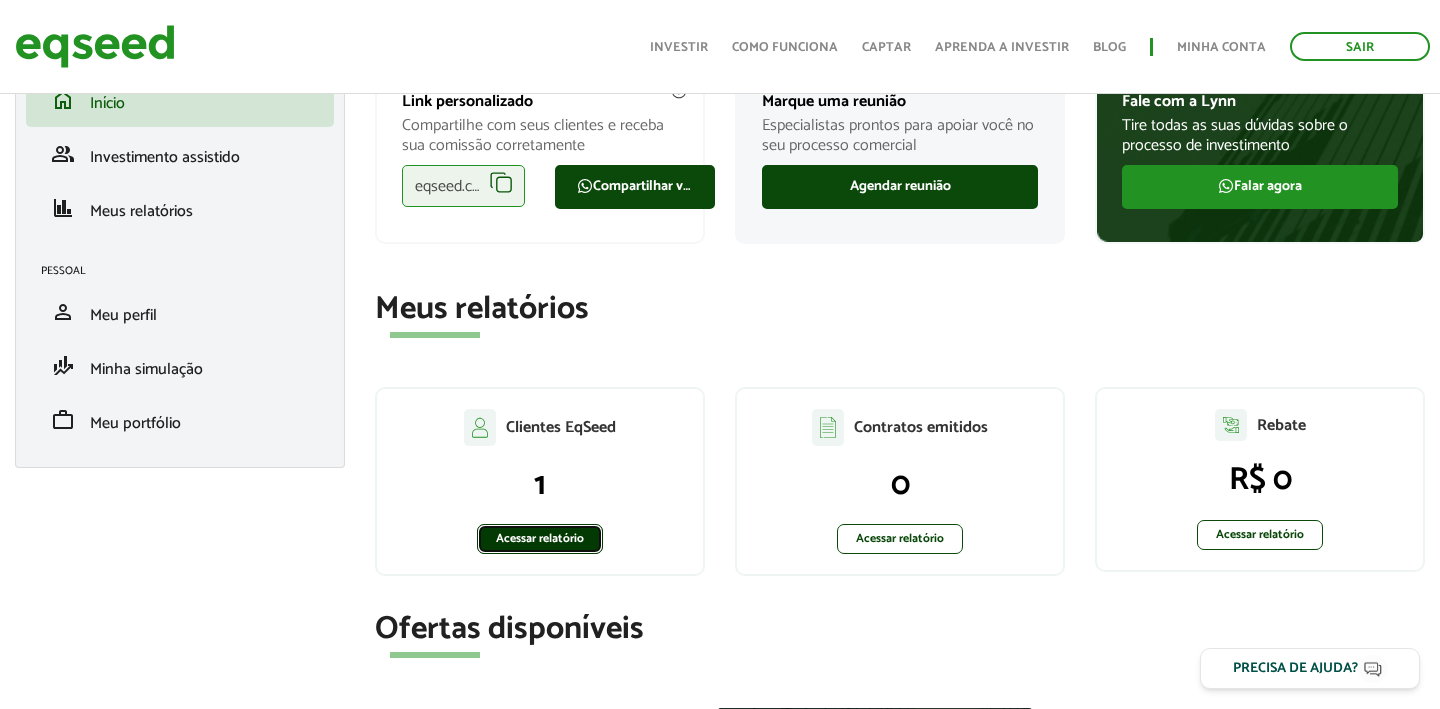 click on "Acessar relatório" at bounding box center [540, 539] 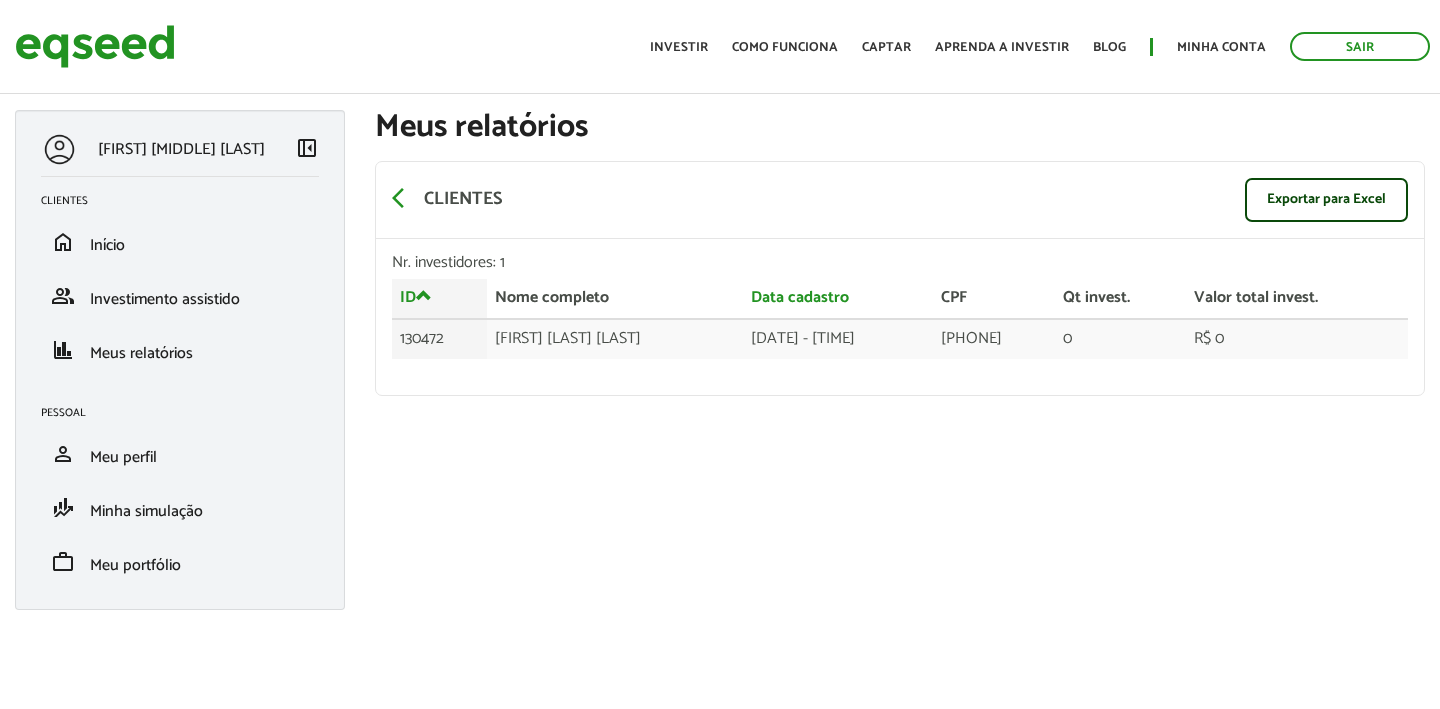 scroll, scrollTop: 0, scrollLeft: 0, axis: both 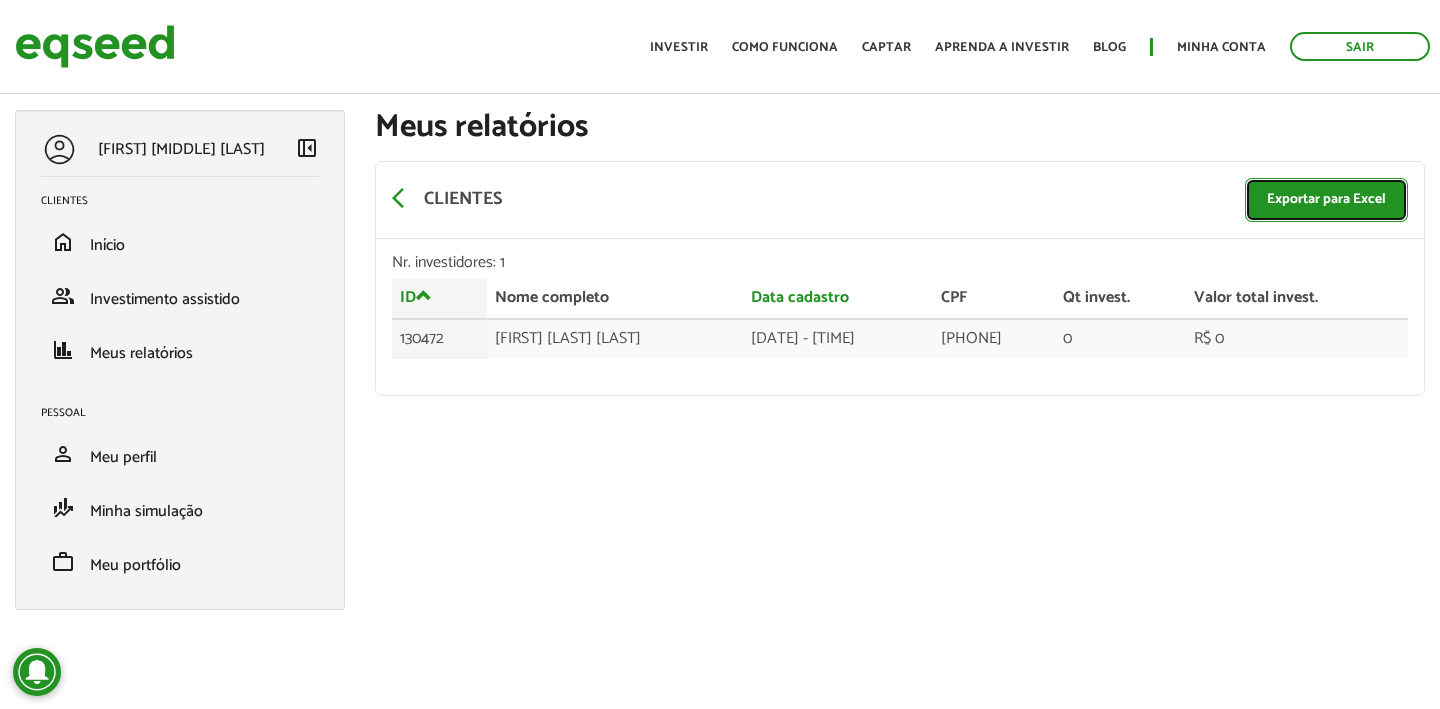 click on "Exportar para Excel" at bounding box center (1326, 200) 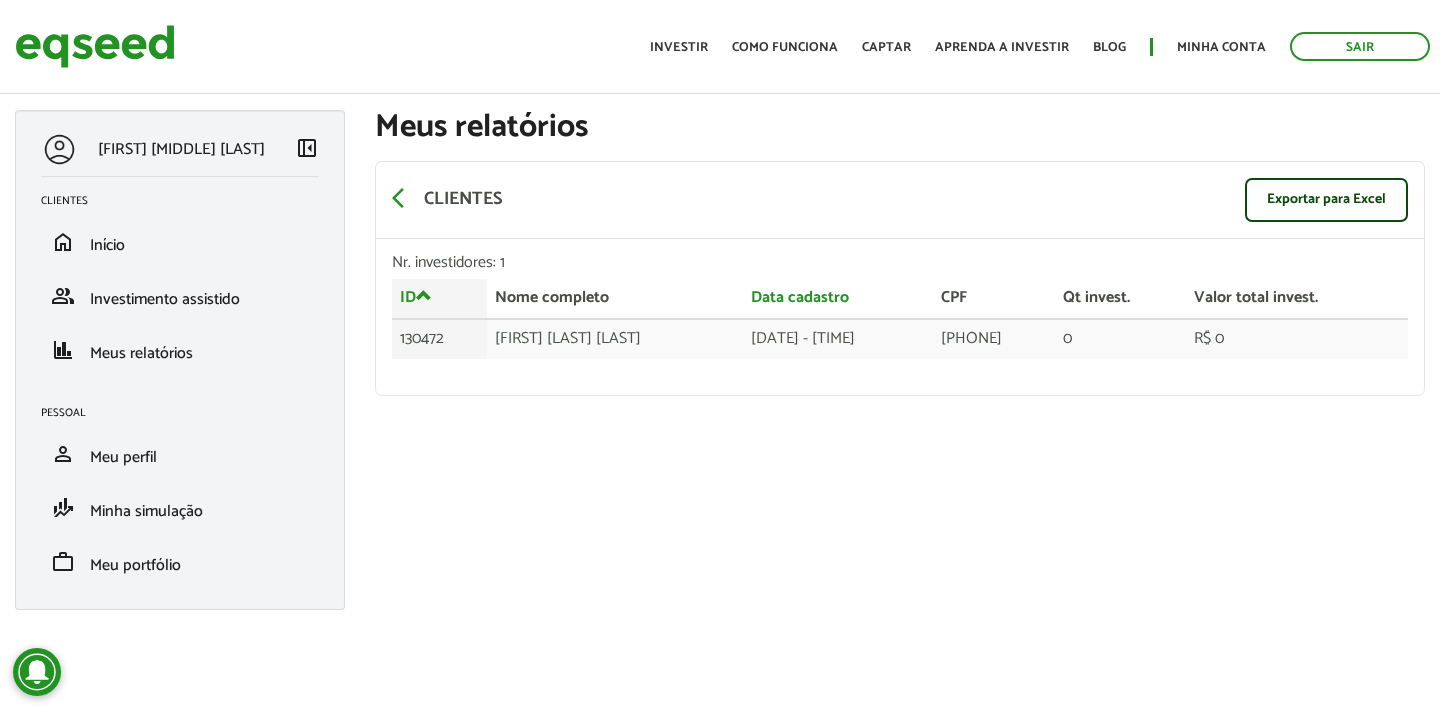 click on "Início
Investir
Como funciona
Captar
Aprenda a investir
Blog
Minha conta
Sair" at bounding box center [1040, 46] 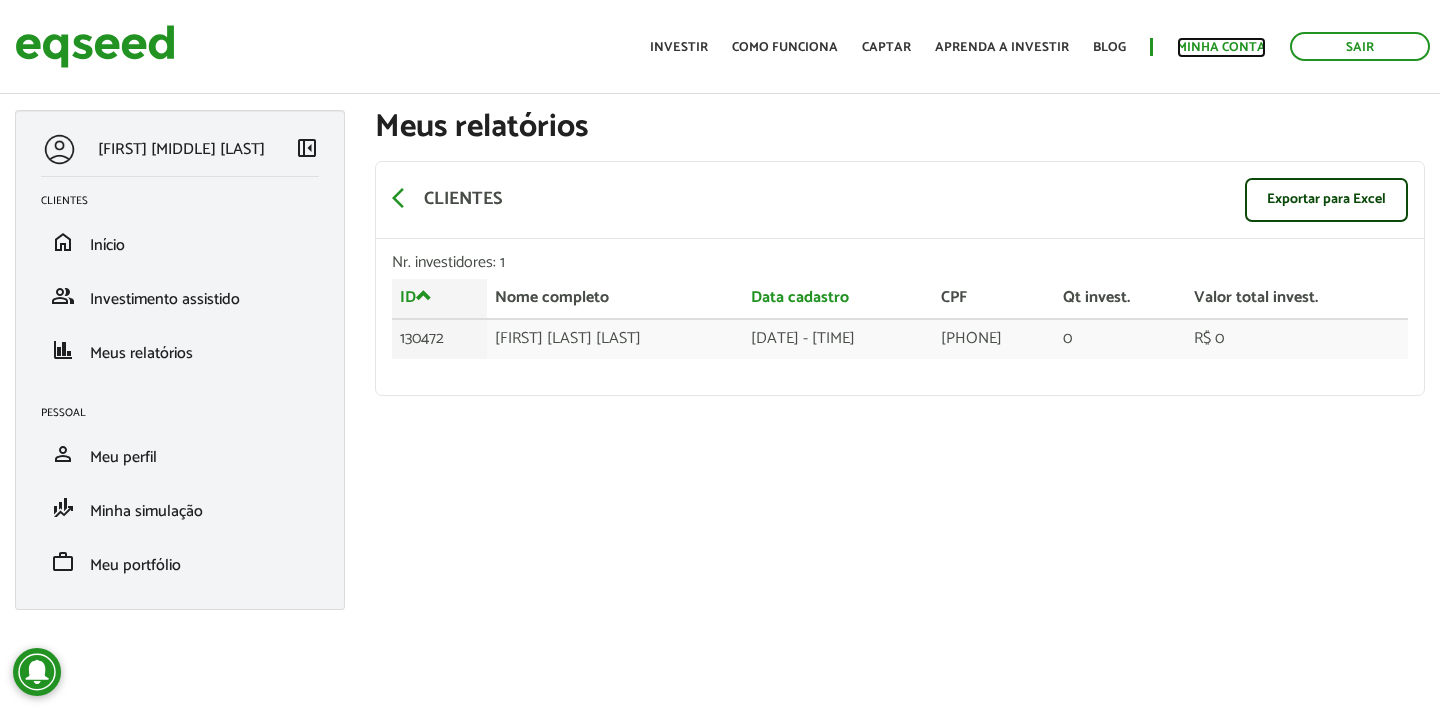 click on "Minha conta" at bounding box center (1221, 47) 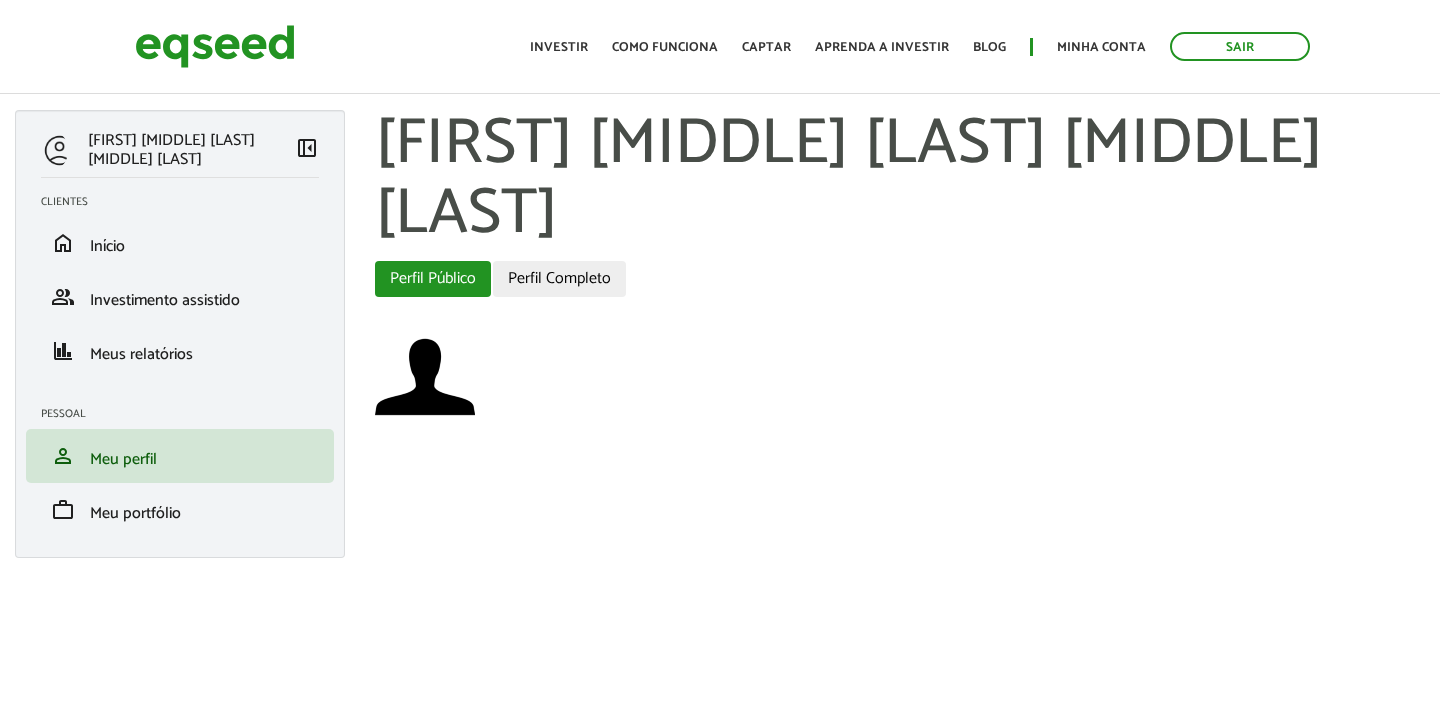 scroll, scrollTop: 0, scrollLeft: 0, axis: both 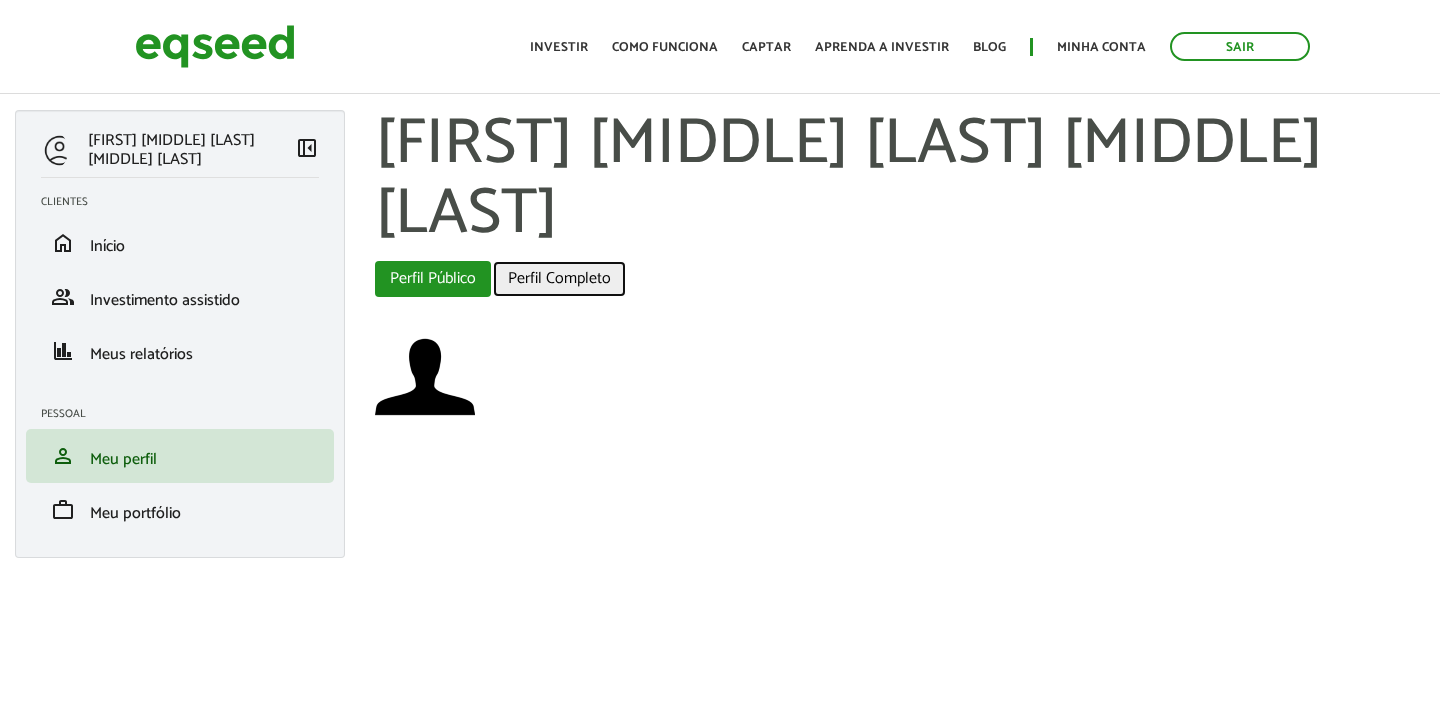 click on "Perfil Completo" at bounding box center (559, 279) 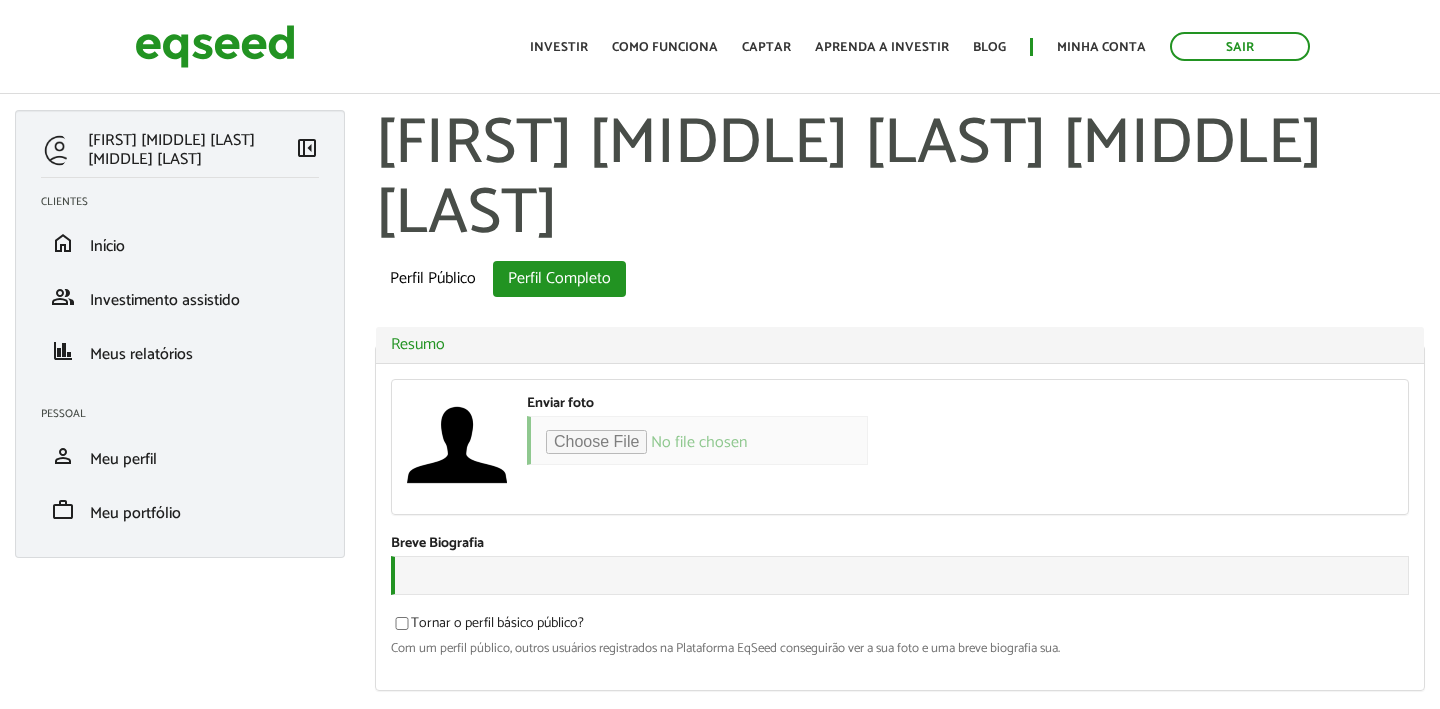 scroll, scrollTop: 0, scrollLeft: 0, axis: both 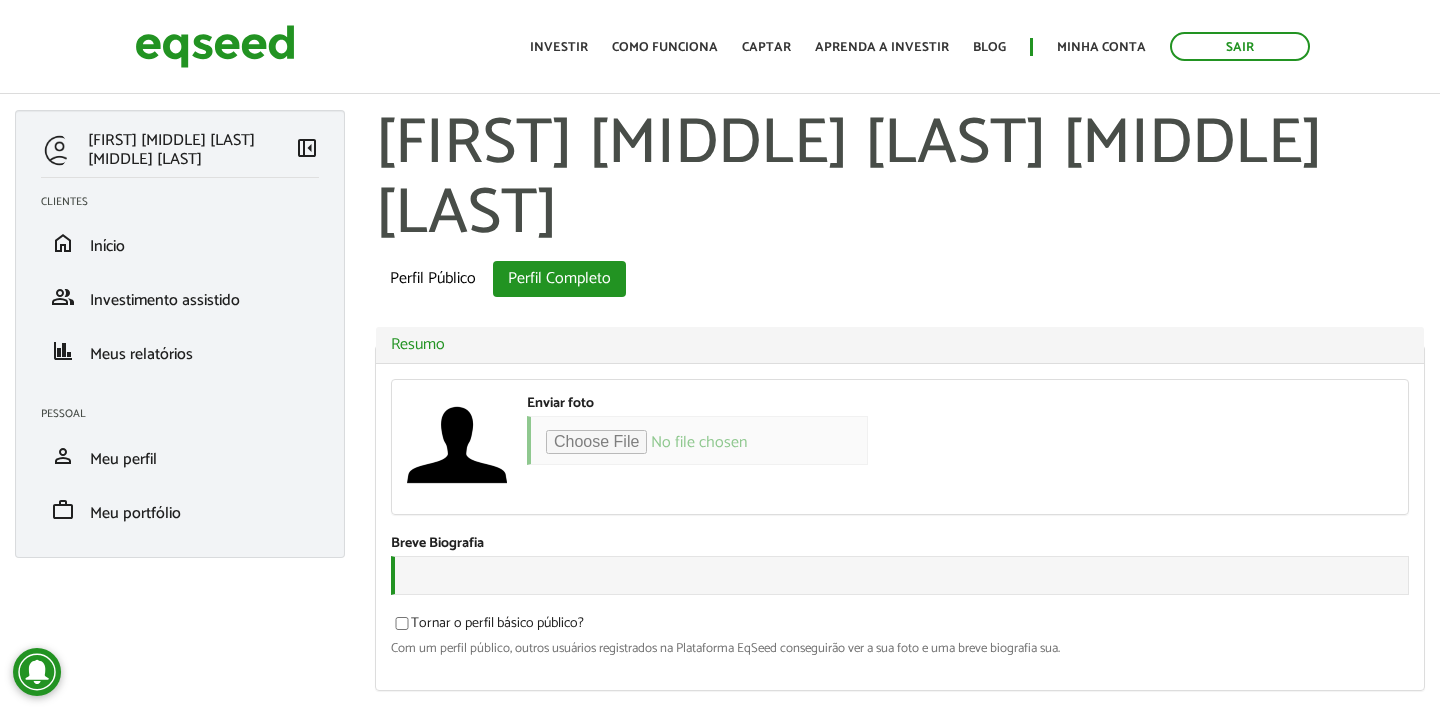 type on "**********" 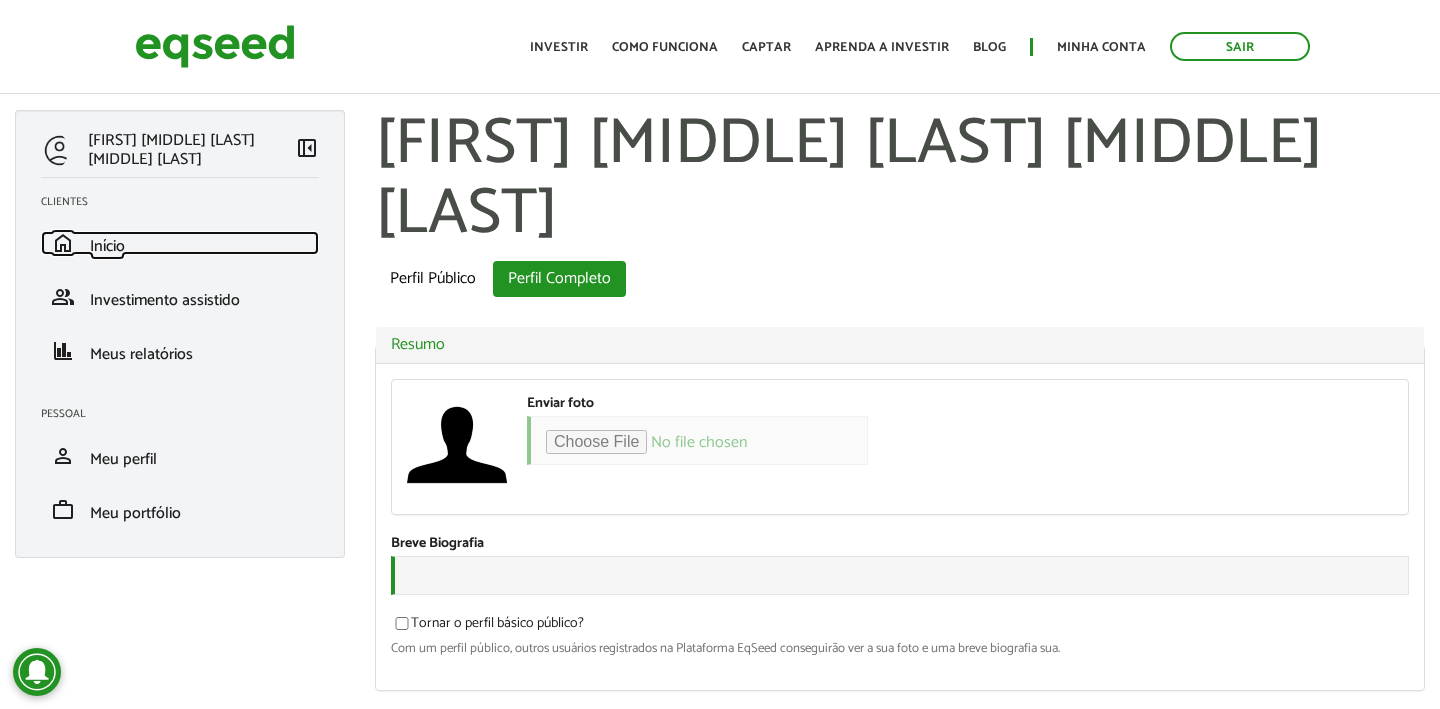 click on "Início" at bounding box center (107, 246) 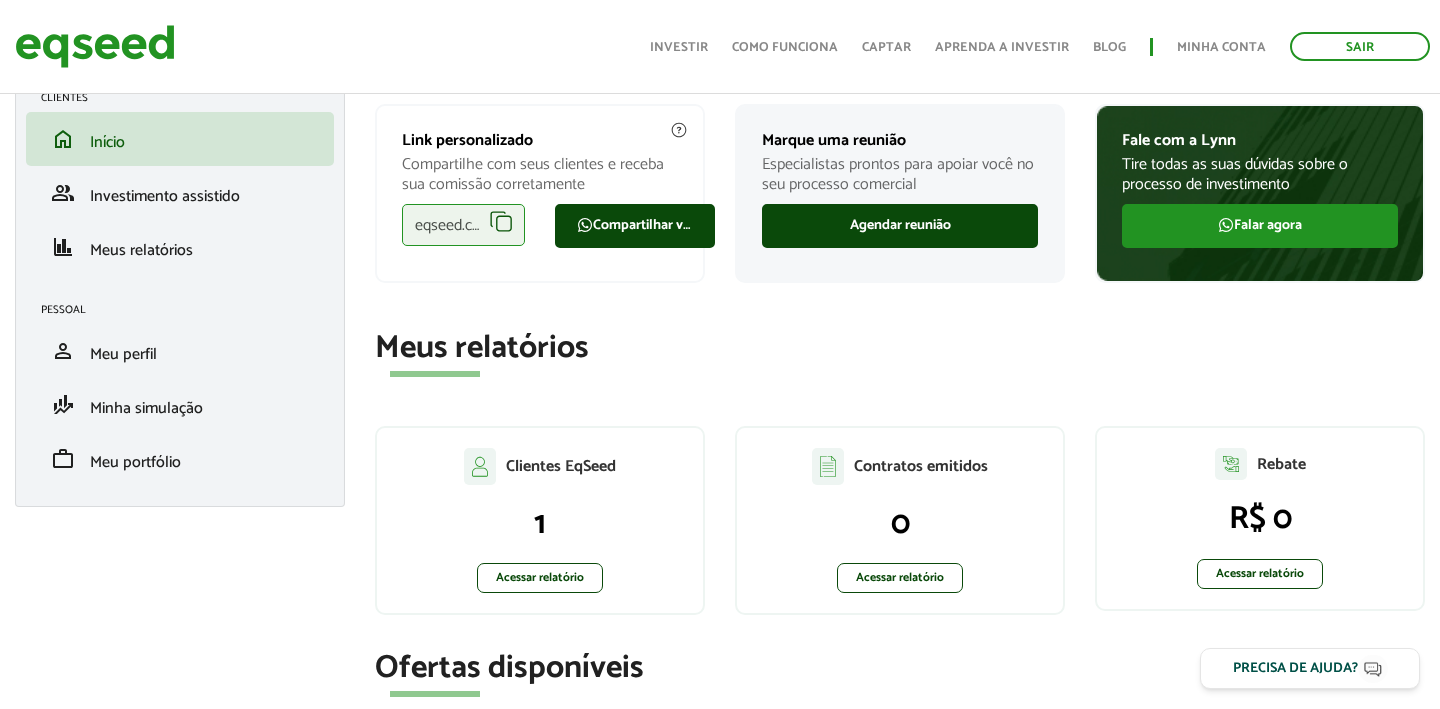 scroll, scrollTop: 98, scrollLeft: 0, axis: vertical 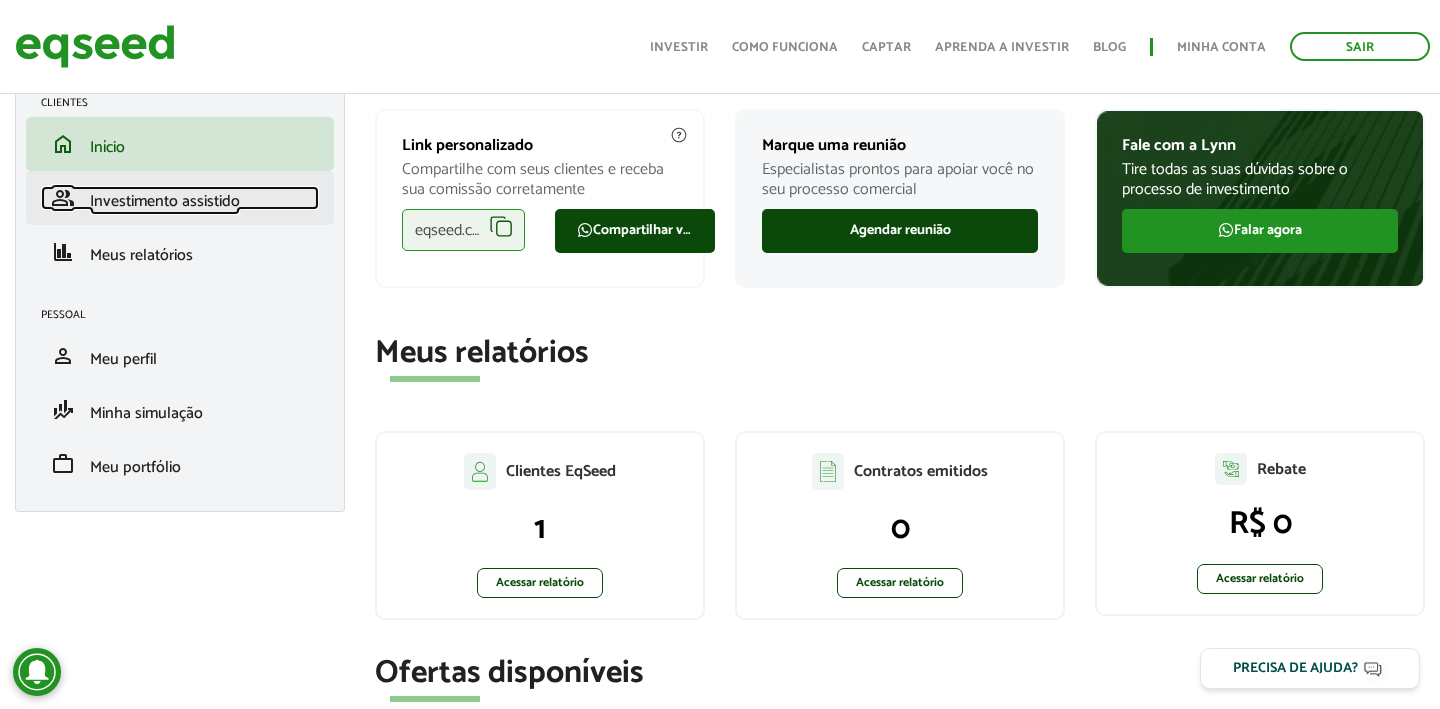 click on "Investimento assistido" at bounding box center (165, 201) 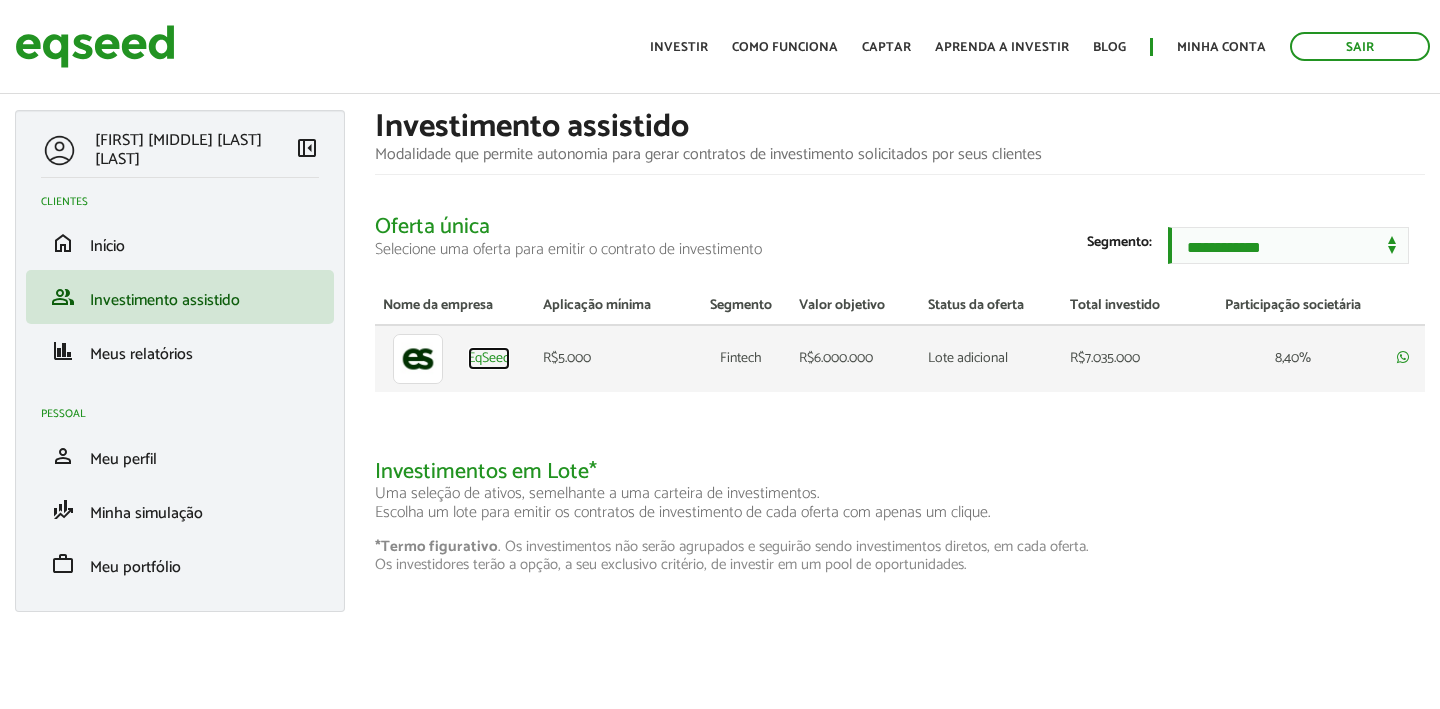 click on "EqSeed" at bounding box center (489, 359) 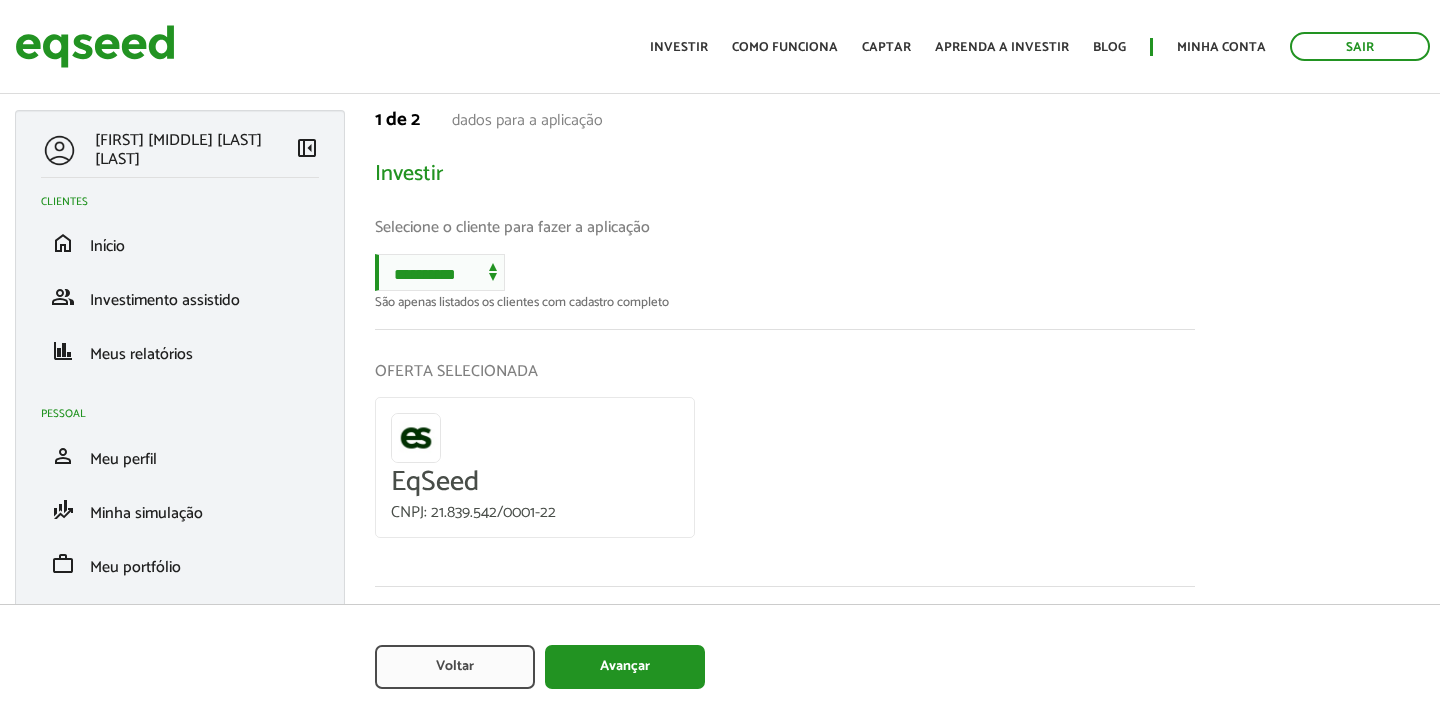 scroll, scrollTop: 0, scrollLeft: 0, axis: both 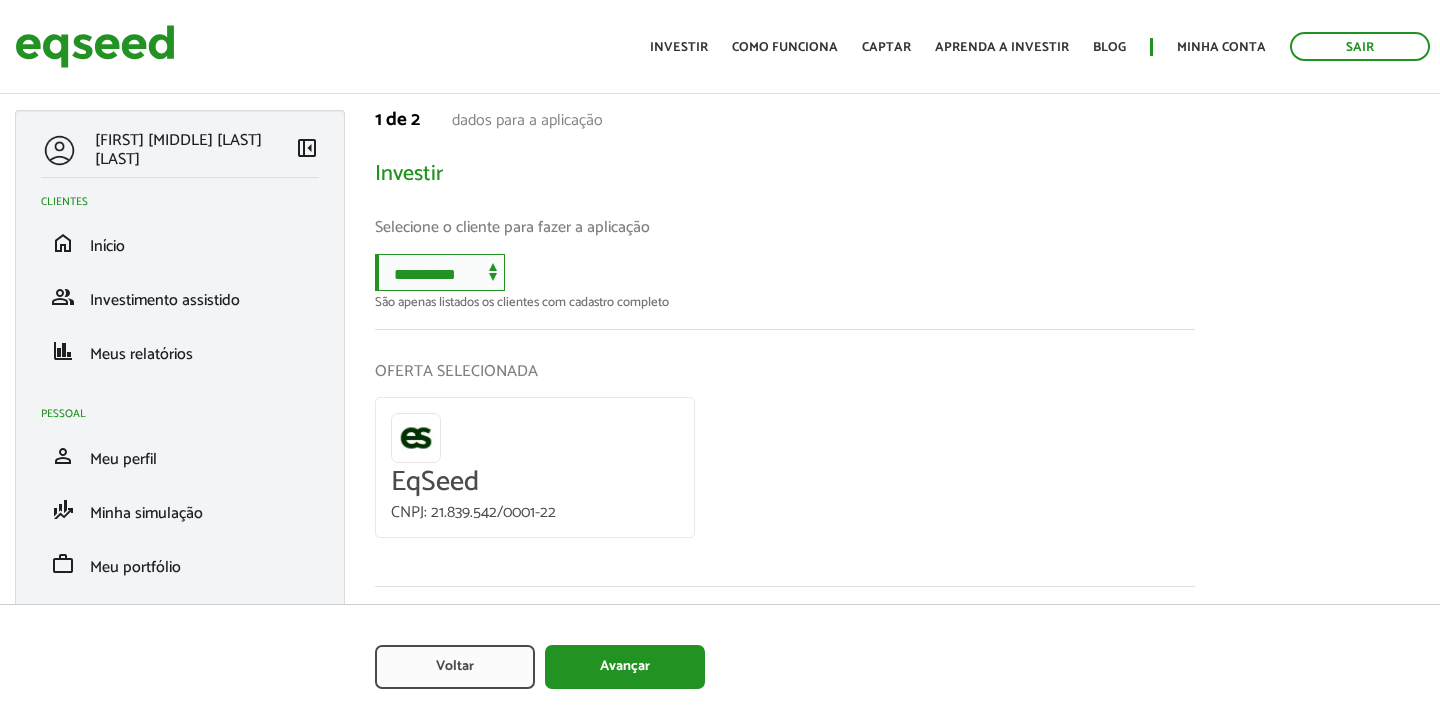 click on "**********" at bounding box center [440, 272] 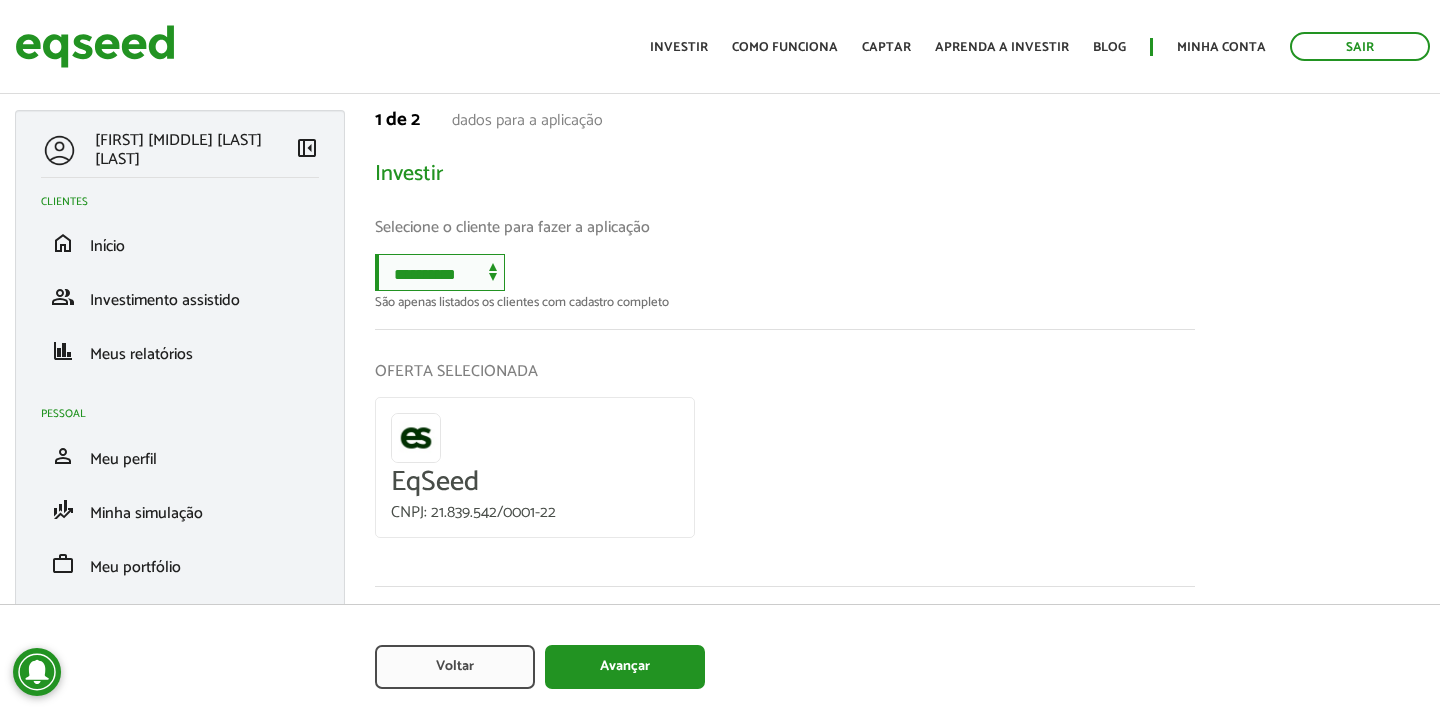 click on "**********" at bounding box center (440, 272) 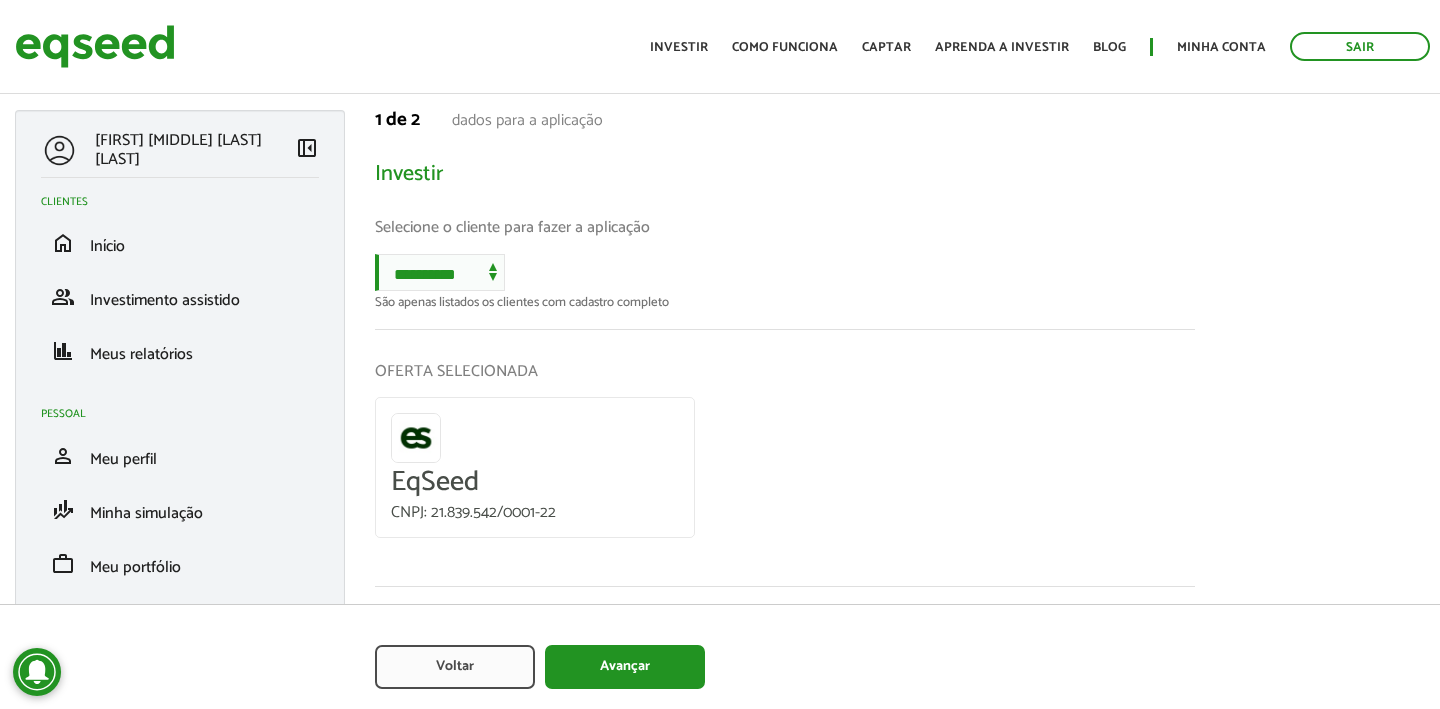 click on "**********" at bounding box center [785, 281] 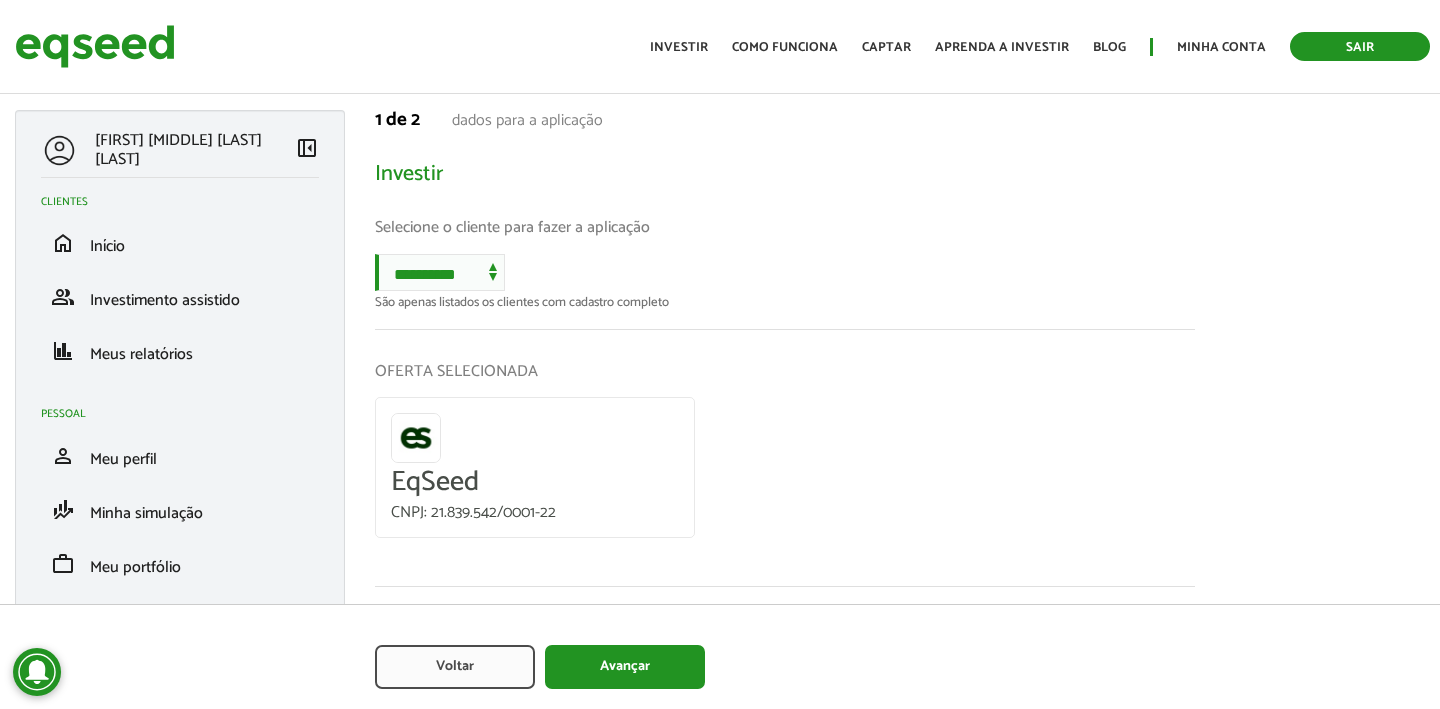 click on "Sair" at bounding box center [1360, 46] 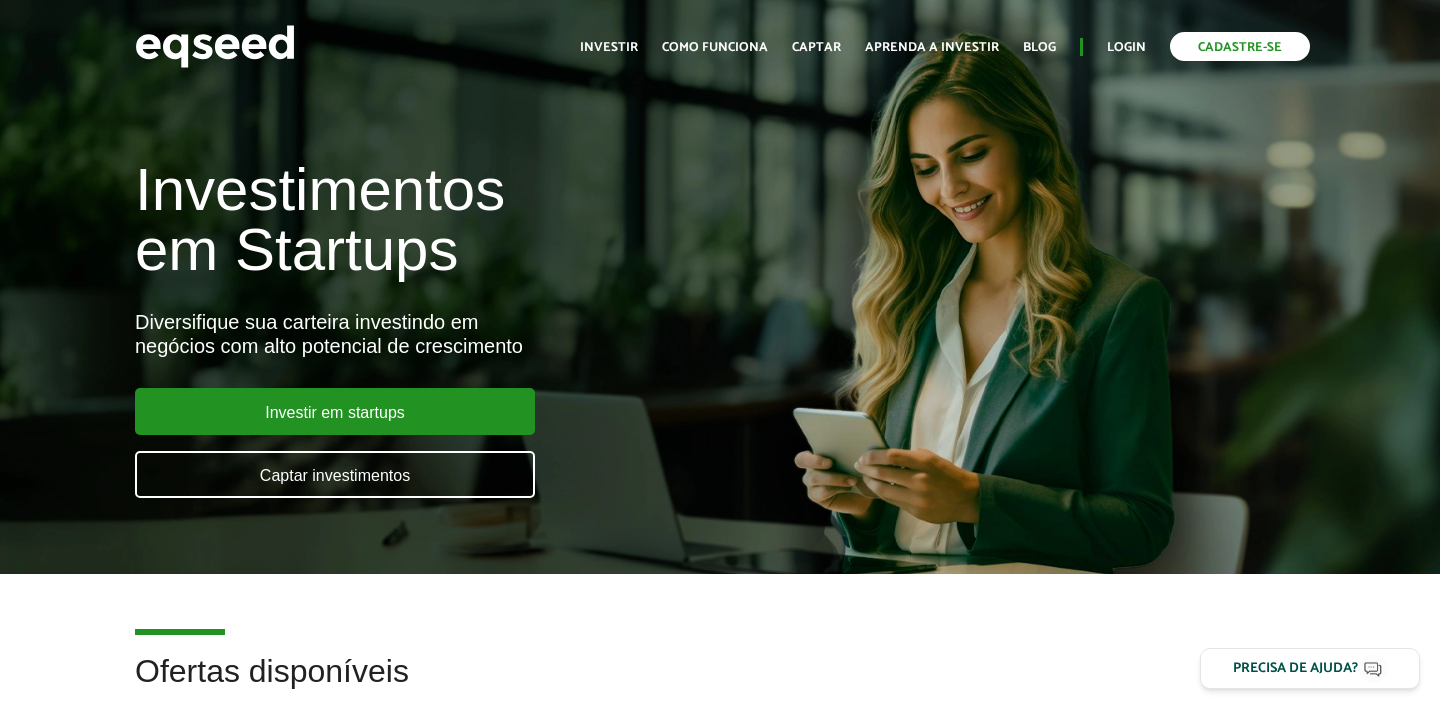 scroll, scrollTop: 0, scrollLeft: 0, axis: both 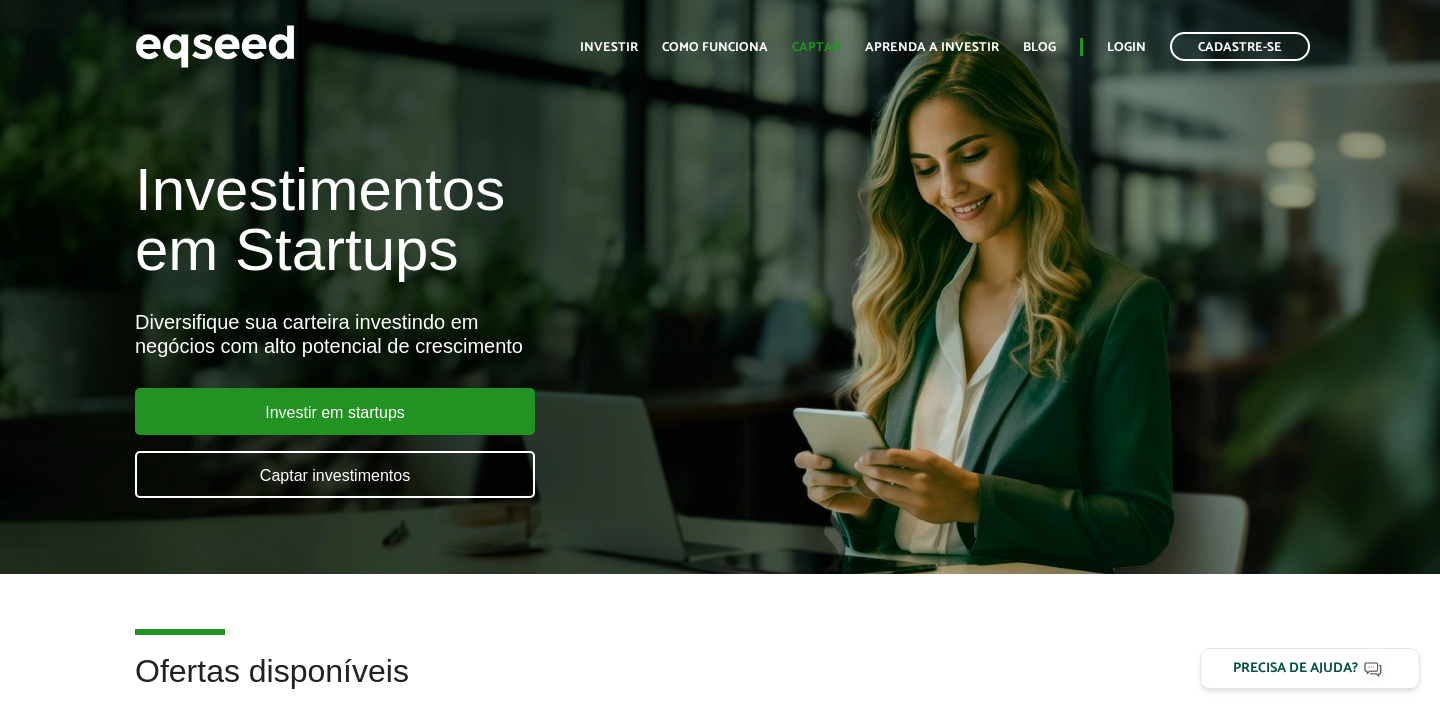 click on "Cadastre-se" at bounding box center (1240, 46) 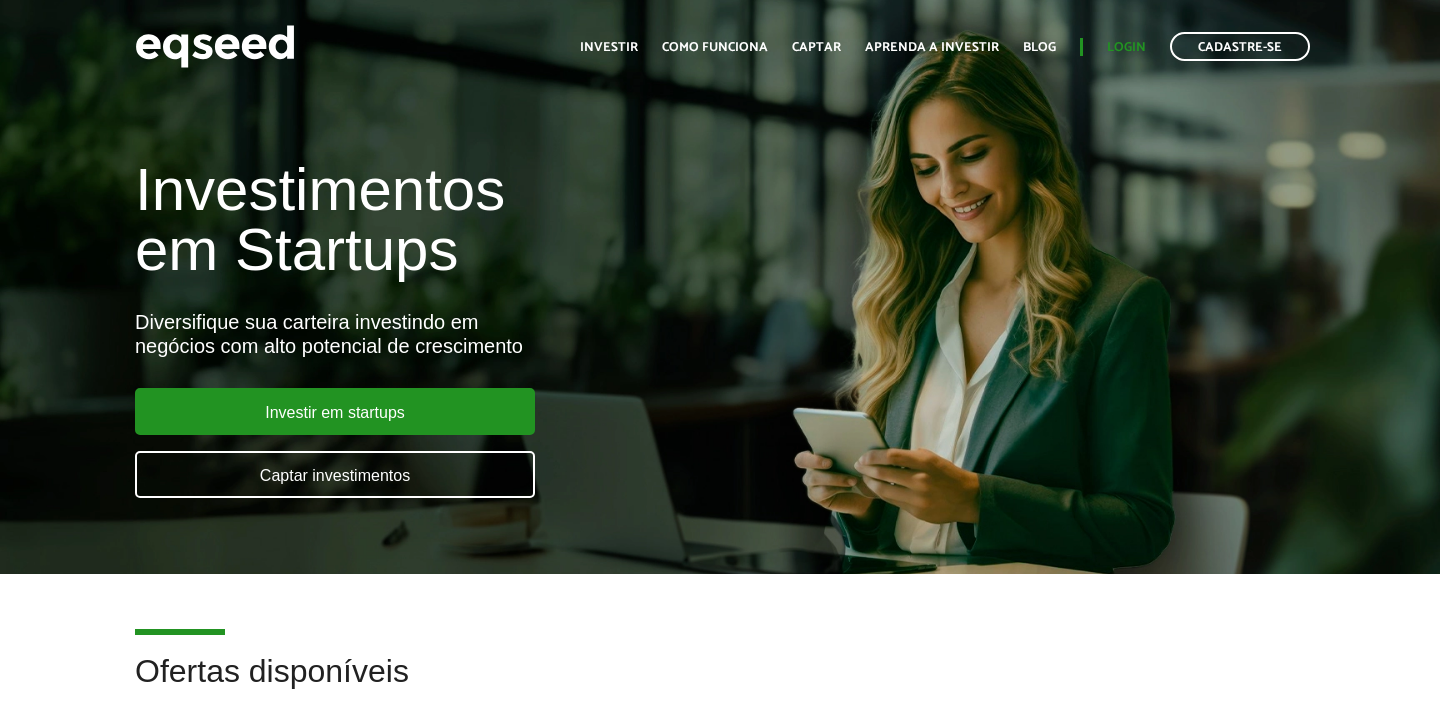 scroll, scrollTop: 0, scrollLeft: 0, axis: both 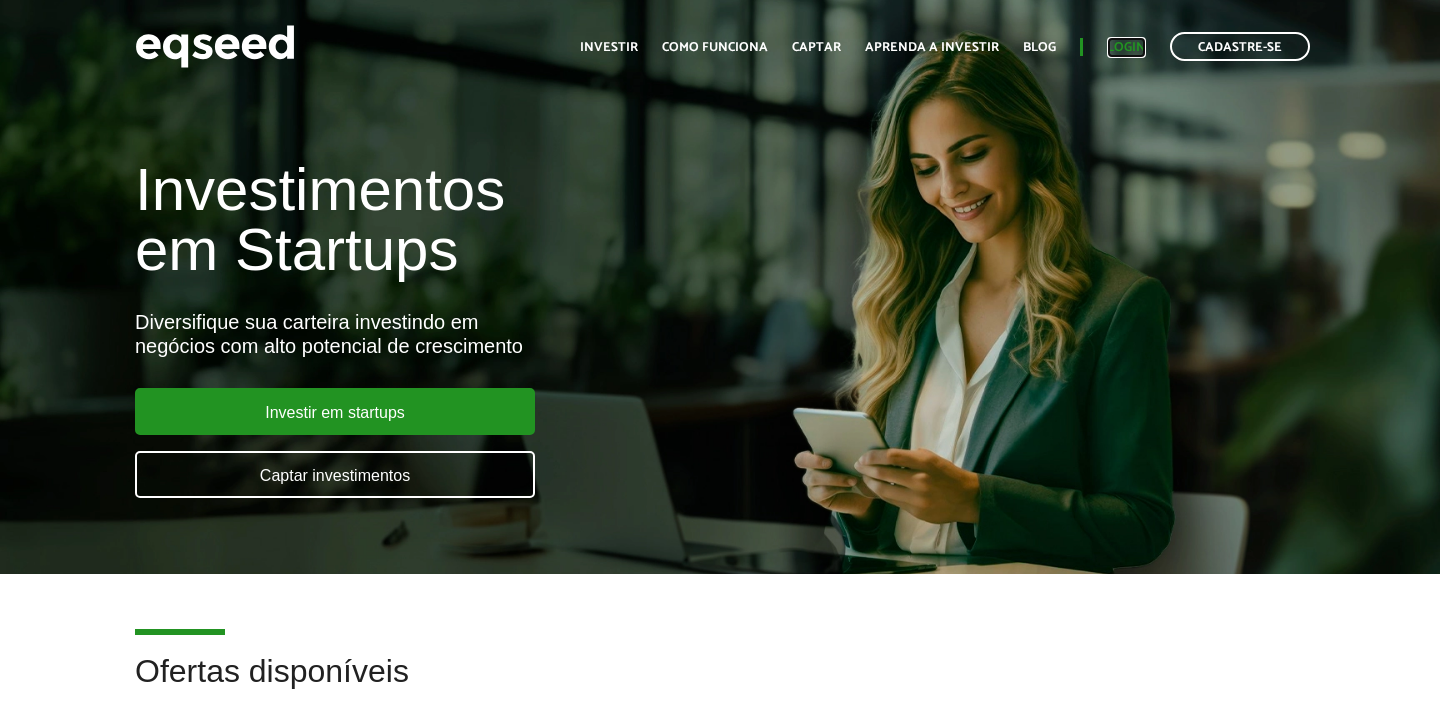 click on "Login" at bounding box center [1126, 47] 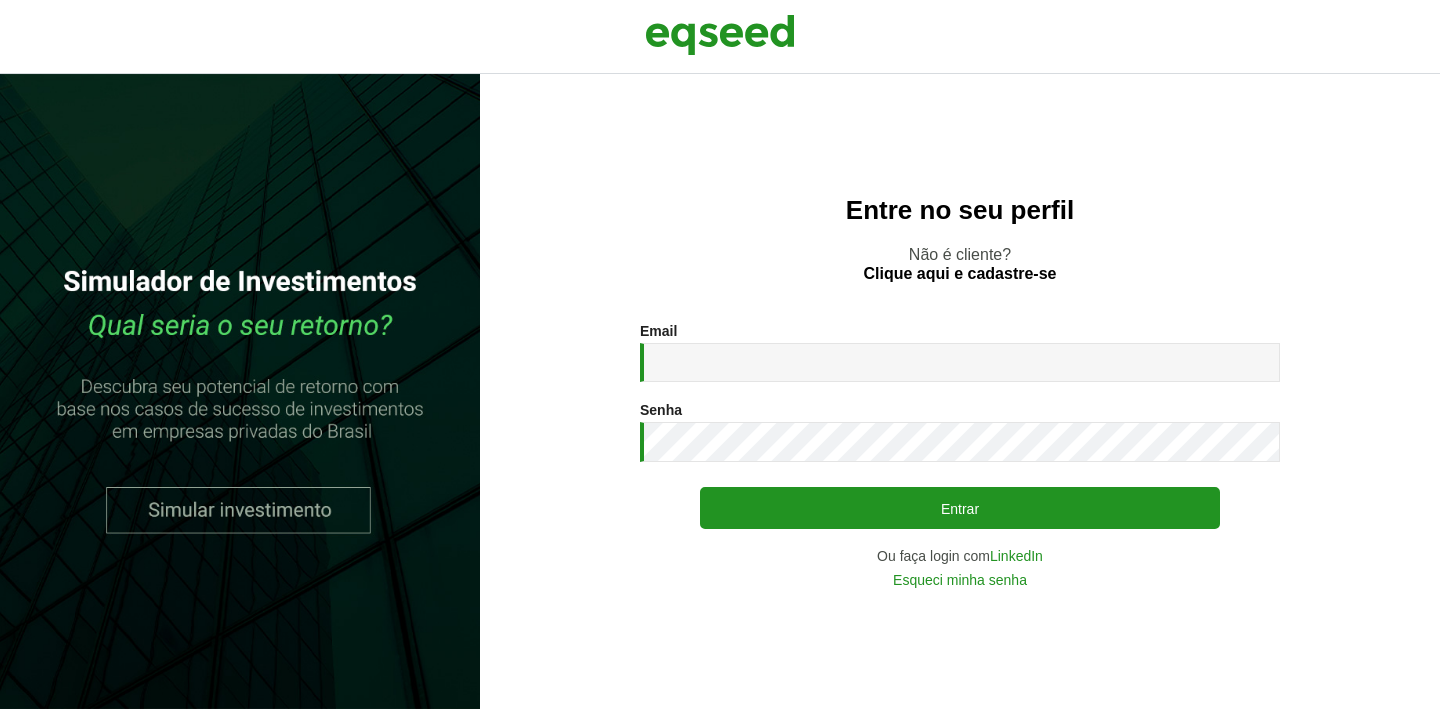scroll, scrollTop: 0, scrollLeft: 0, axis: both 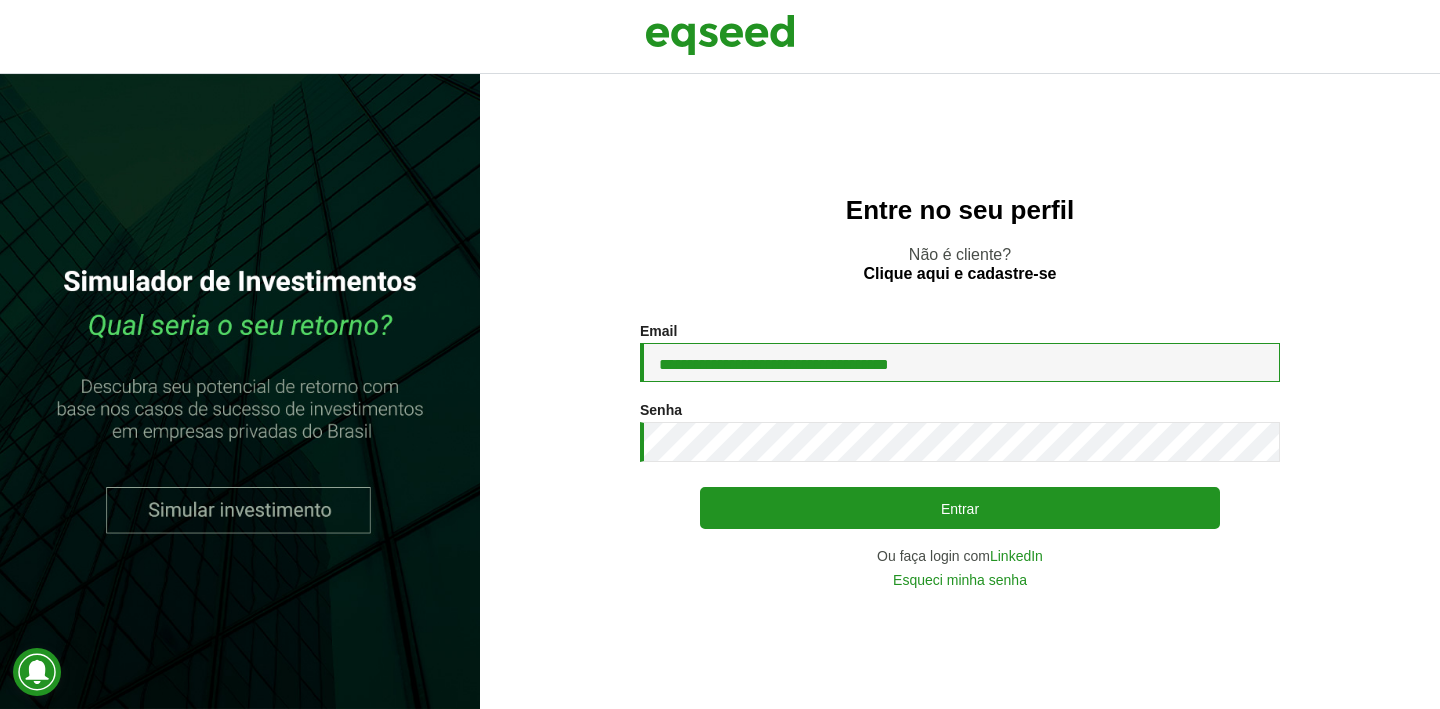 click on "**********" at bounding box center (960, 362) 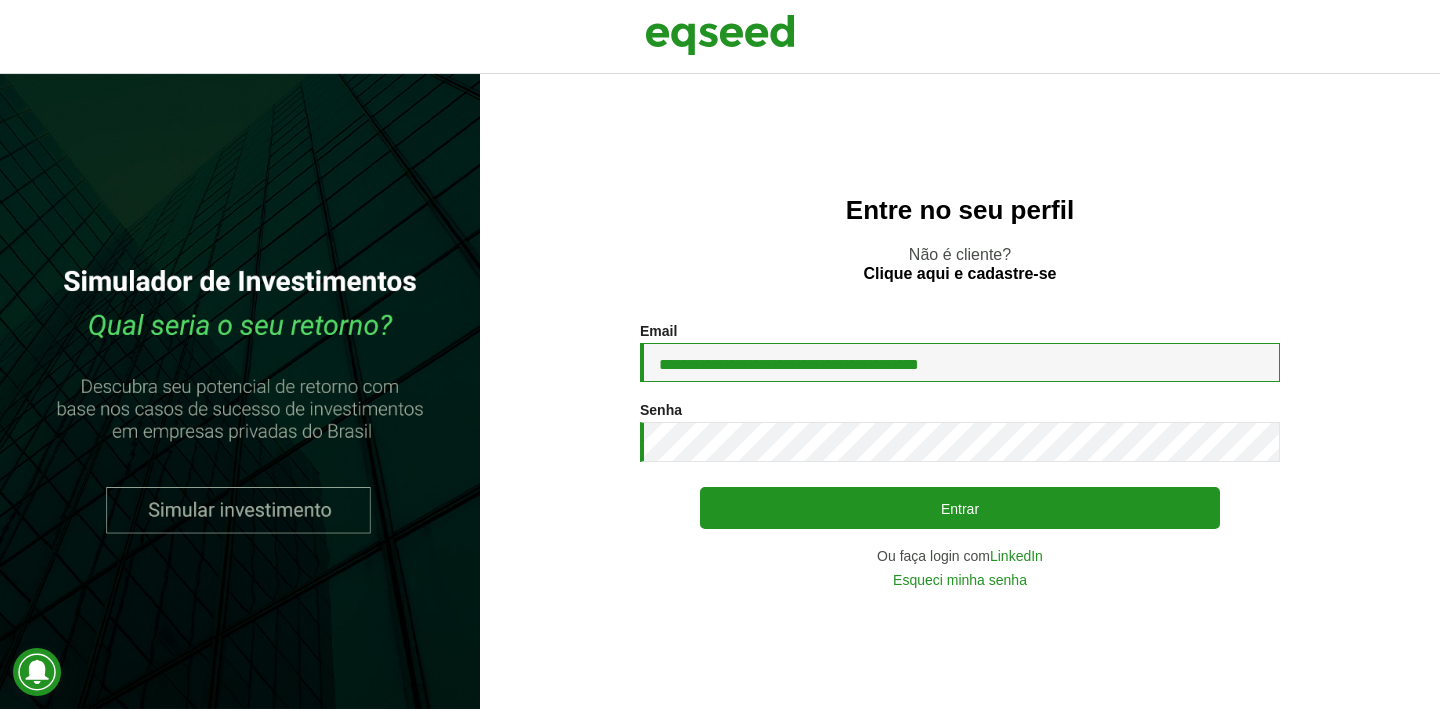 drag, startPoint x: 1069, startPoint y: 376, endPoint x: 595, endPoint y: 357, distance: 474.38065 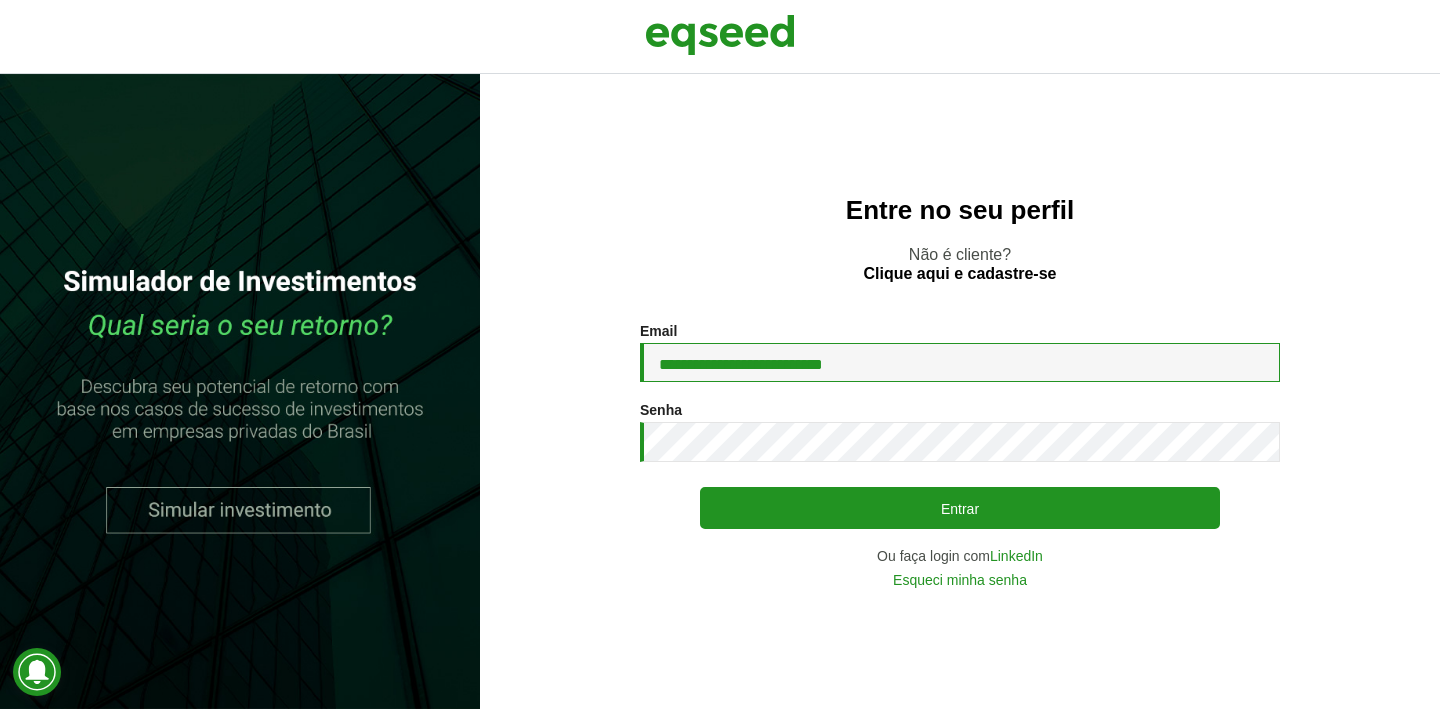 type on "**********" 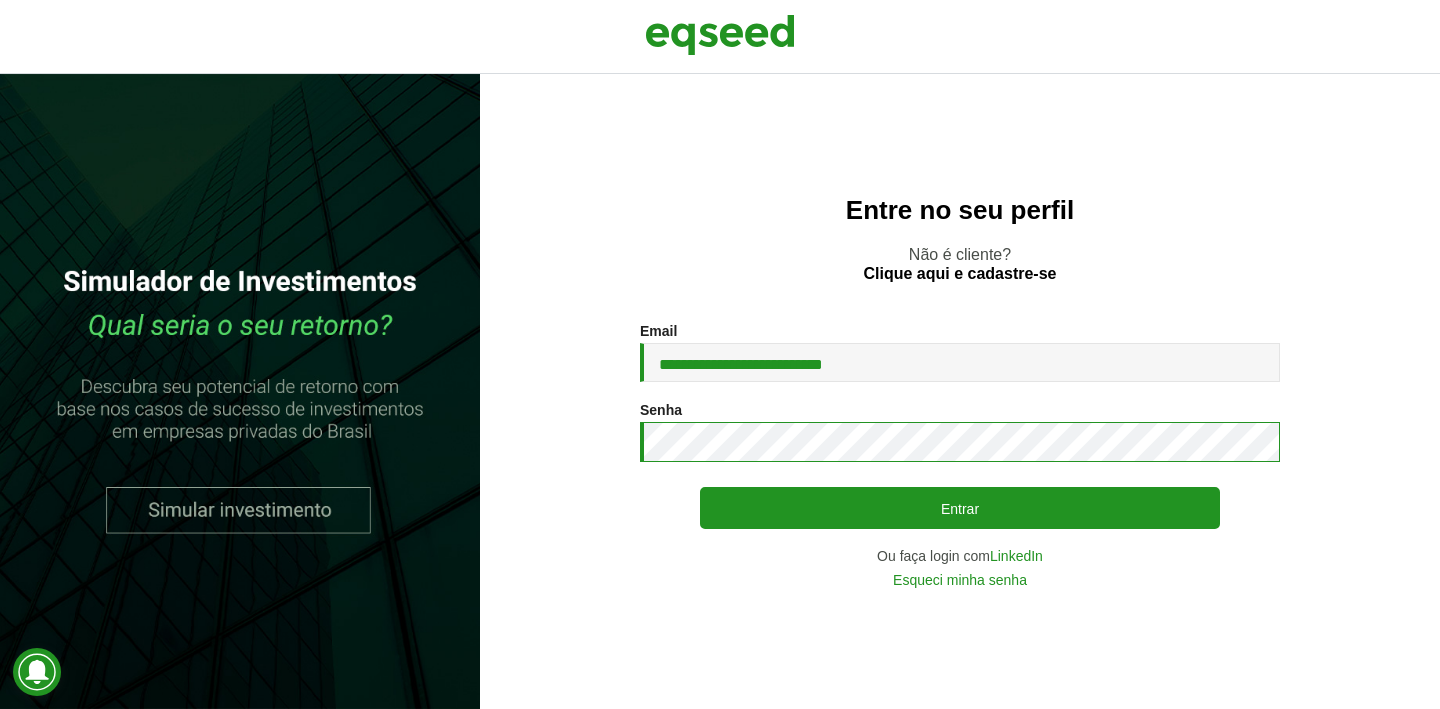 click on "Entrar" at bounding box center [960, 508] 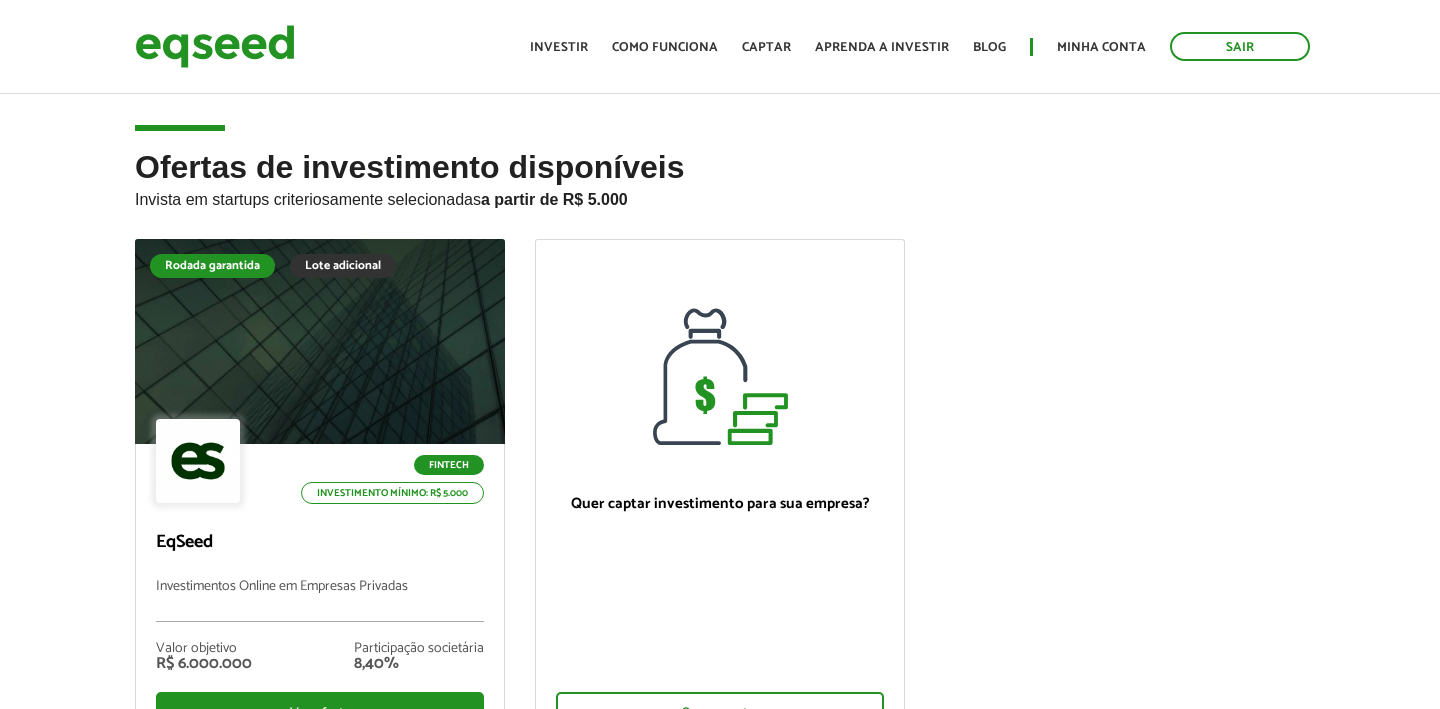 scroll, scrollTop: 0, scrollLeft: 0, axis: both 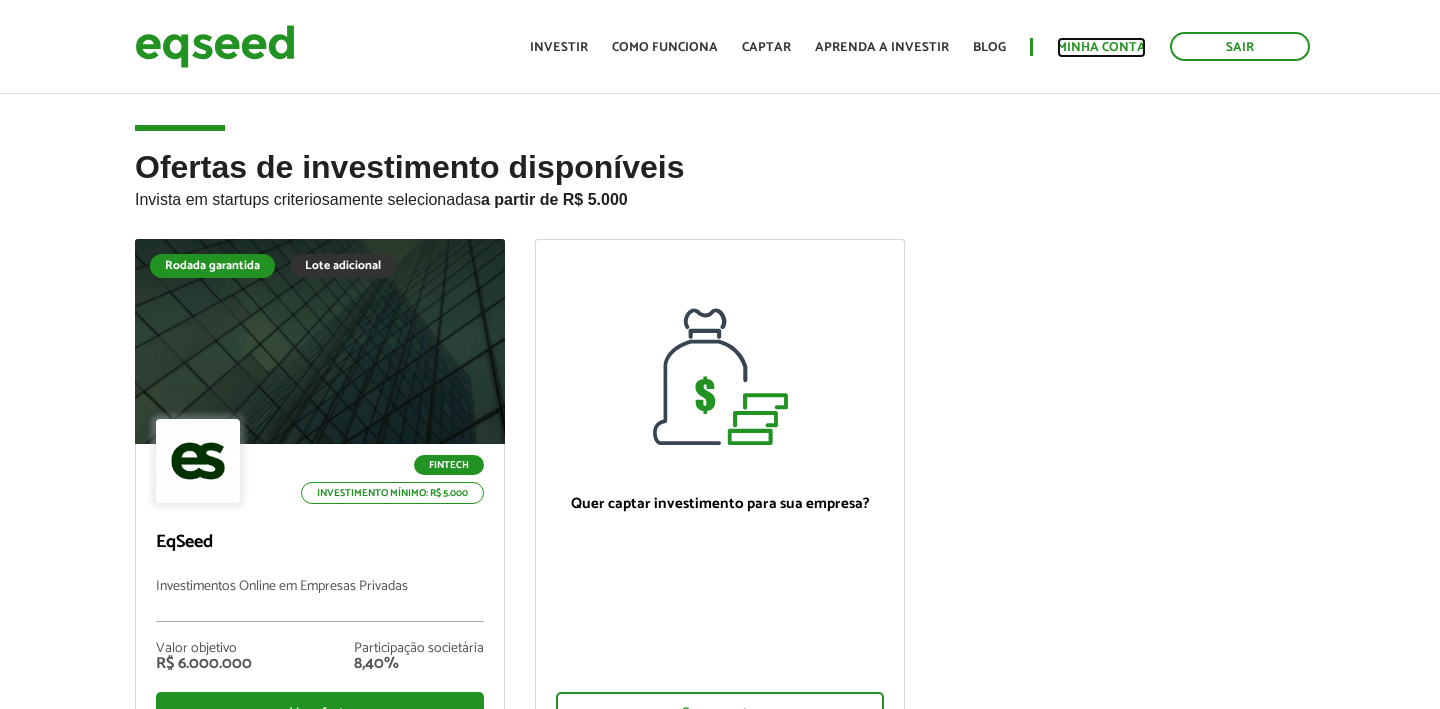 click on "Minha conta" at bounding box center [1101, 47] 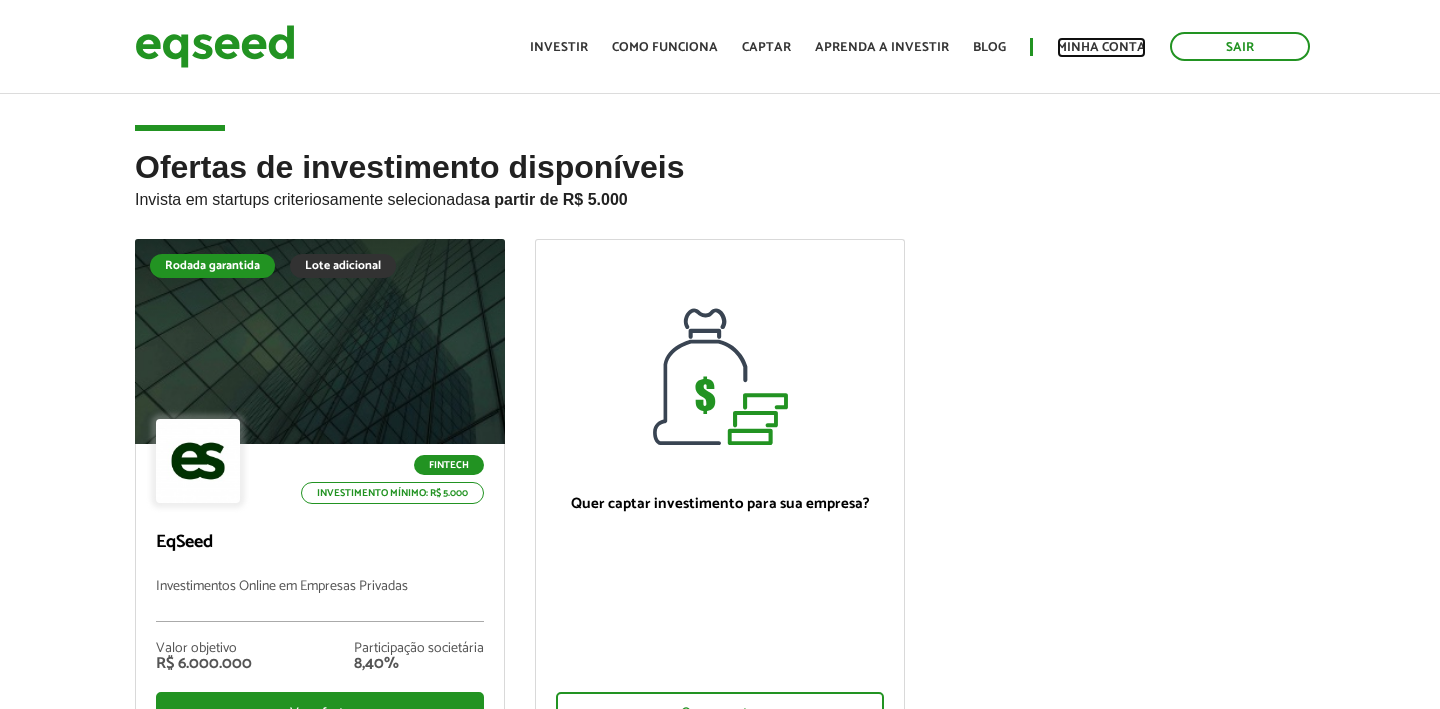 scroll, scrollTop: 0, scrollLeft: 0, axis: both 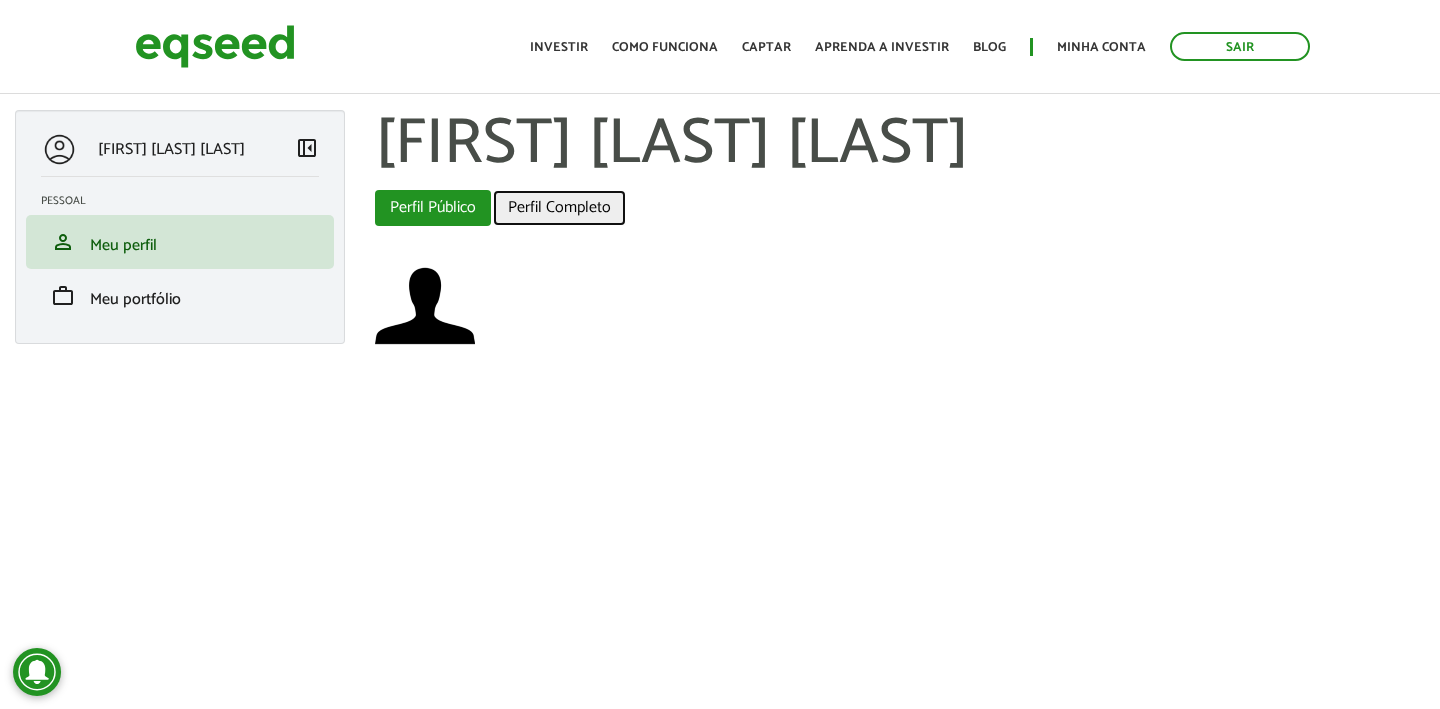click on "Perfil Completo" at bounding box center (559, 208) 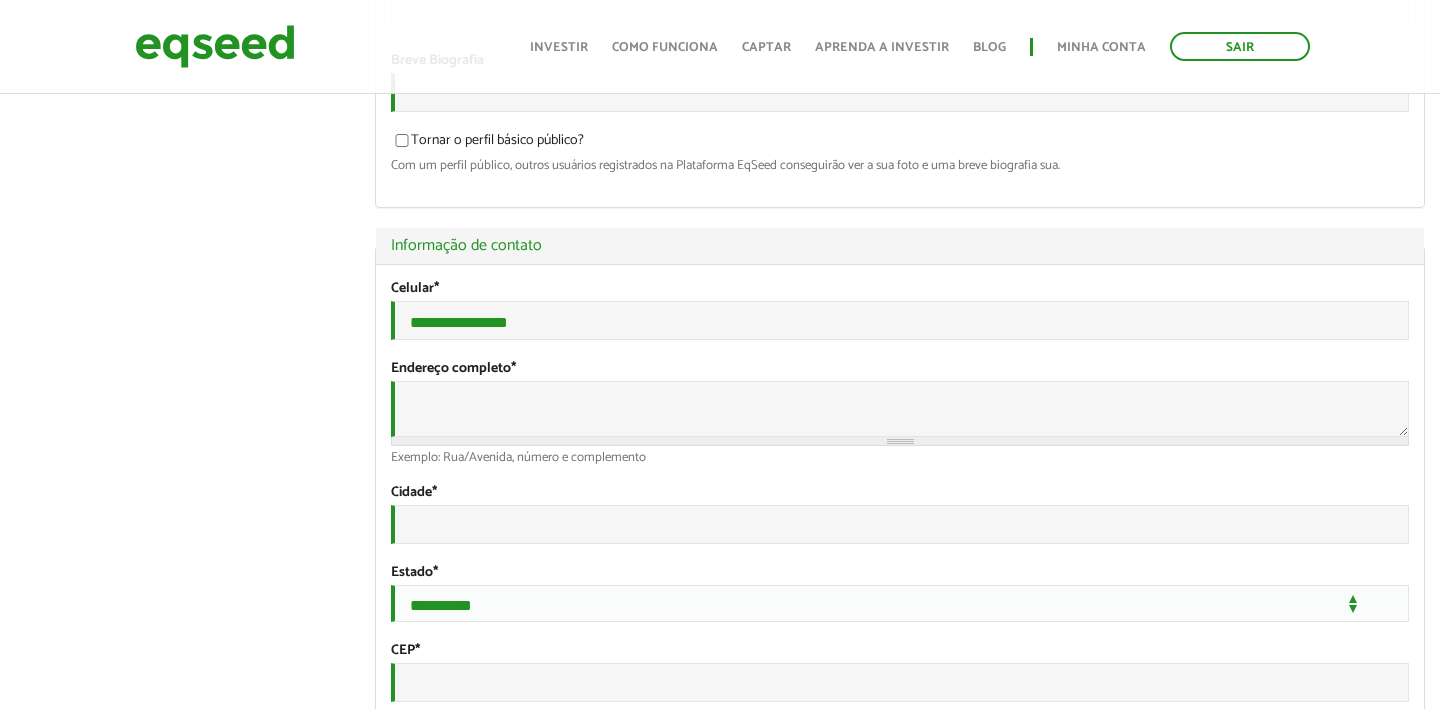scroll, scrollTop: 500, scrollLeft: 0, axis: vertical 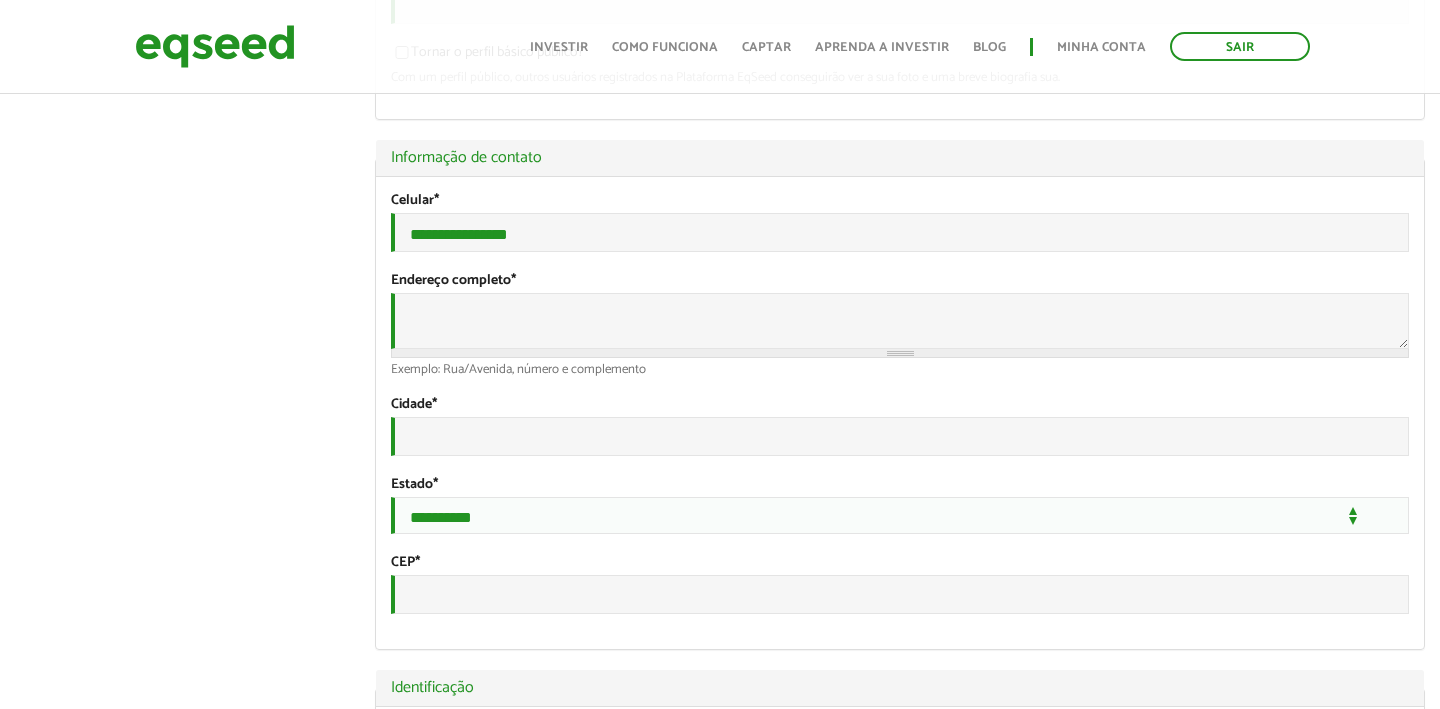 type on "**********" 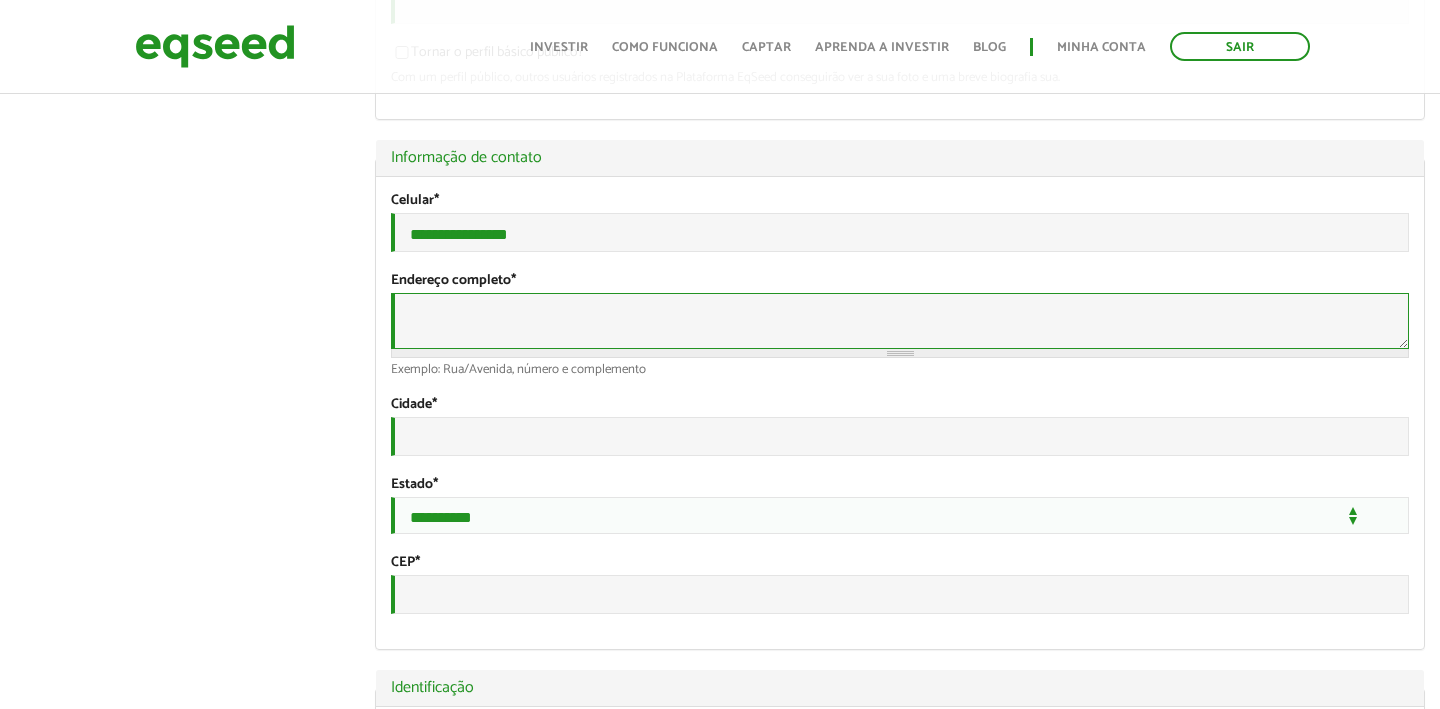 click on "Endereço completo  *" at bounding box center (900, 321) 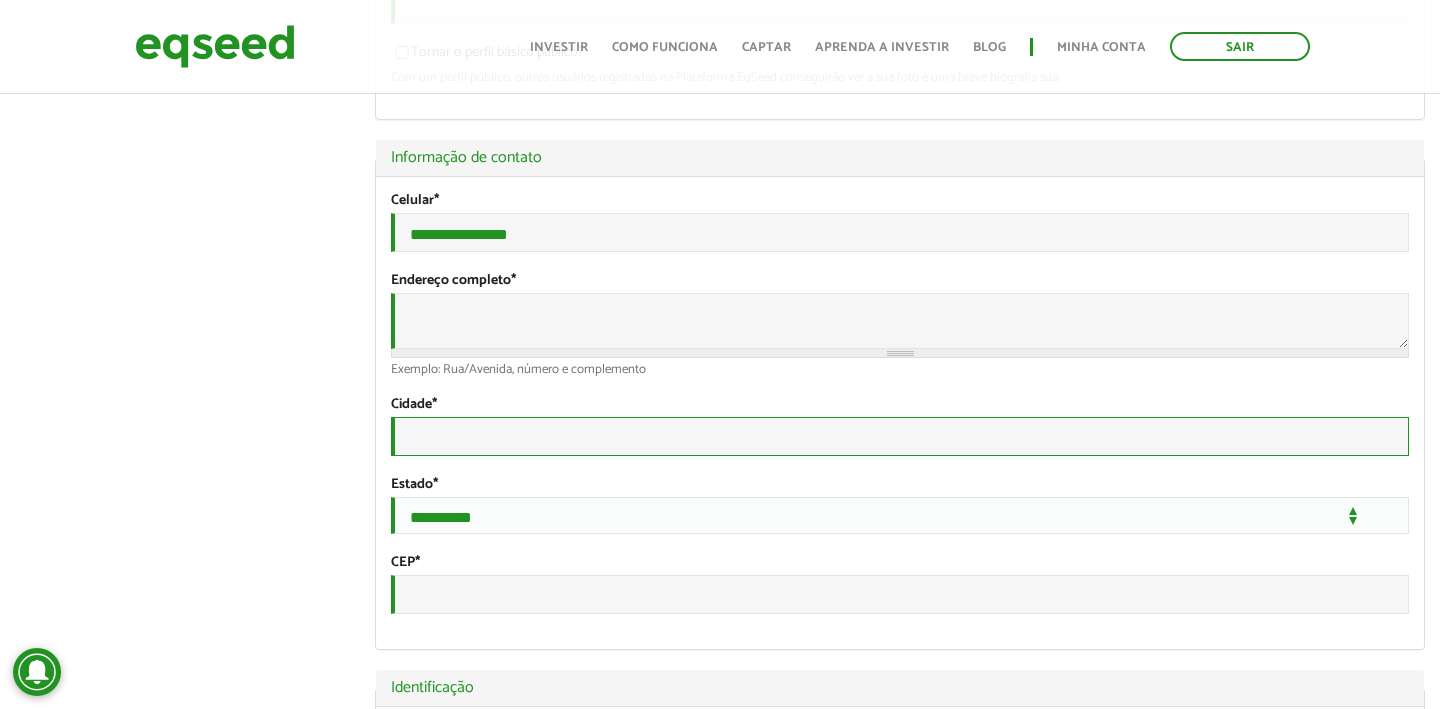 click on "Cidade  *" at bounding box center [900, 436] 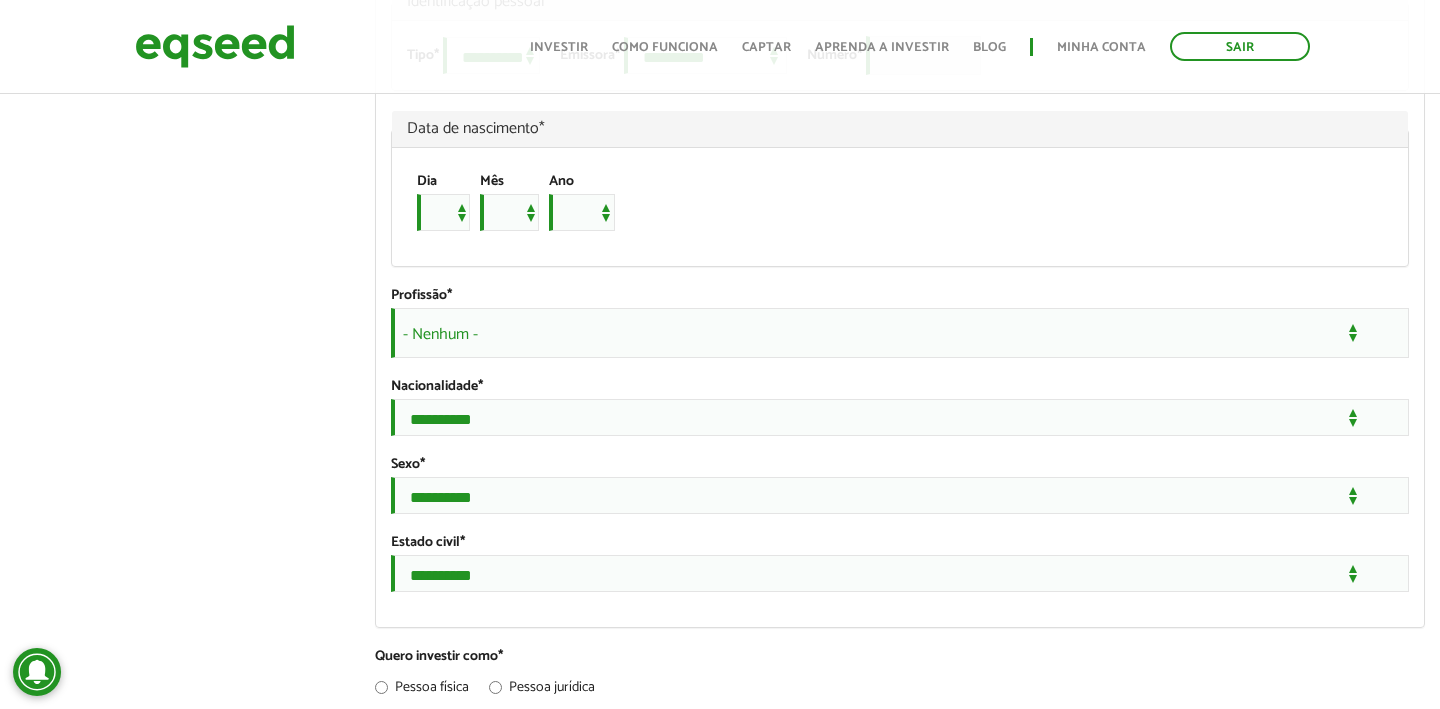 scroll, scrollTop: 1456, scrollLeft: 0, axis: vertical 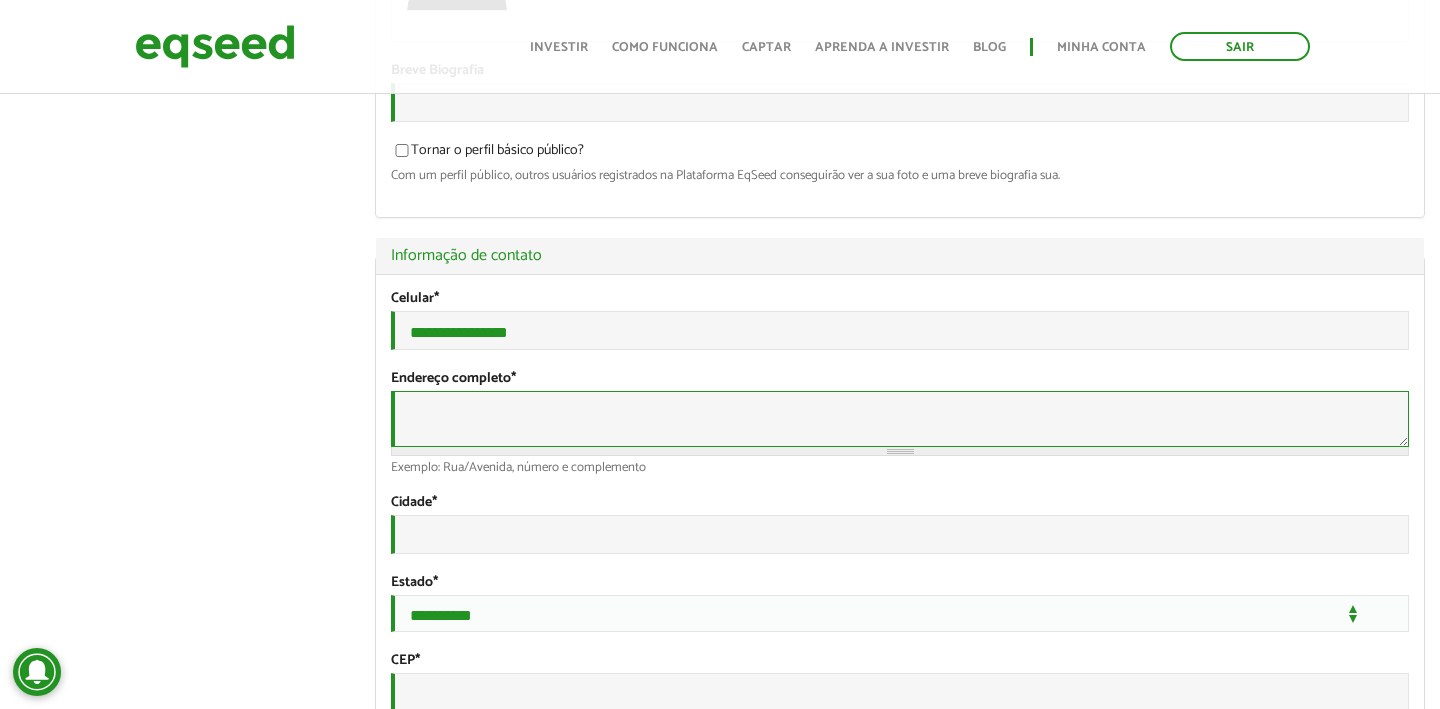 click on "Endereço completo  *" at bounding box center [900, 419] 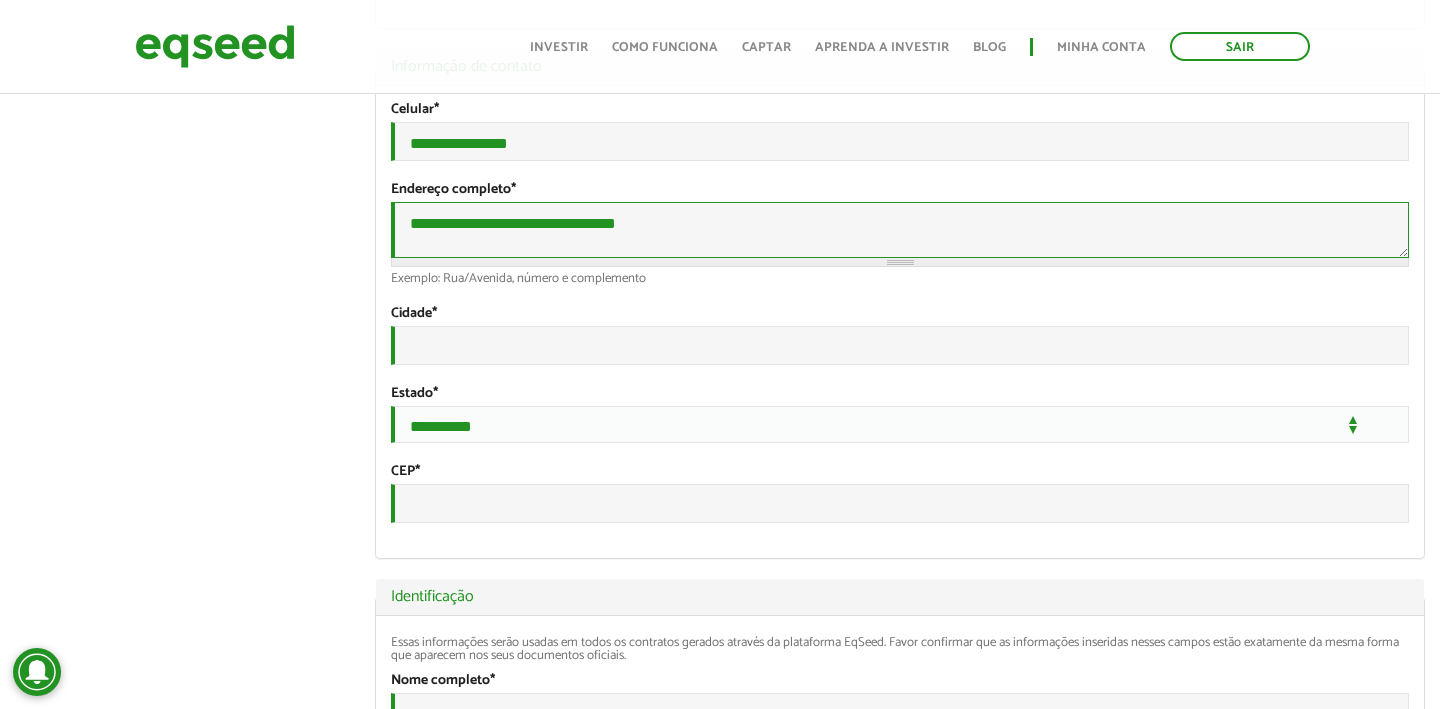 scroll, scrollTop: 600, scrollLeft: 0, axis: vertical 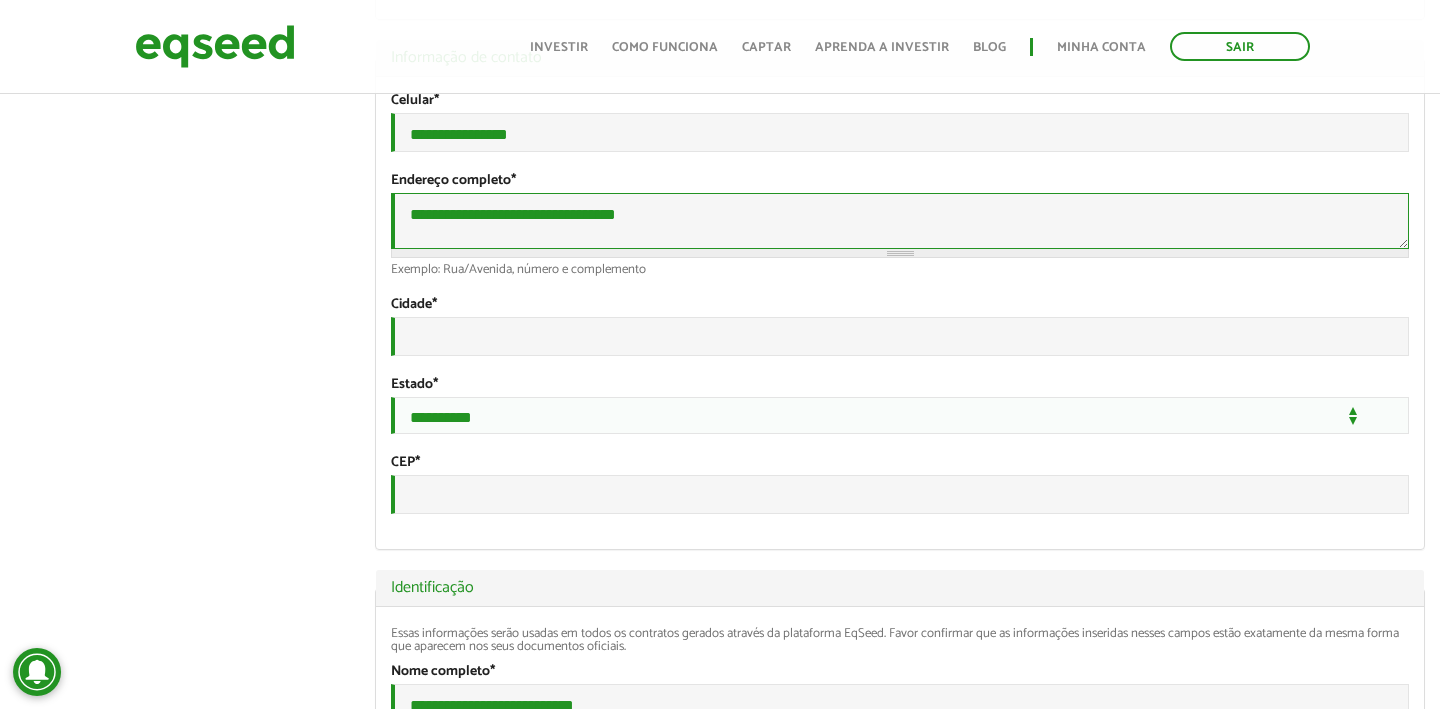 type on "**********" 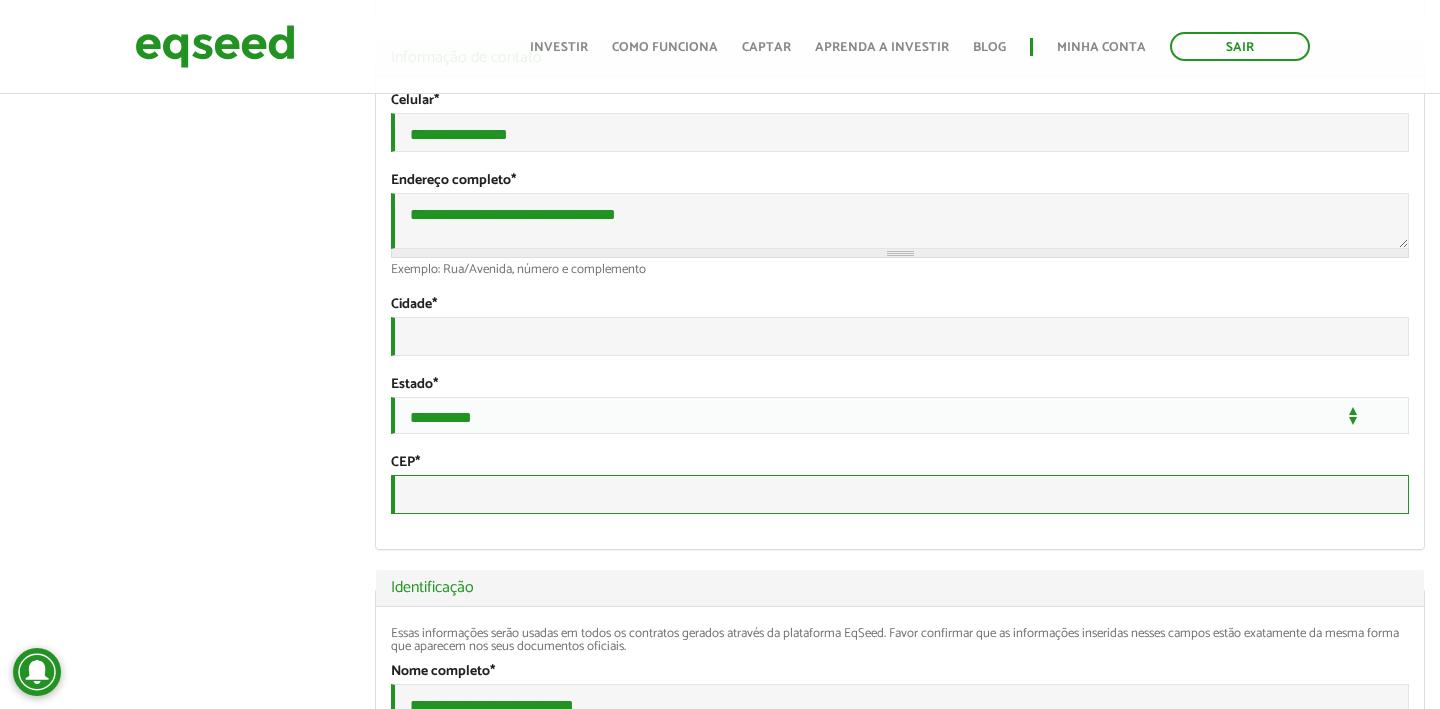 click on "CEP  *" at bounding box center (900, 494) 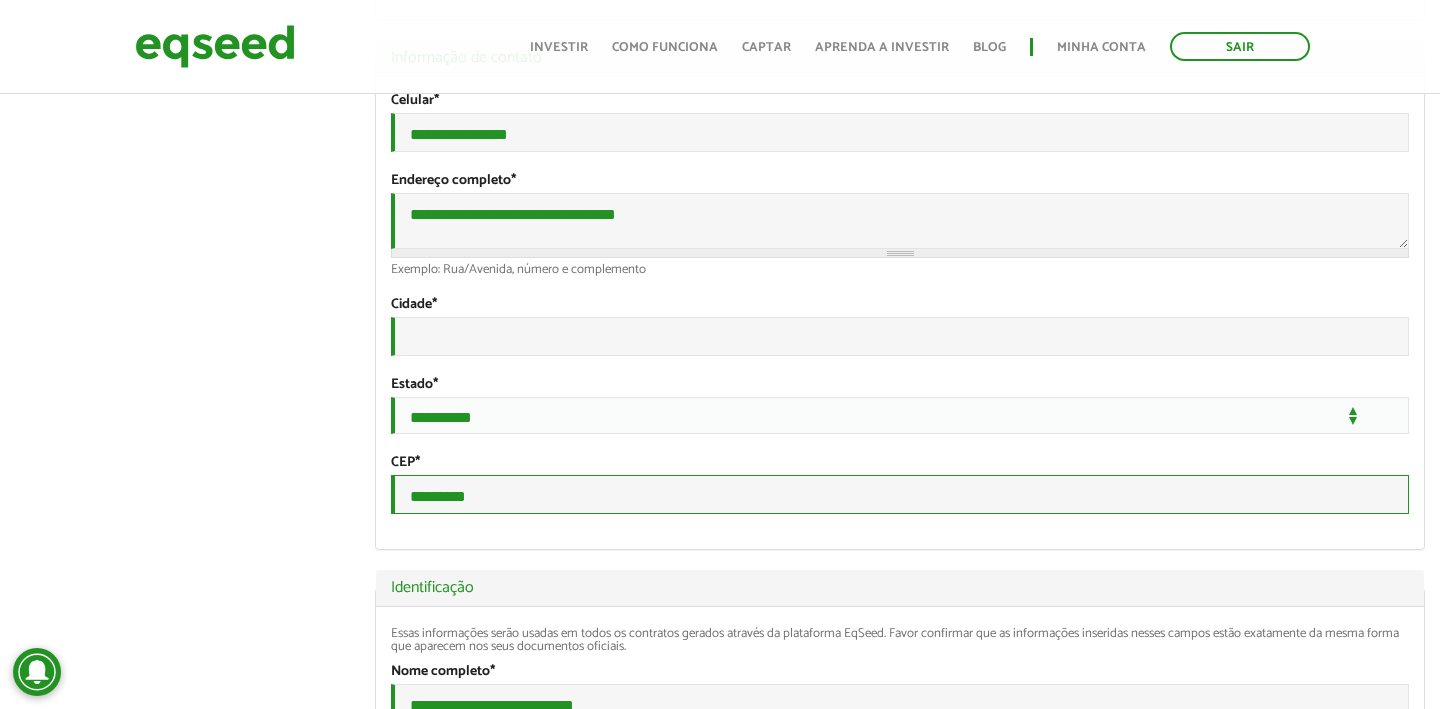 type on "*********" 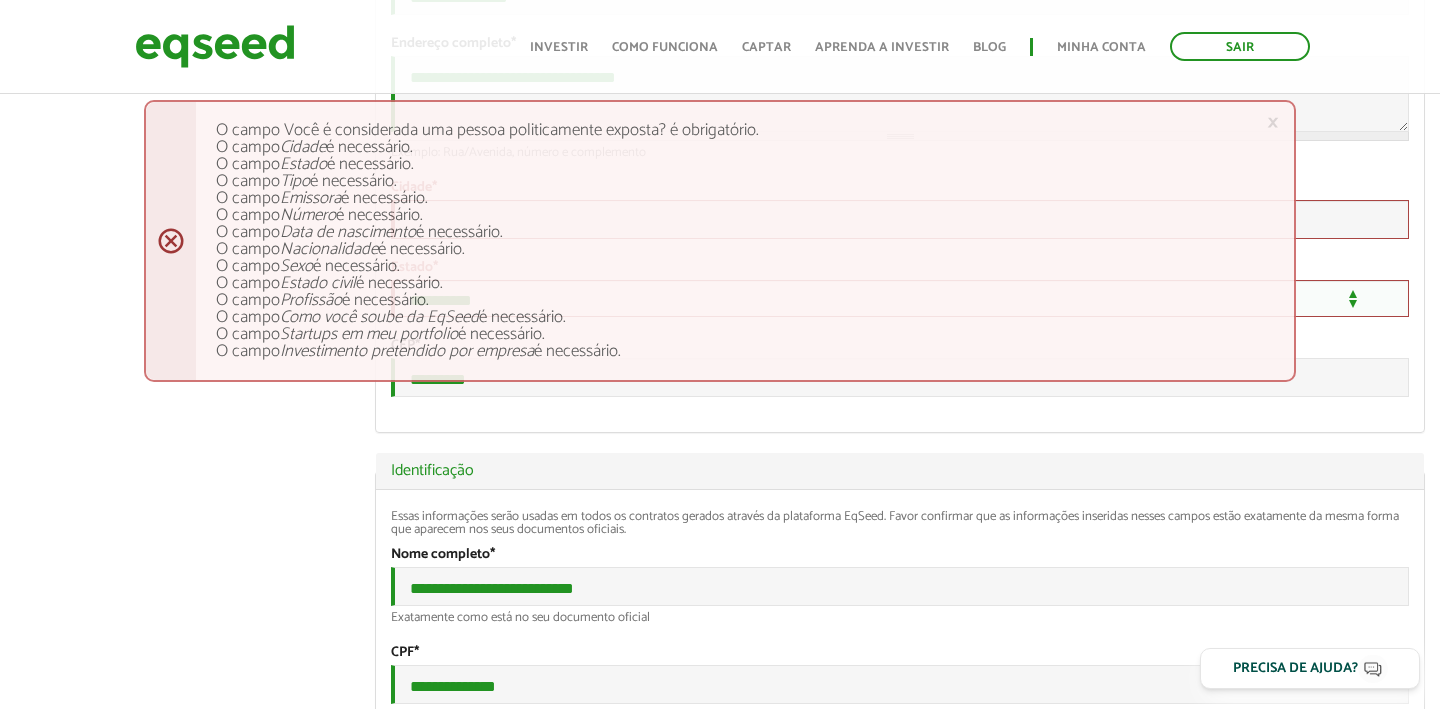 scroll, scrollTop: 674, scrollLeft: 0, axis: vertical 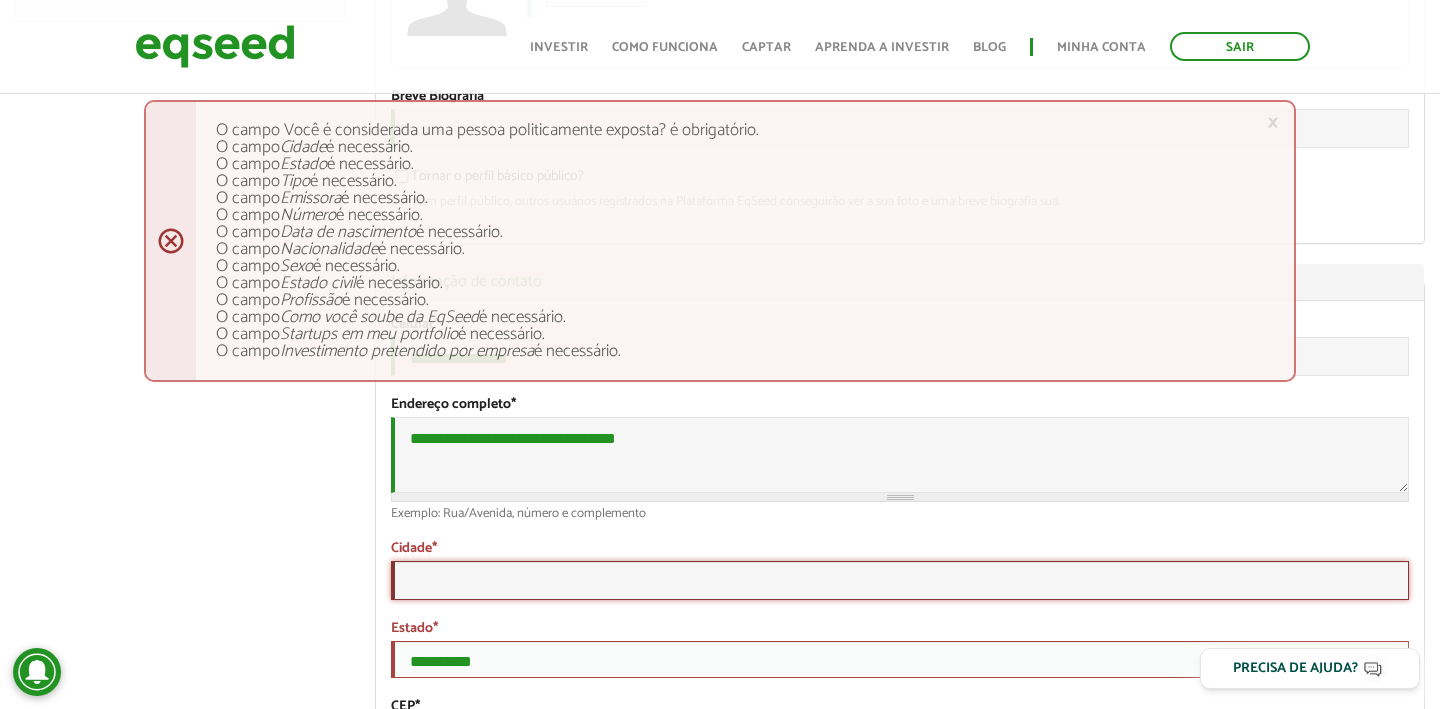 click on "Cidade  *" at bounding box center (900, 580) 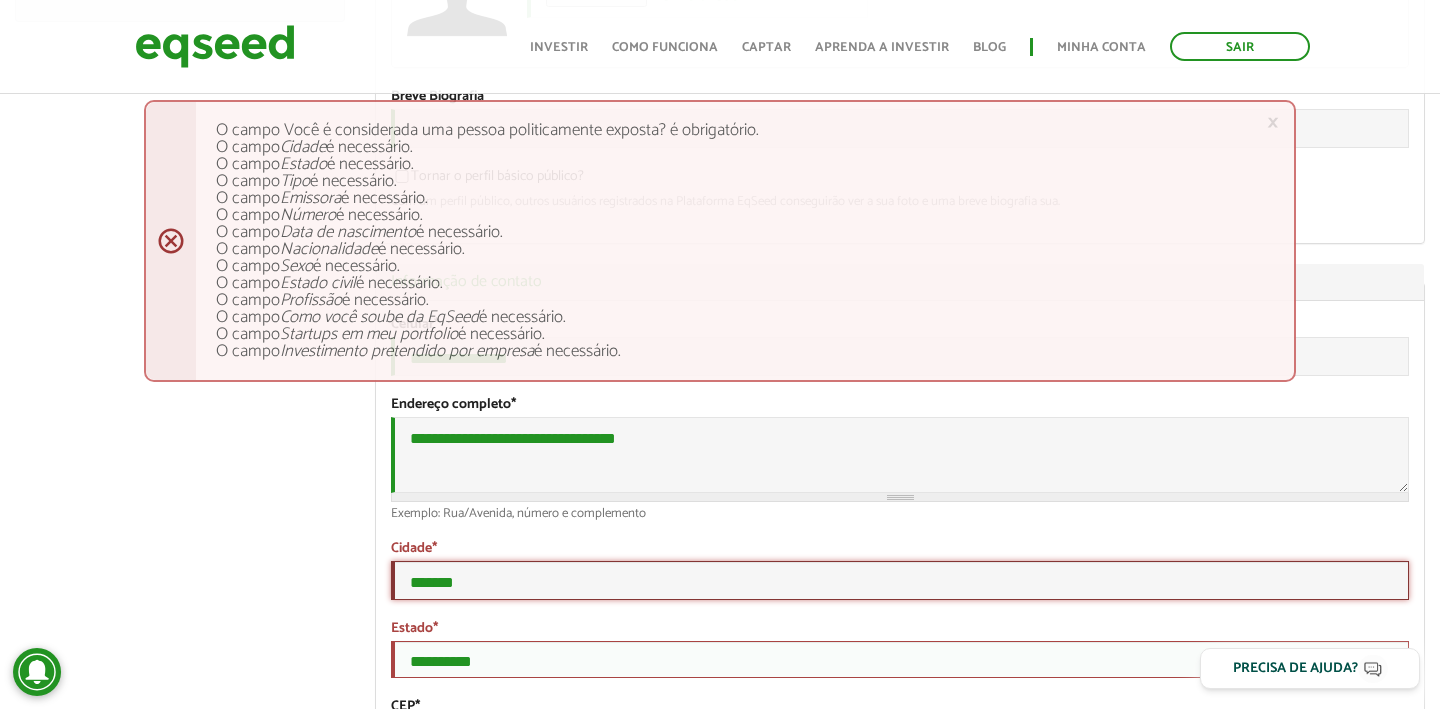 scroll, scrollTop: 462, scrollLeft: 0, axis: vertical 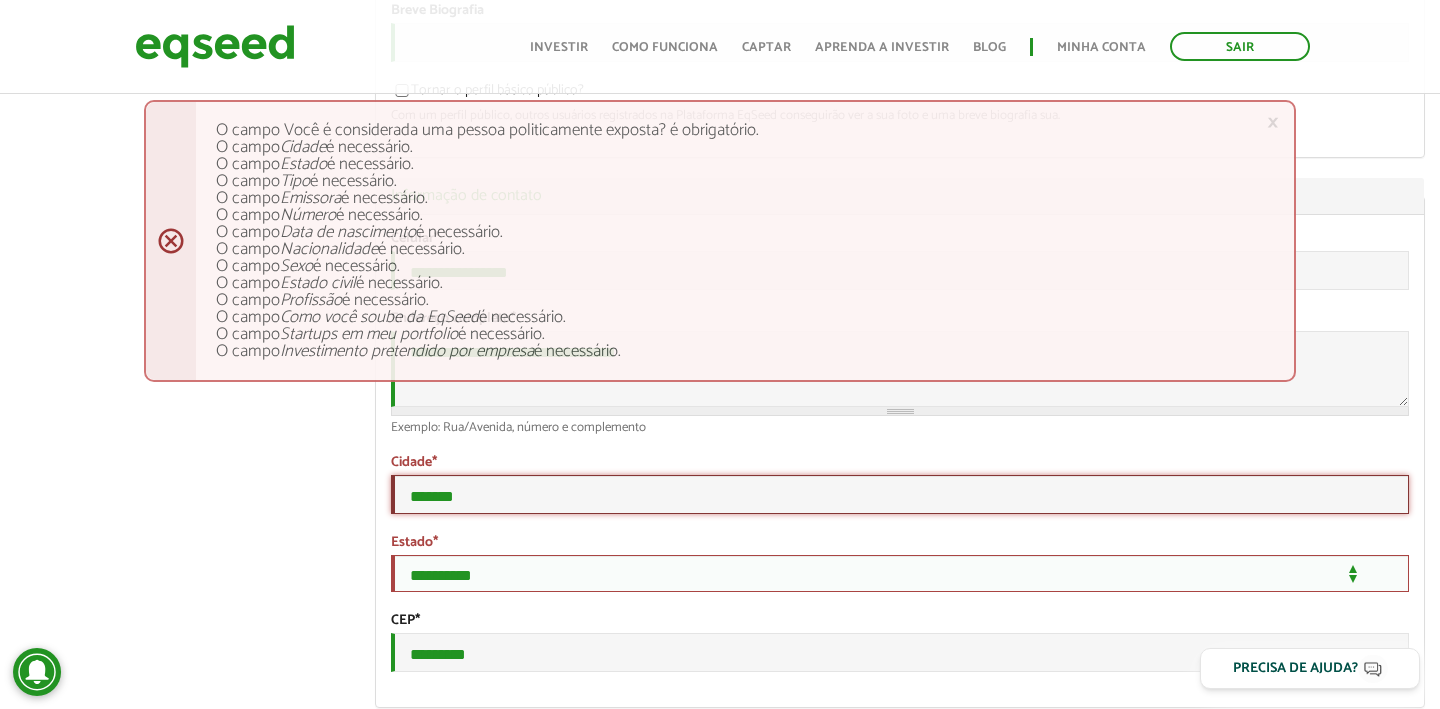 type on "*******" 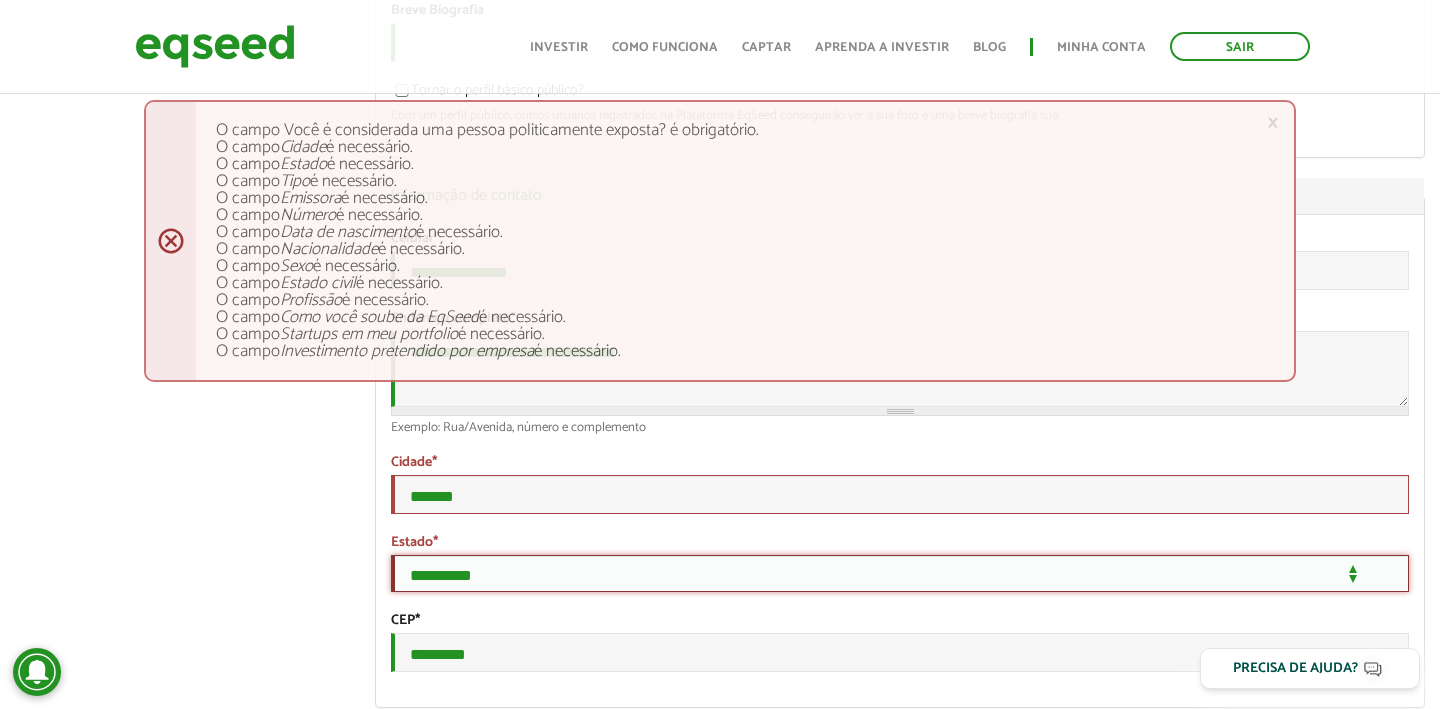 click on "**********" at bounding box center (900, 573) 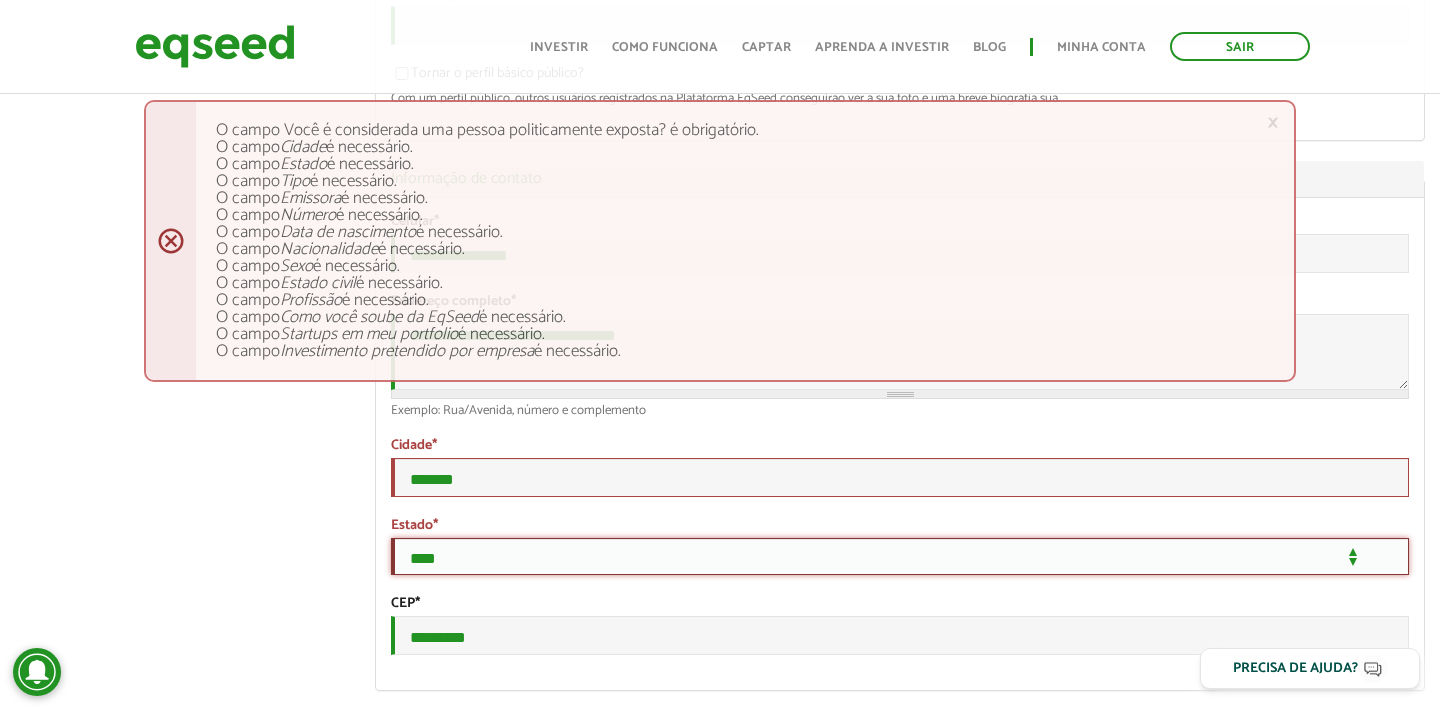 scroll, scrollTop: 370, scrollLeft: 0, axis: vertical 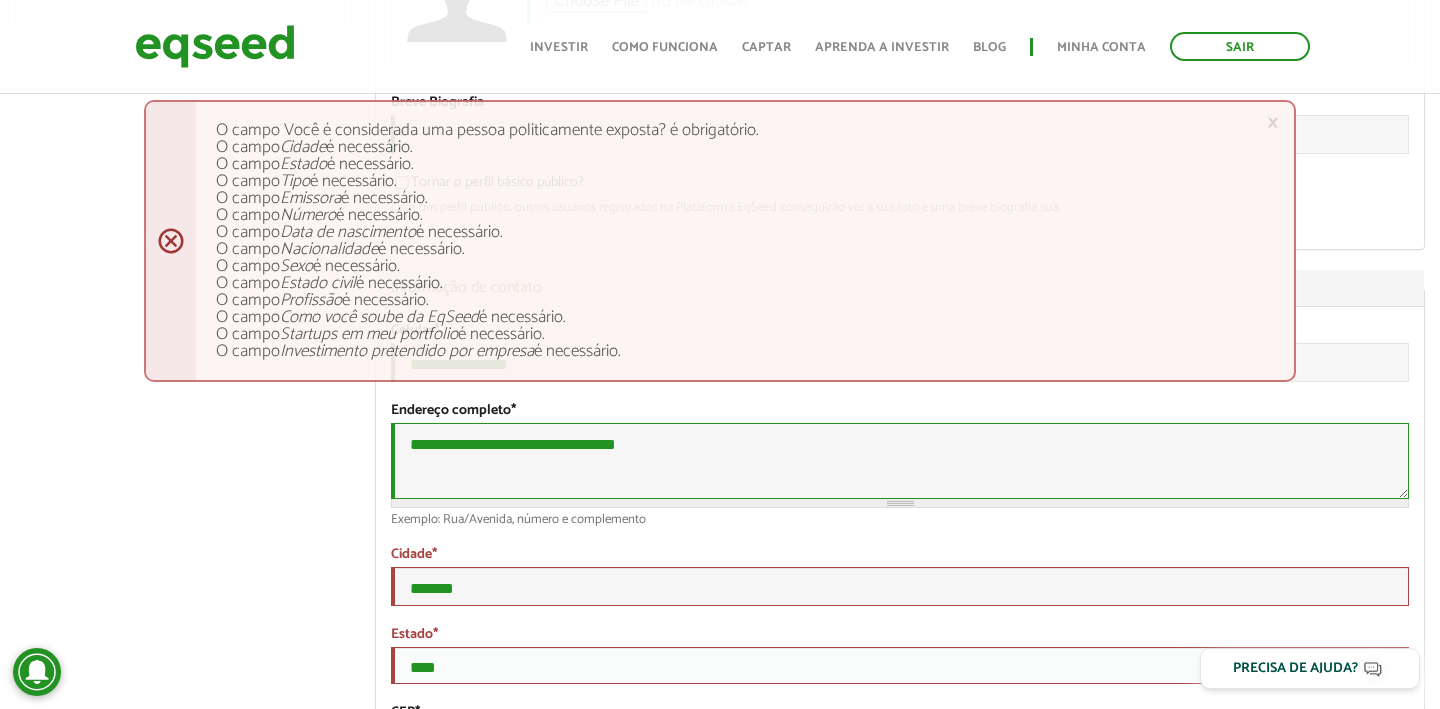 click on "**********" at bounding box center [900, 461] 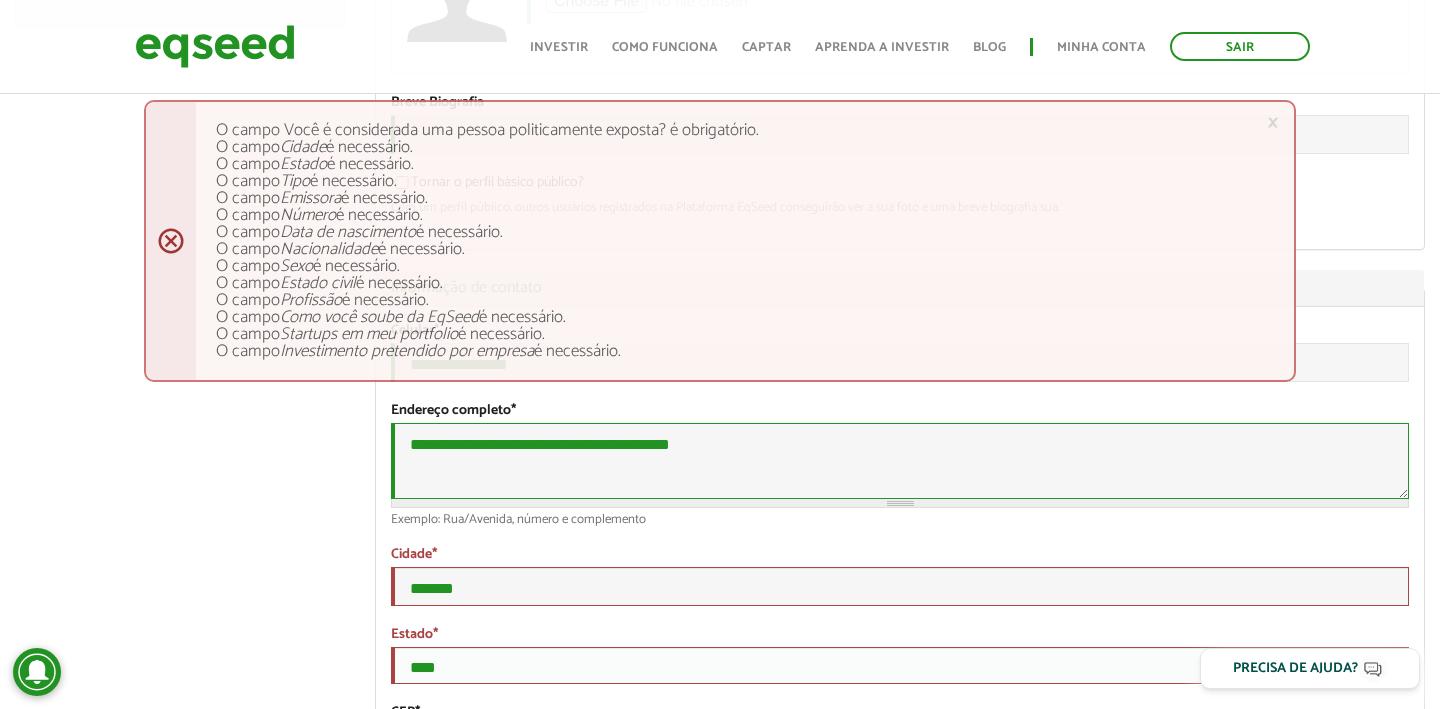 click on "**********" at bounding box center [900, 461] 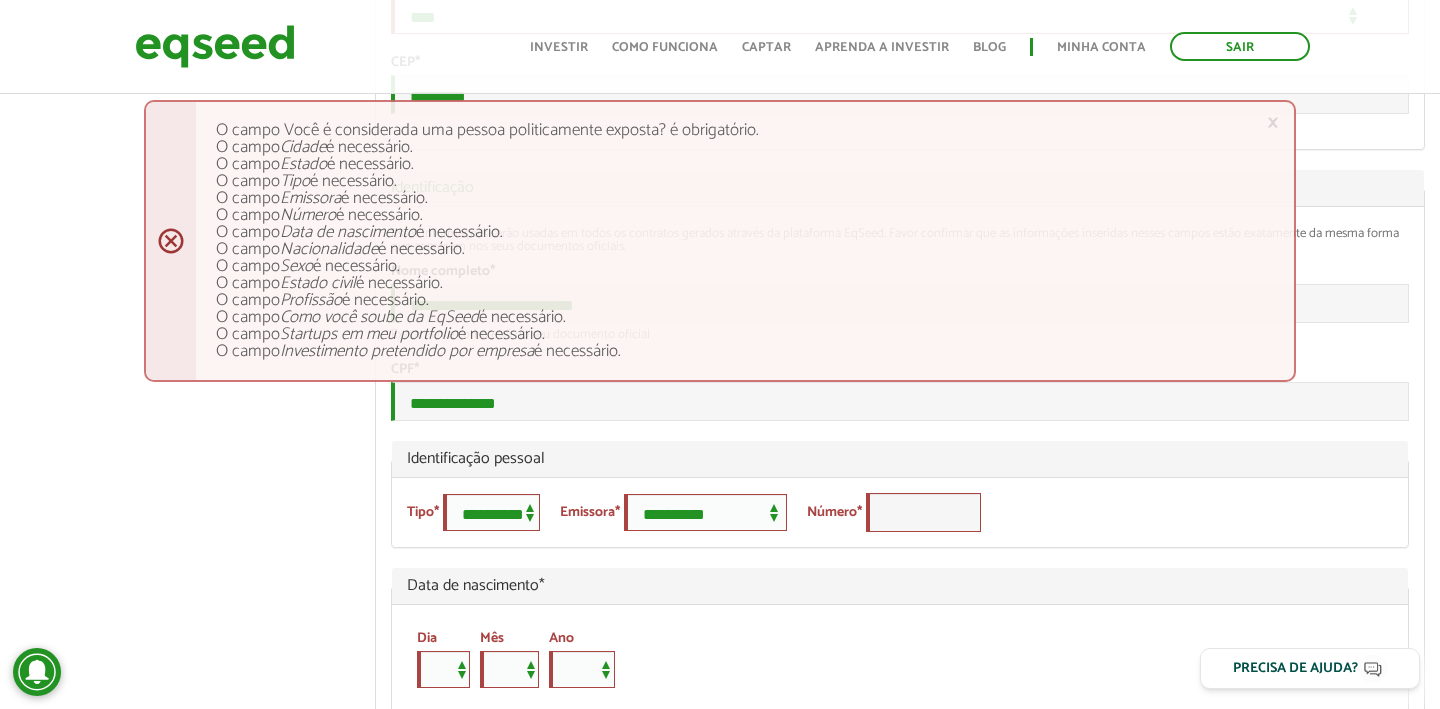 scroll, scrollTop: 1080, scrollLeft: 0, axis: vertical 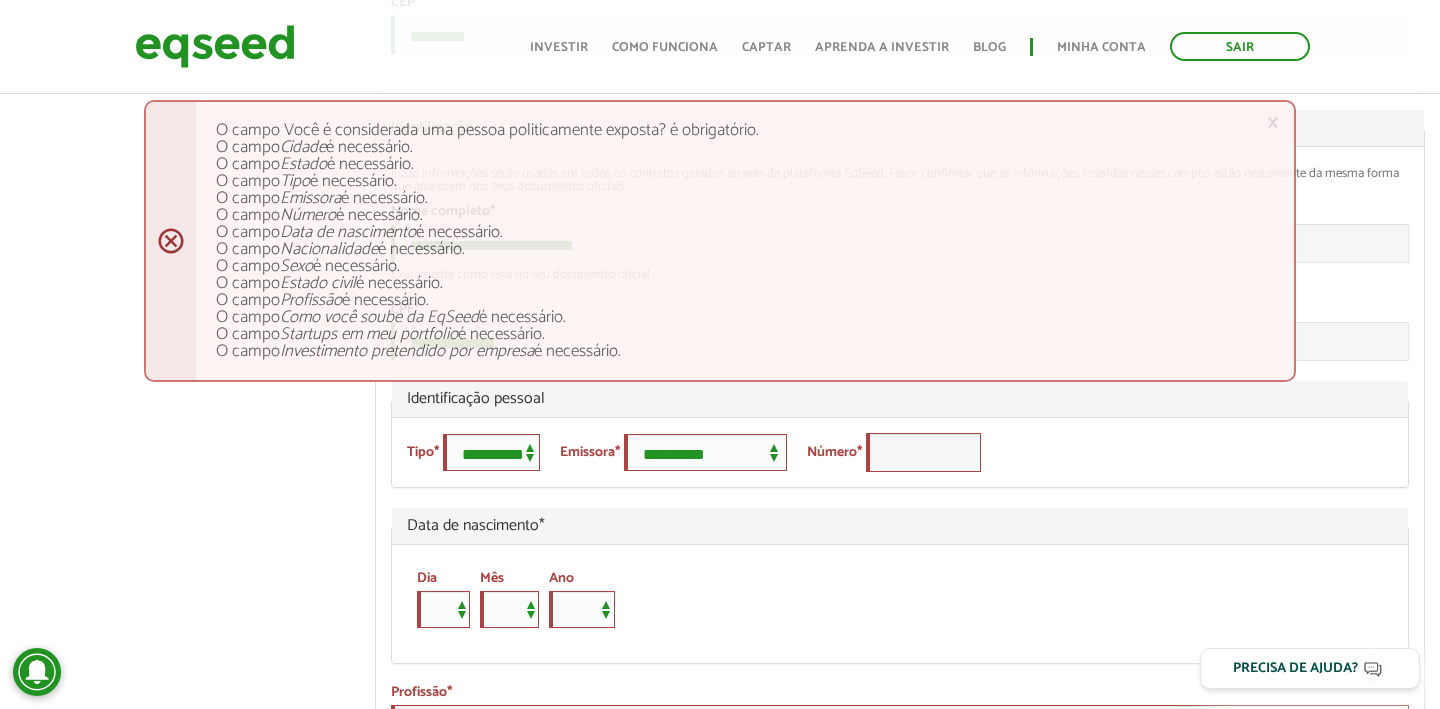 type on "**********" 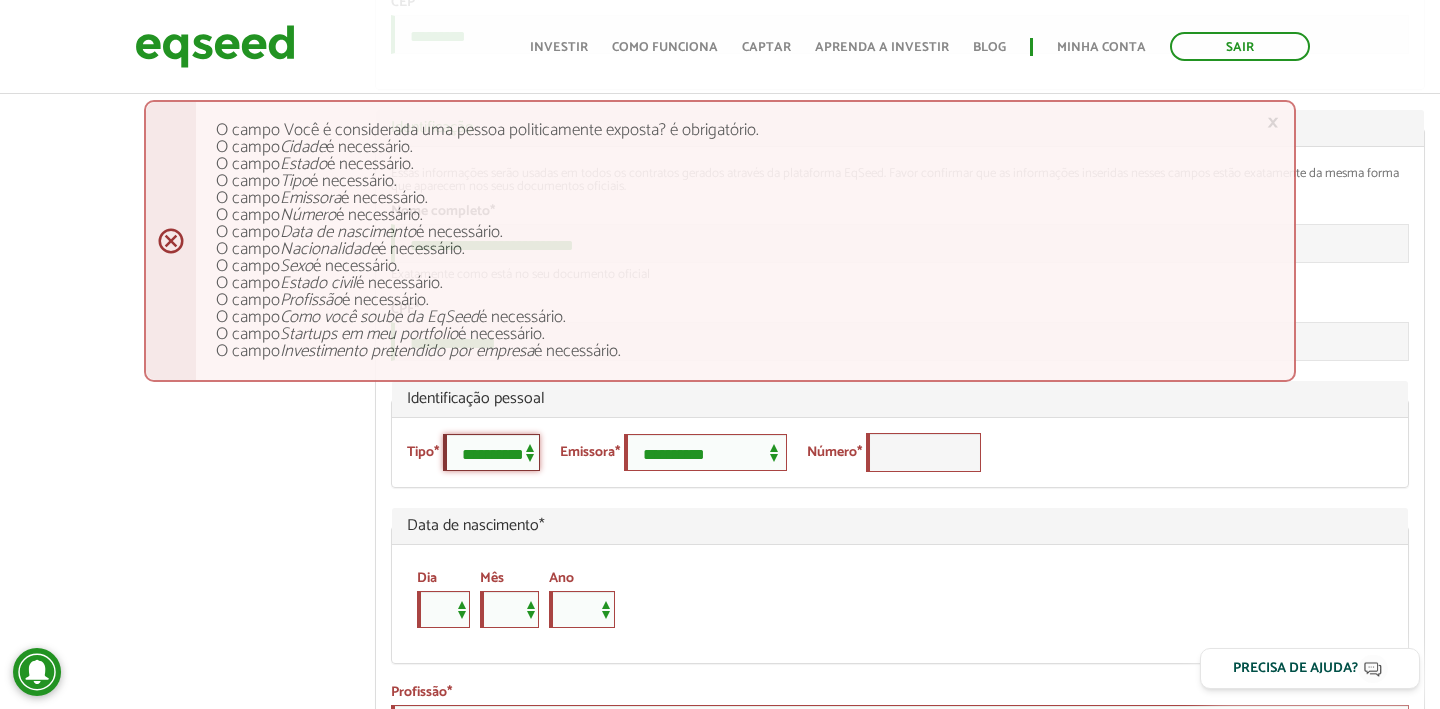 click on "**********" at bounding box center [491, 452] 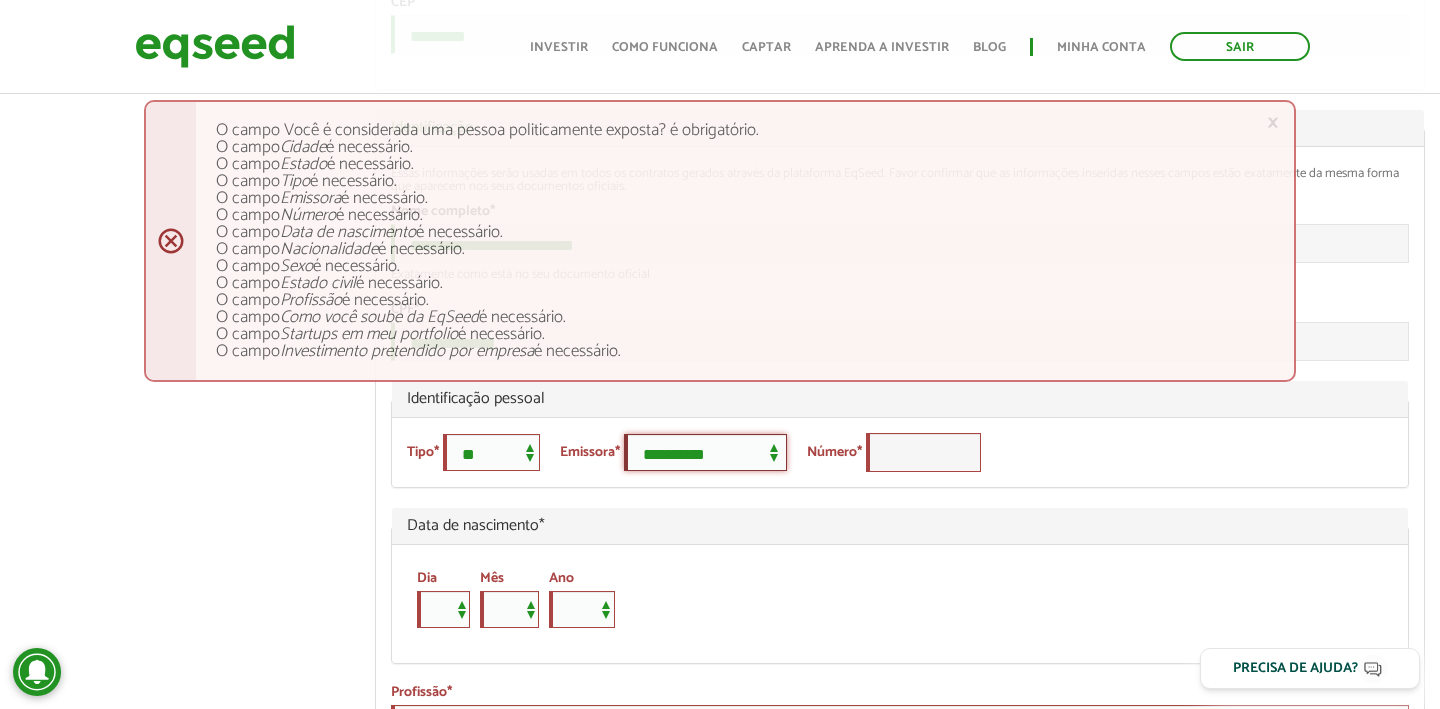 click on "**********" at bounding box center (705, 452) 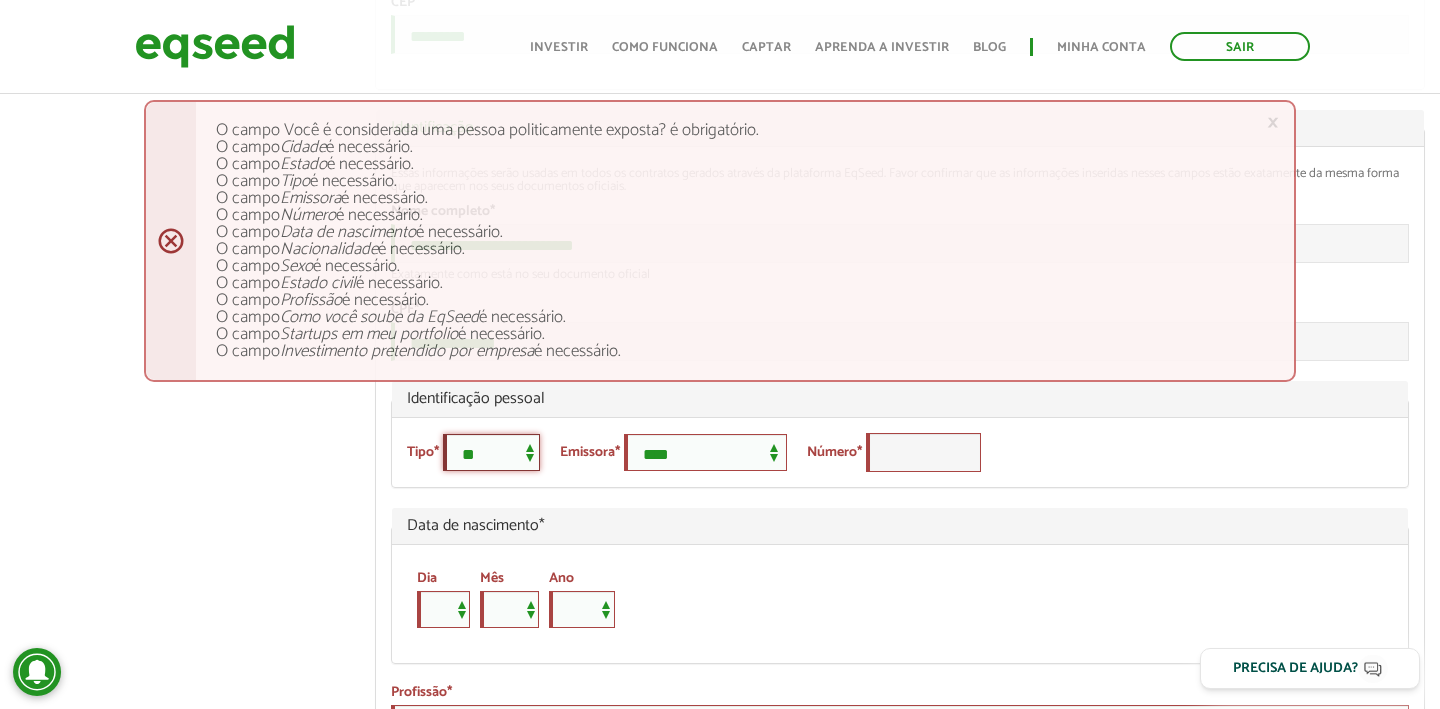 click on "**********" at bounding box center (491, 452) 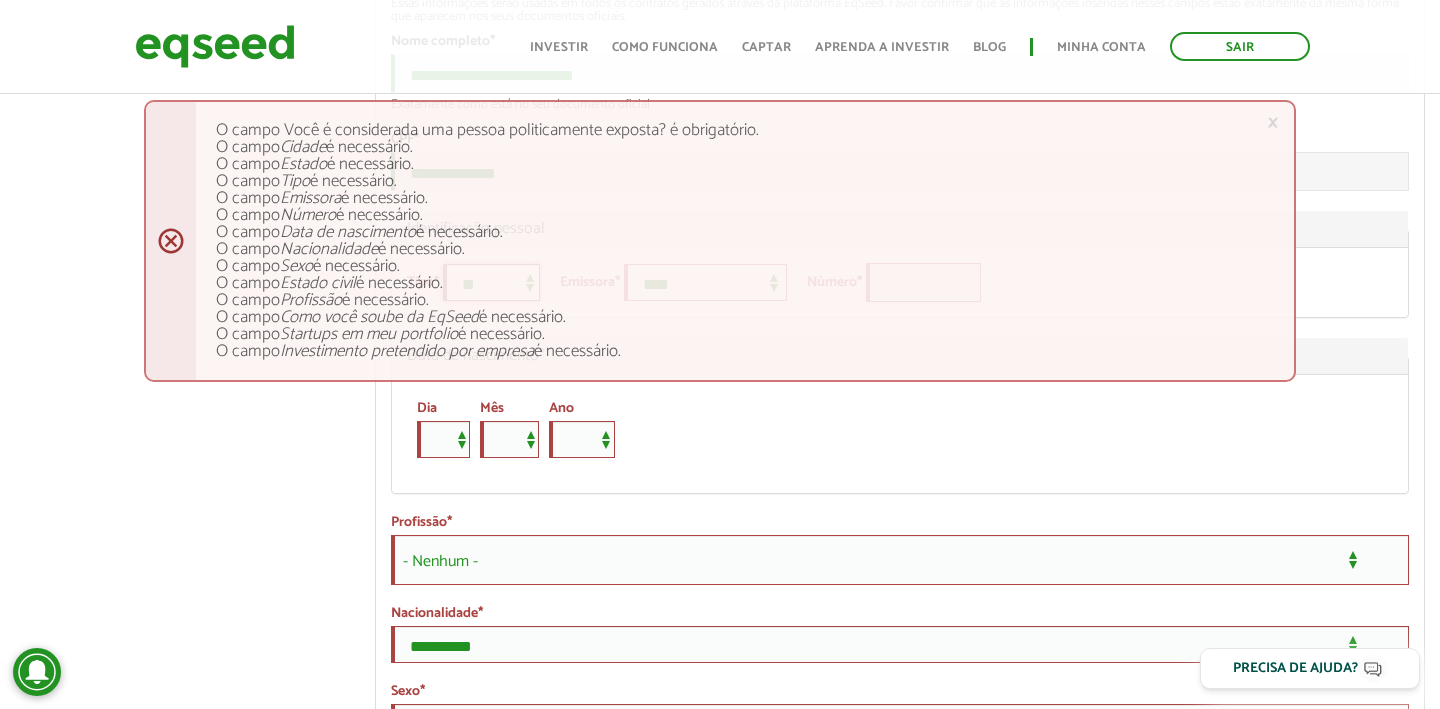 scroll, scrollTop: 1271, scrollLeft: 0, axis: vertical 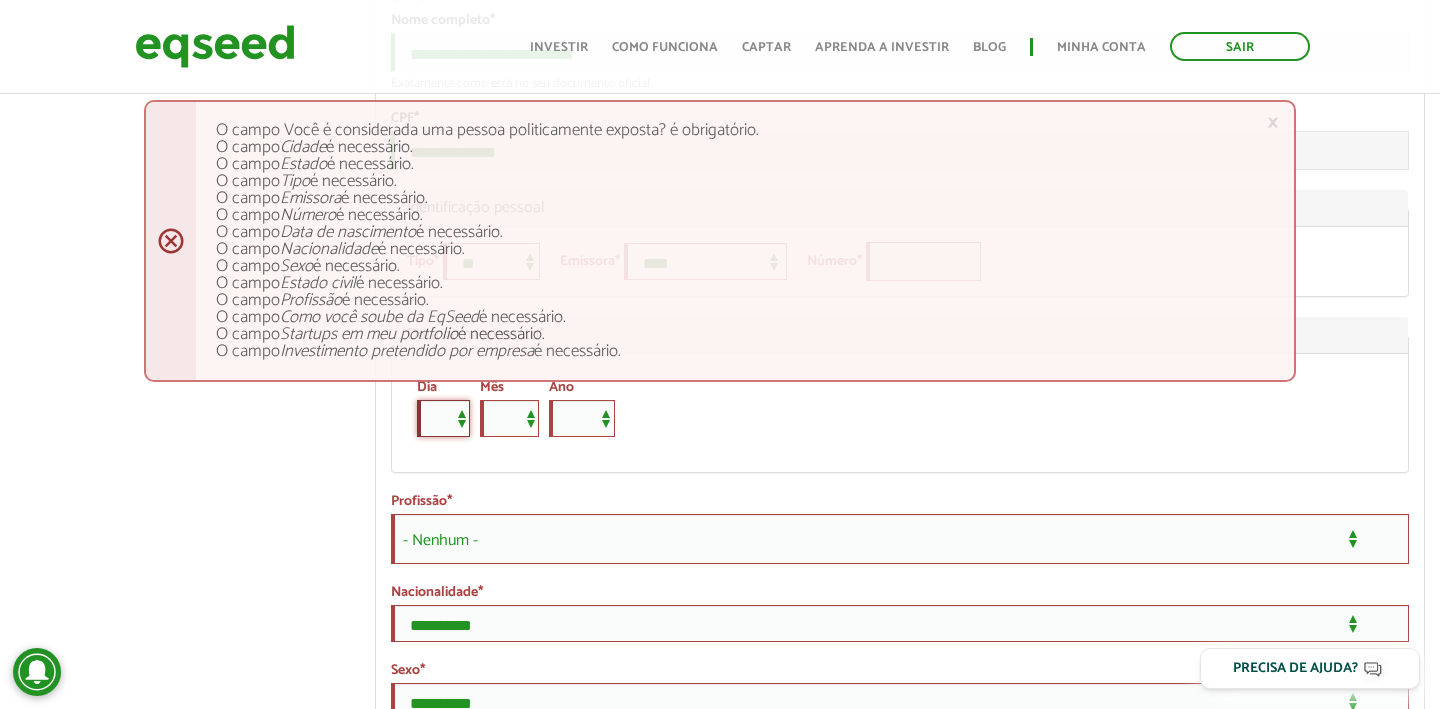 click on "* * * * * * * * * ** ** ** ** ** ** ** ** ** ** ** ** ** ** ** ** ** ** ** ** ** **" at bounding box center (443, 418) 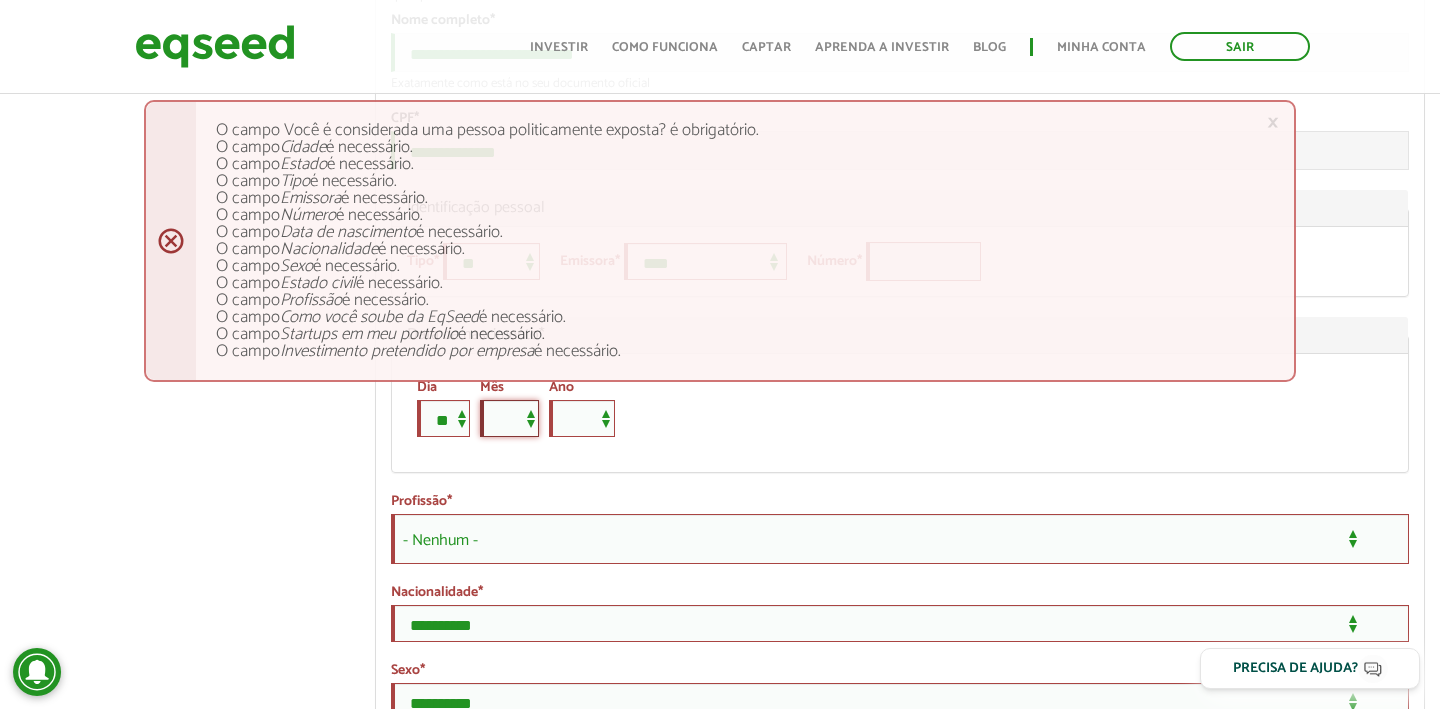 click on "*** *** *** *** *** *** *** *** *** *** *** ***" at bounding box center [509, 418] 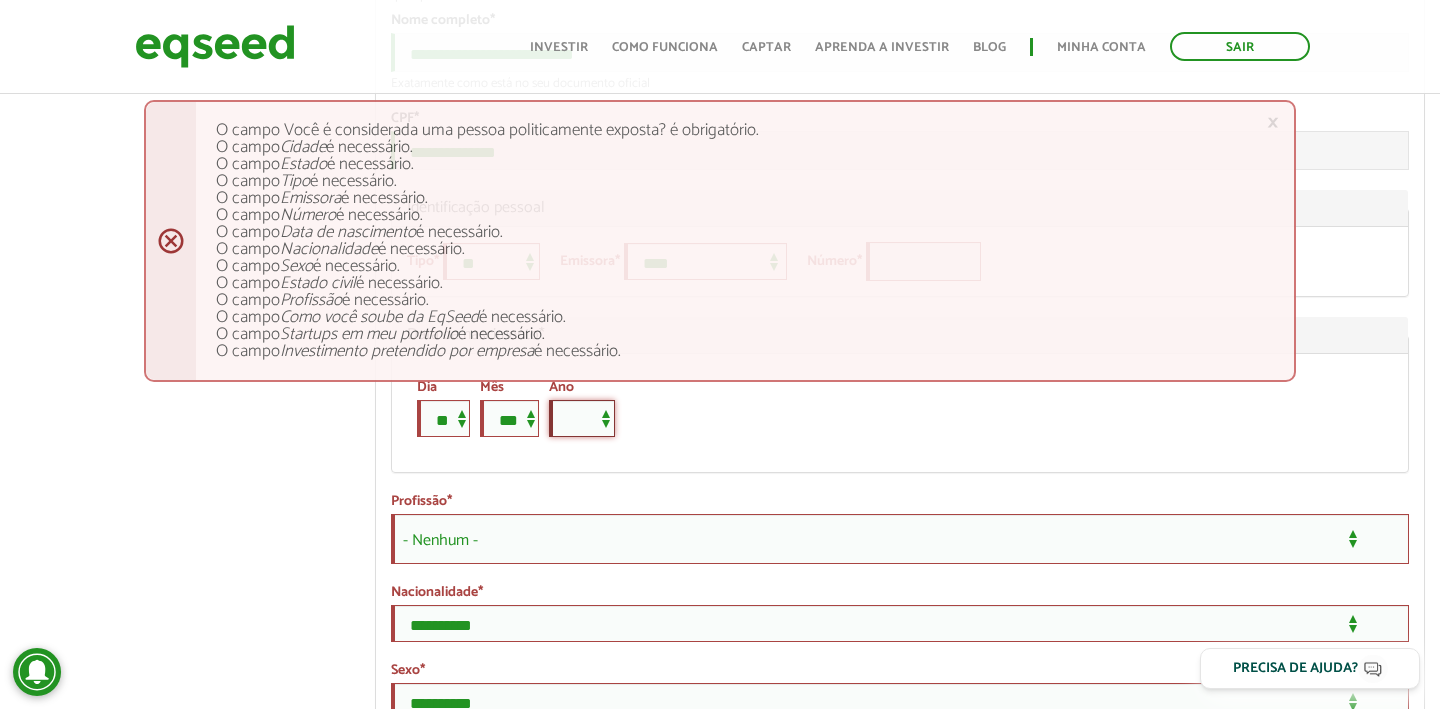 click on "**** **** **** **** **** **** **** **** **** **** **** **** **** **** **** **** **** **** **** **** **** **** **** **** **** **** **** **** **** **** **** **** **** **** **** **** **** **** **** **** **** **** **** **** **** **** **** **** **** **** **** **** **** **** **** **** **** **** **** **** **** **** **** **** **** **** **** **** **** **** **** **** **** **** **** **** **** **** **** **** **** **** **** **** **** **** **** **** **** **** **** **** **** **** **** **** **** **** **** **** **** **** **** **** **** **** **** **** **** **** **** **** **** **** **** **** **** **** **** **** **** **** **** **** **** ****" at bounding box center (582, 418) 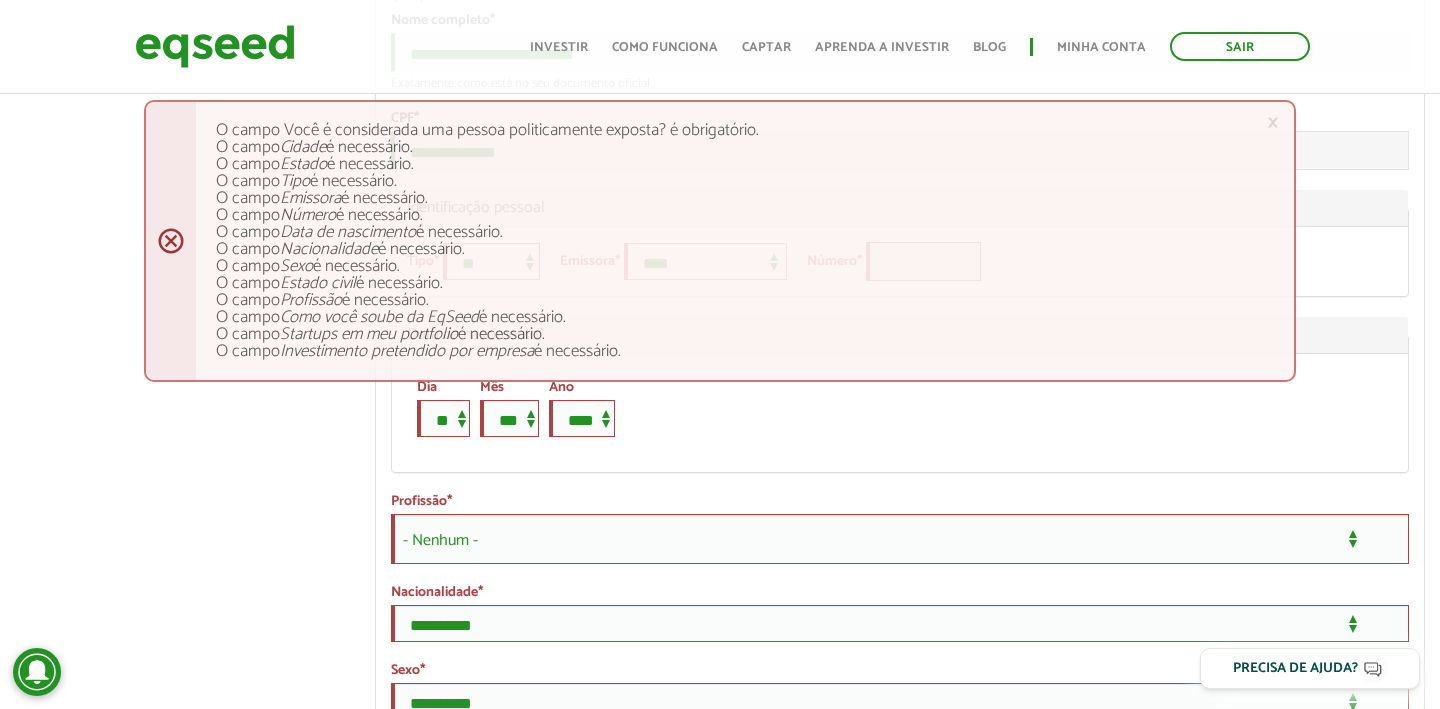 click on "- Nenhum -" at bounding box center [900, 539] 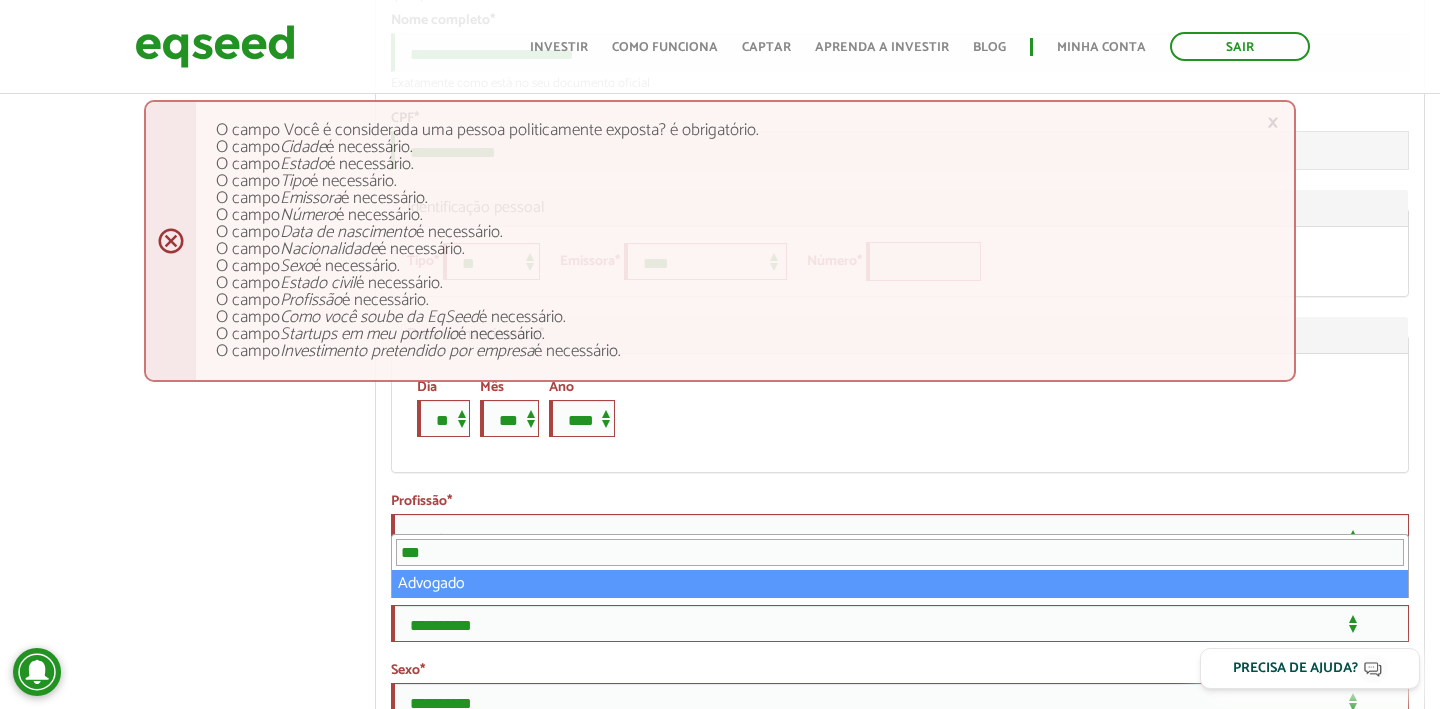 type on "***" 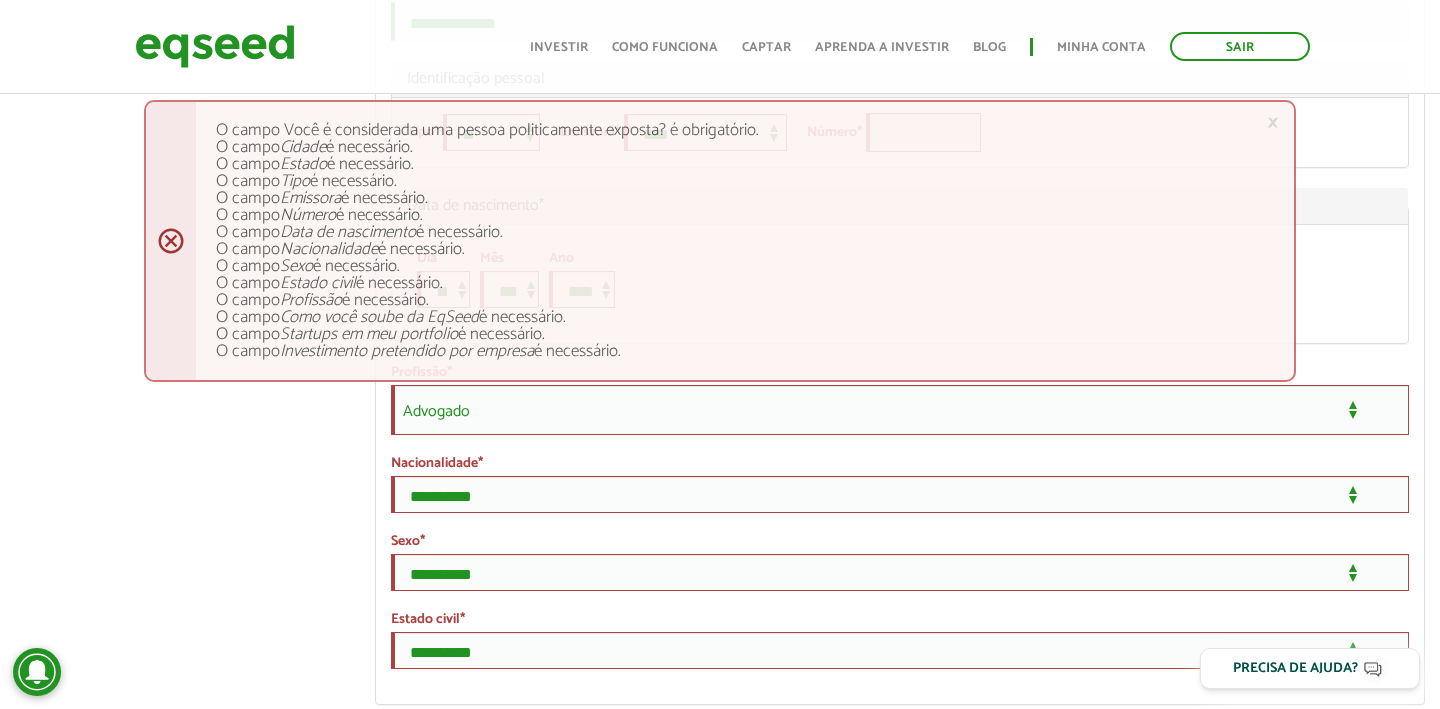 scroll, scrollTop: 1401, scrollLeft: 0, axis: vertical 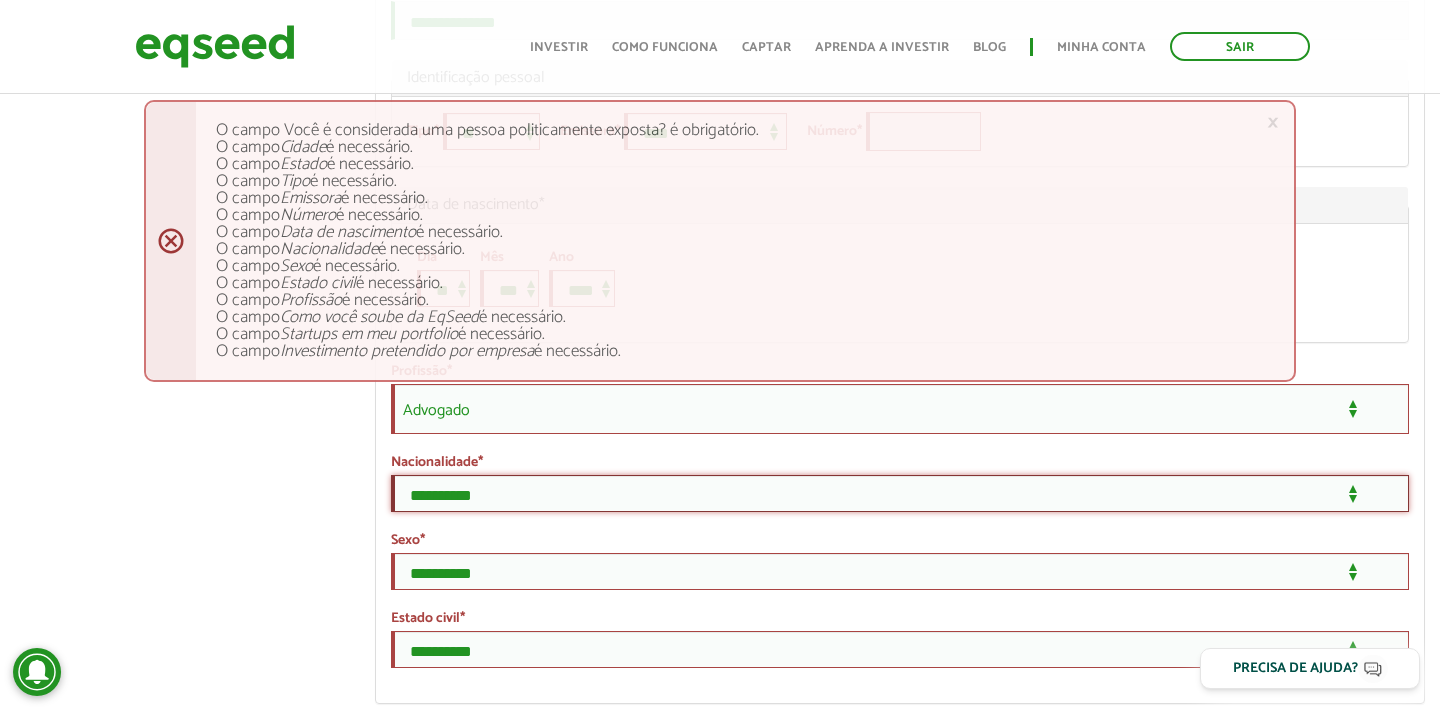 click on "**********" at bounding box center (900, 493) 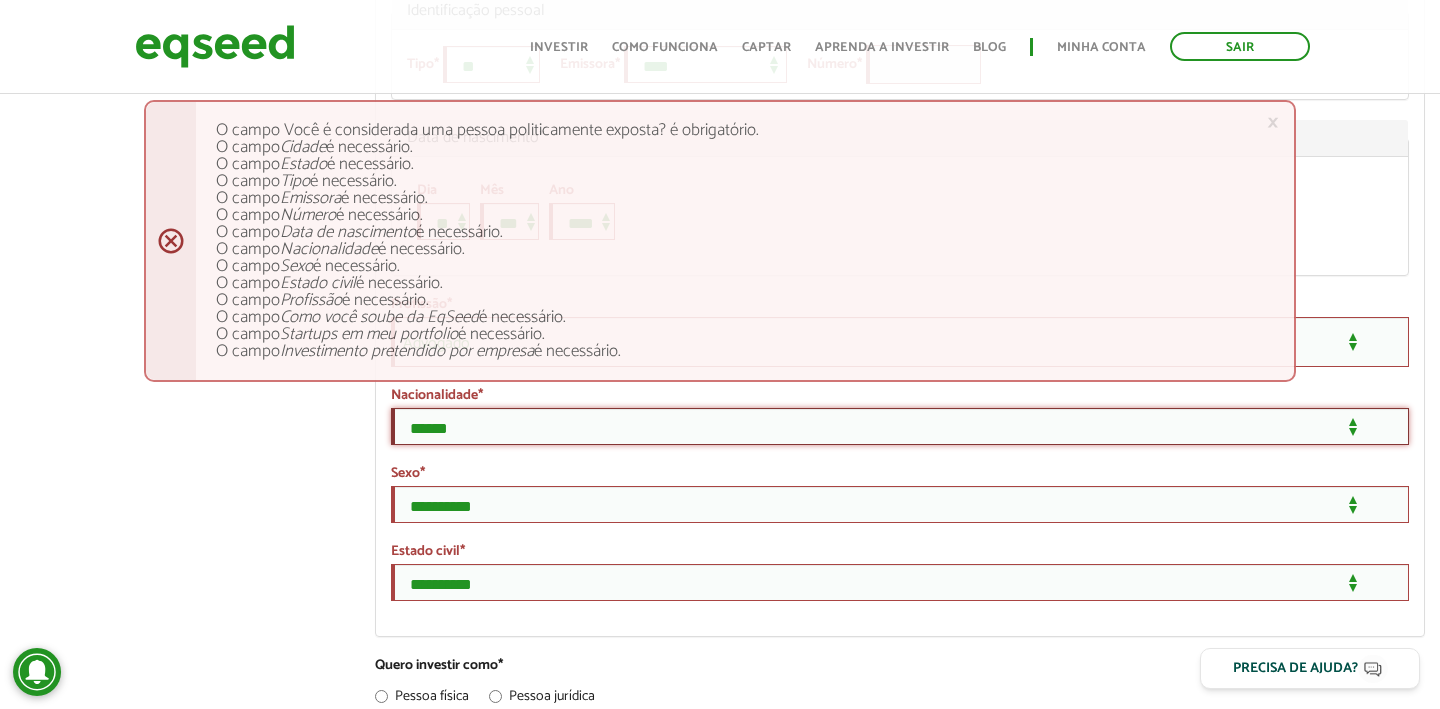 scroll, scrollTop: 1478, scrollLeft: 0, axis: vertical 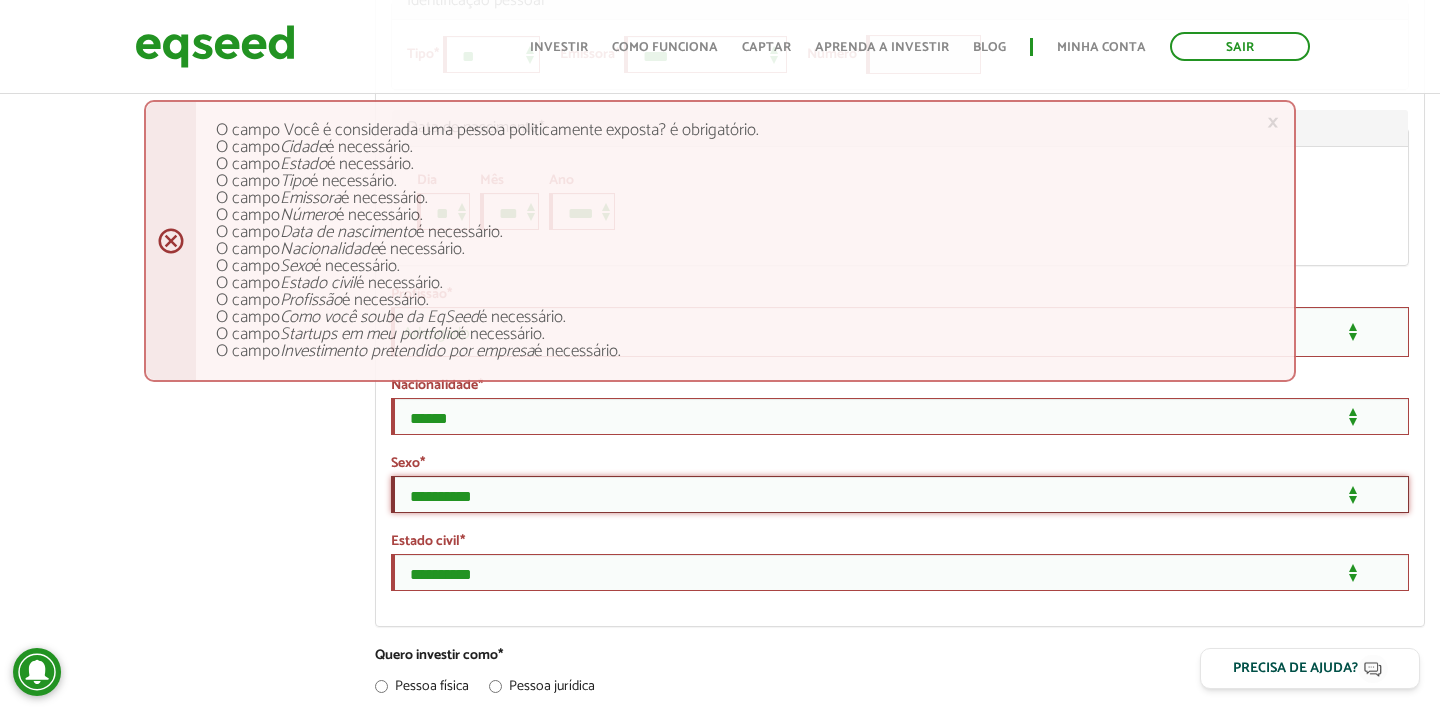 click on "**********" at bounding box center [900, 494] 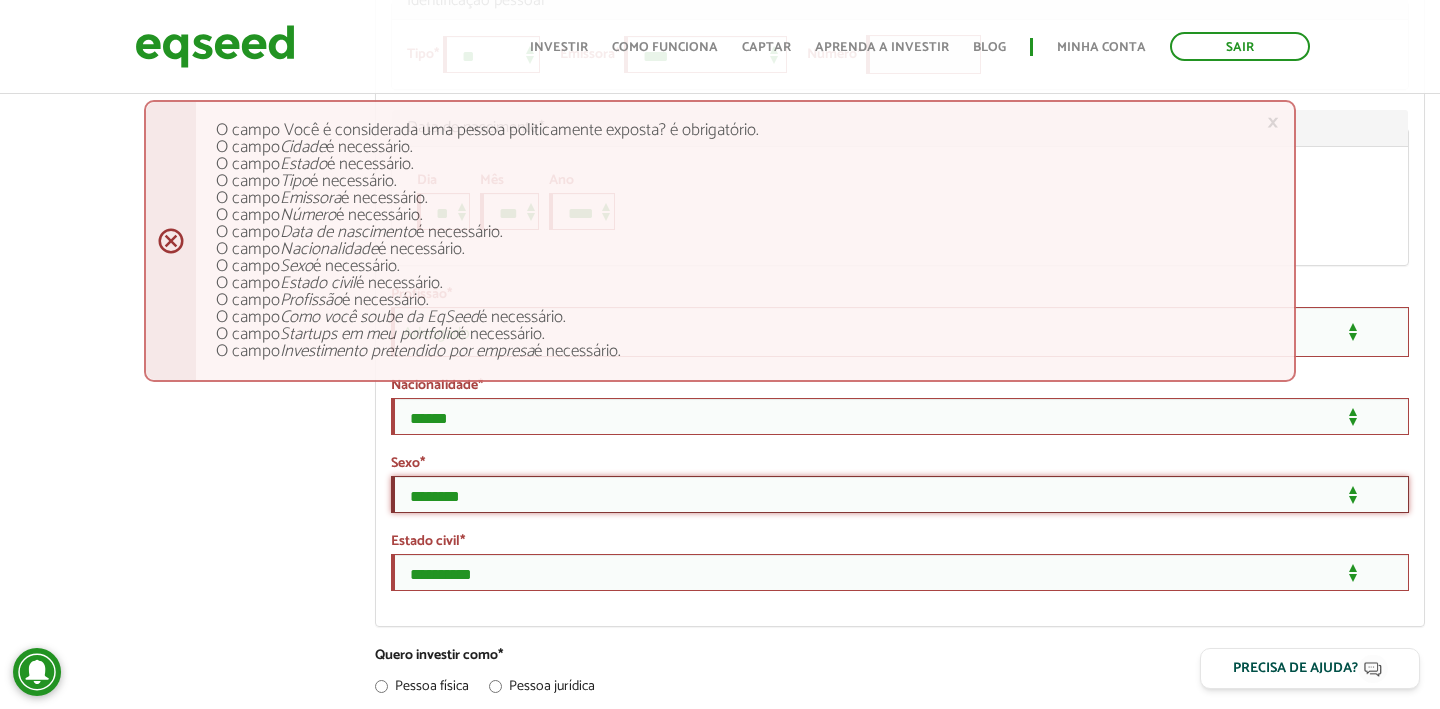 scroll, scrollTop: 1571, scrollLeft: 0, axis: vertical 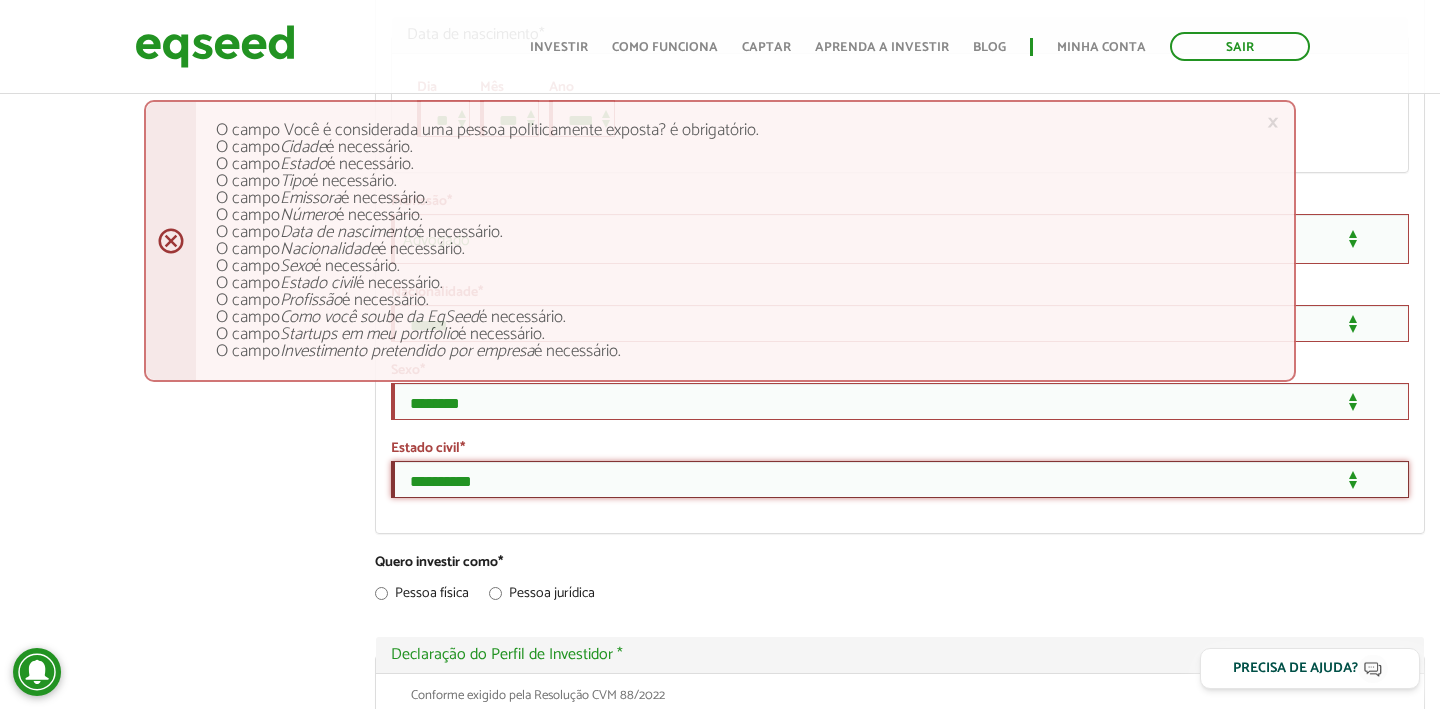 click on "**********" at bounding box center (900, 479) 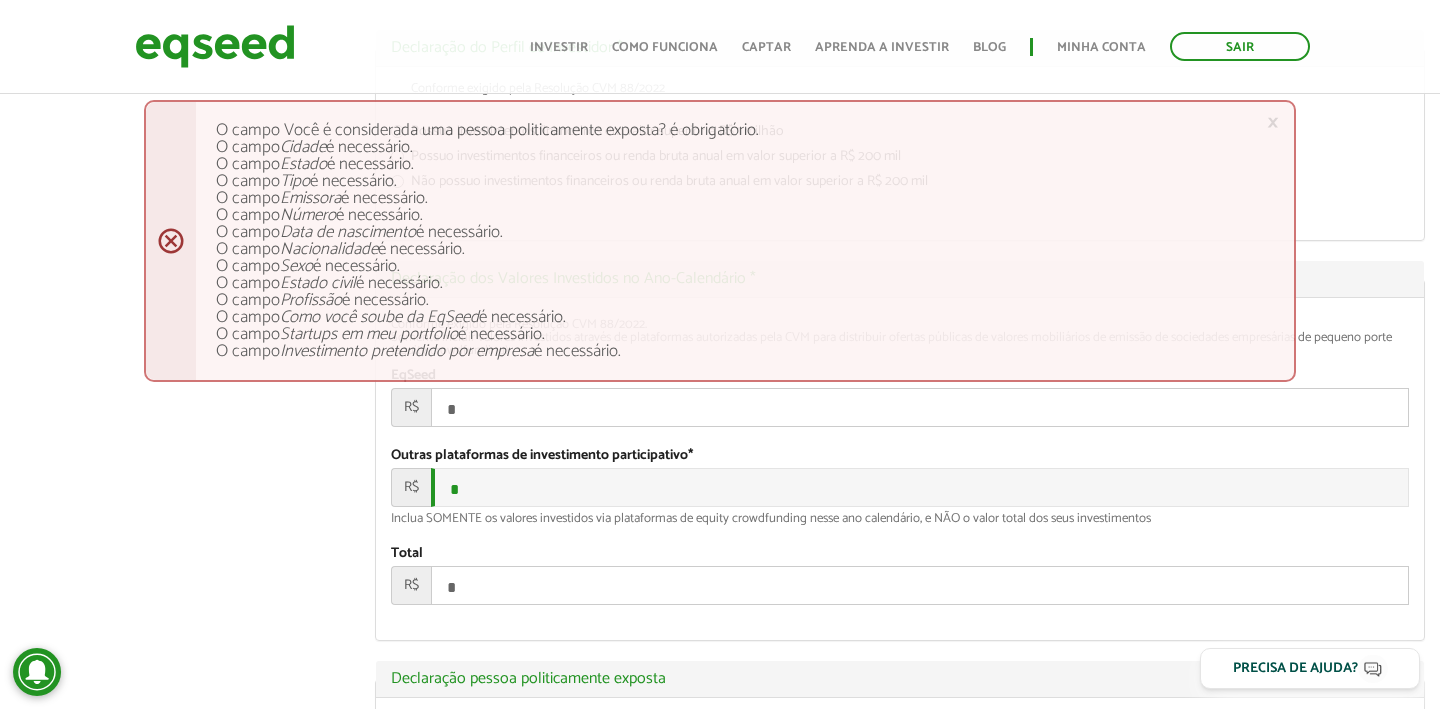 scroll, scrollTop: 2179, scrollLeft: 0, axis: vertical 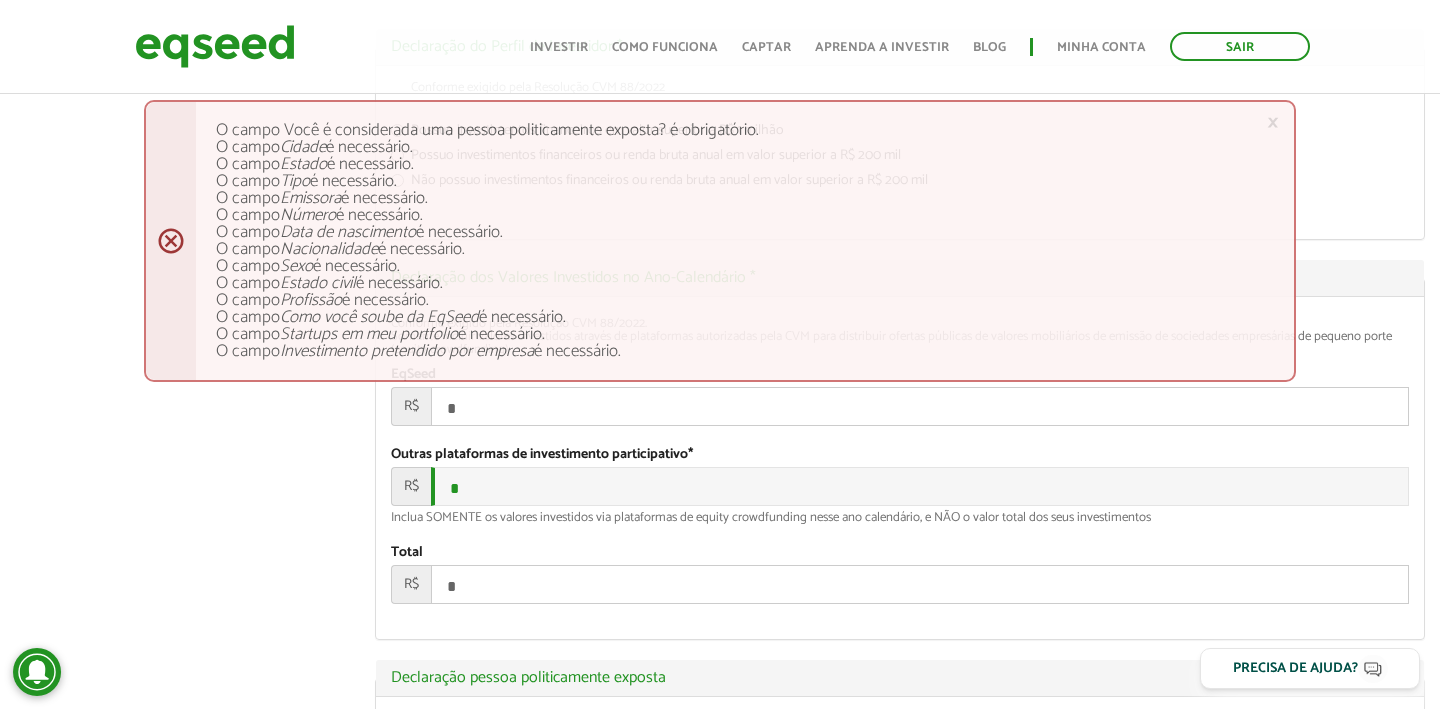 click on "*" at bounding box center [920, 406] 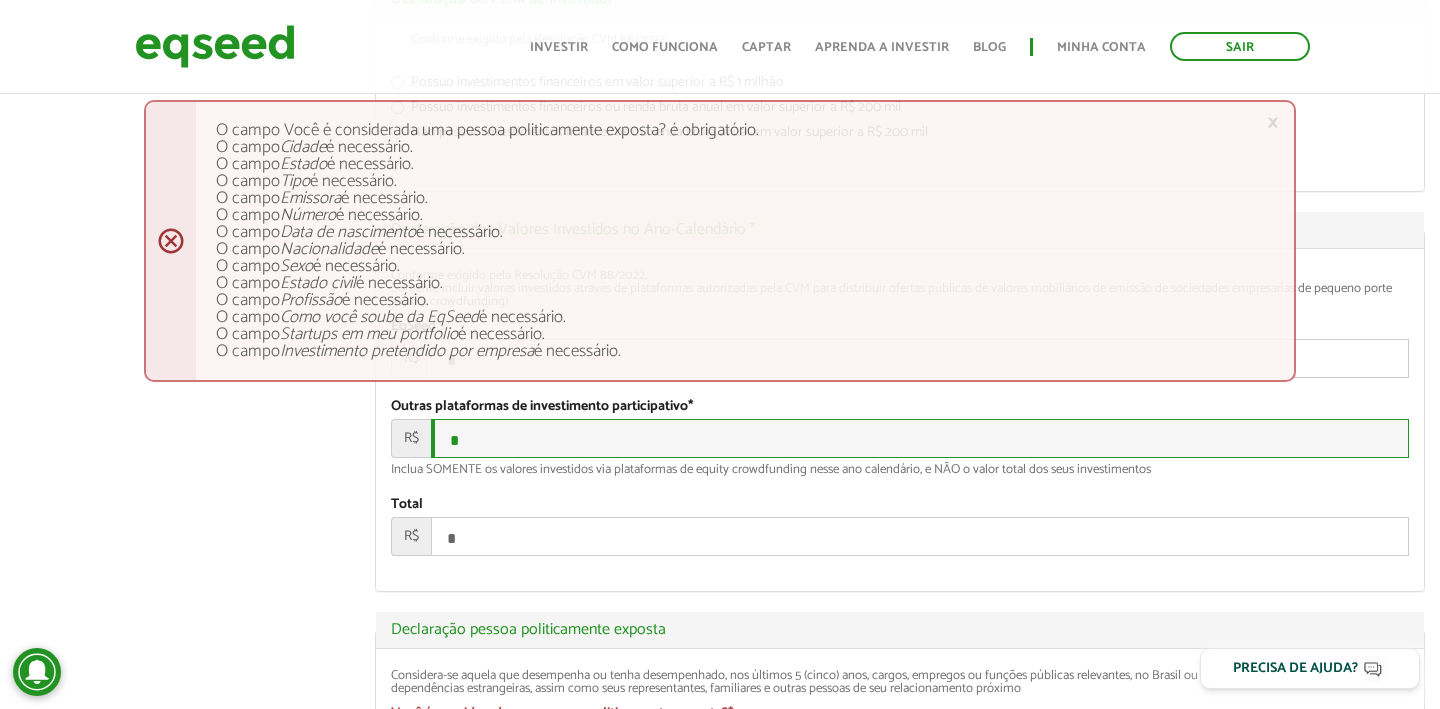 click on "*" at bounding box center (920, 438) 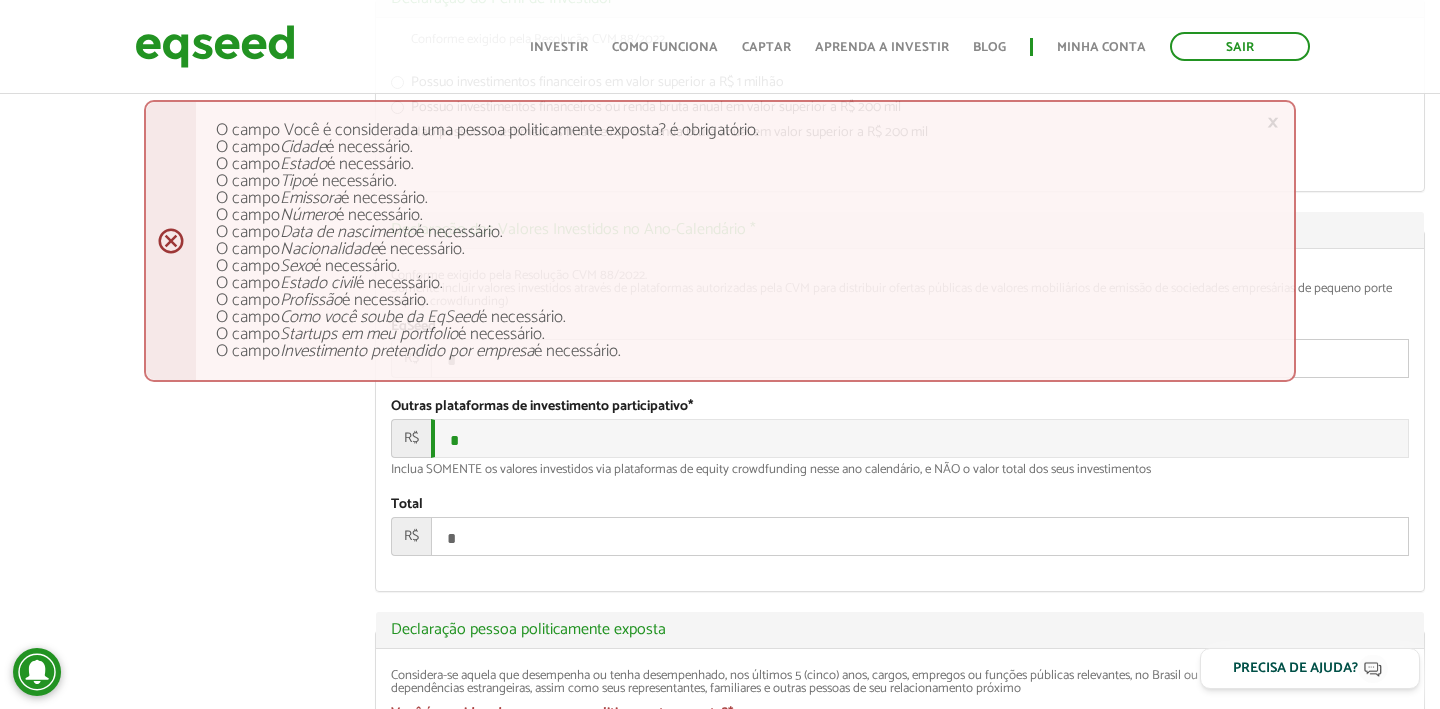 click on "*" at bounding box center (920, 358) 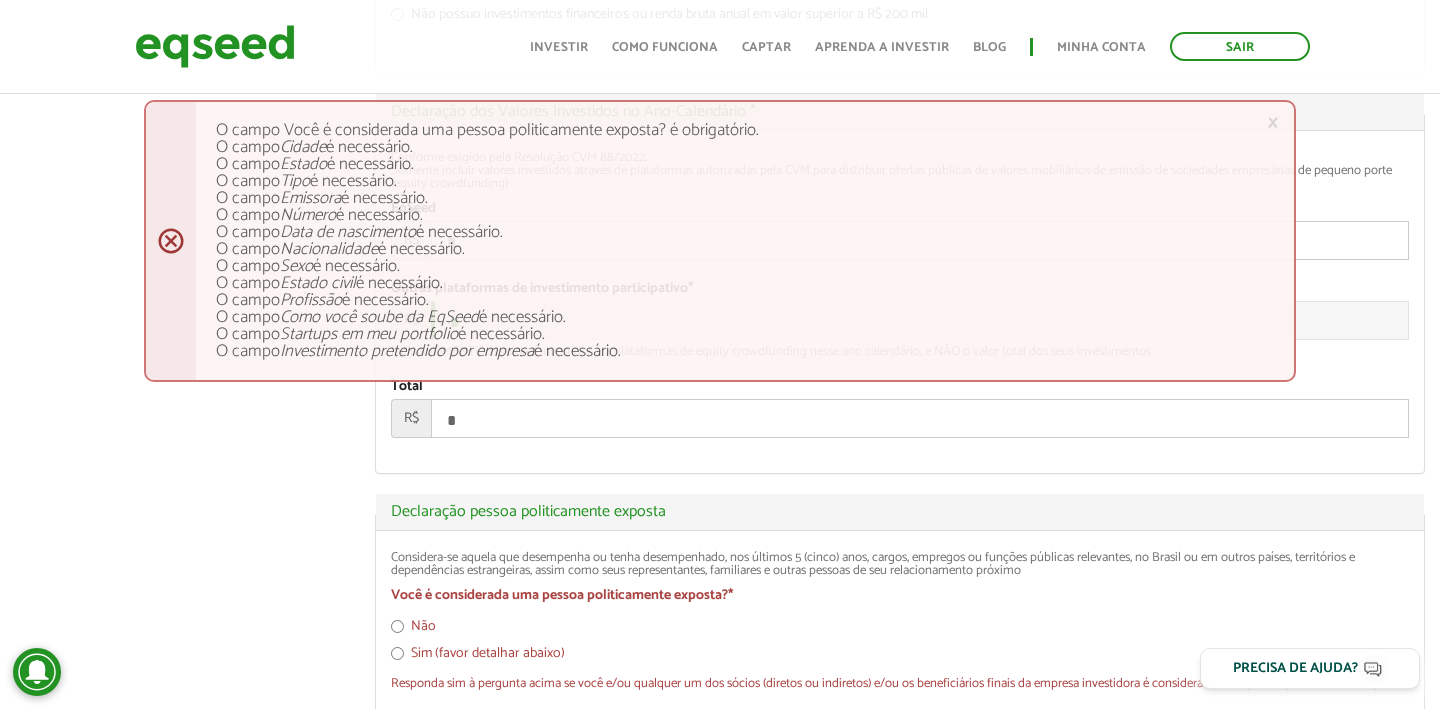 scroll, scrollTop: 2392, scrollLeft: 0, axis: vertical 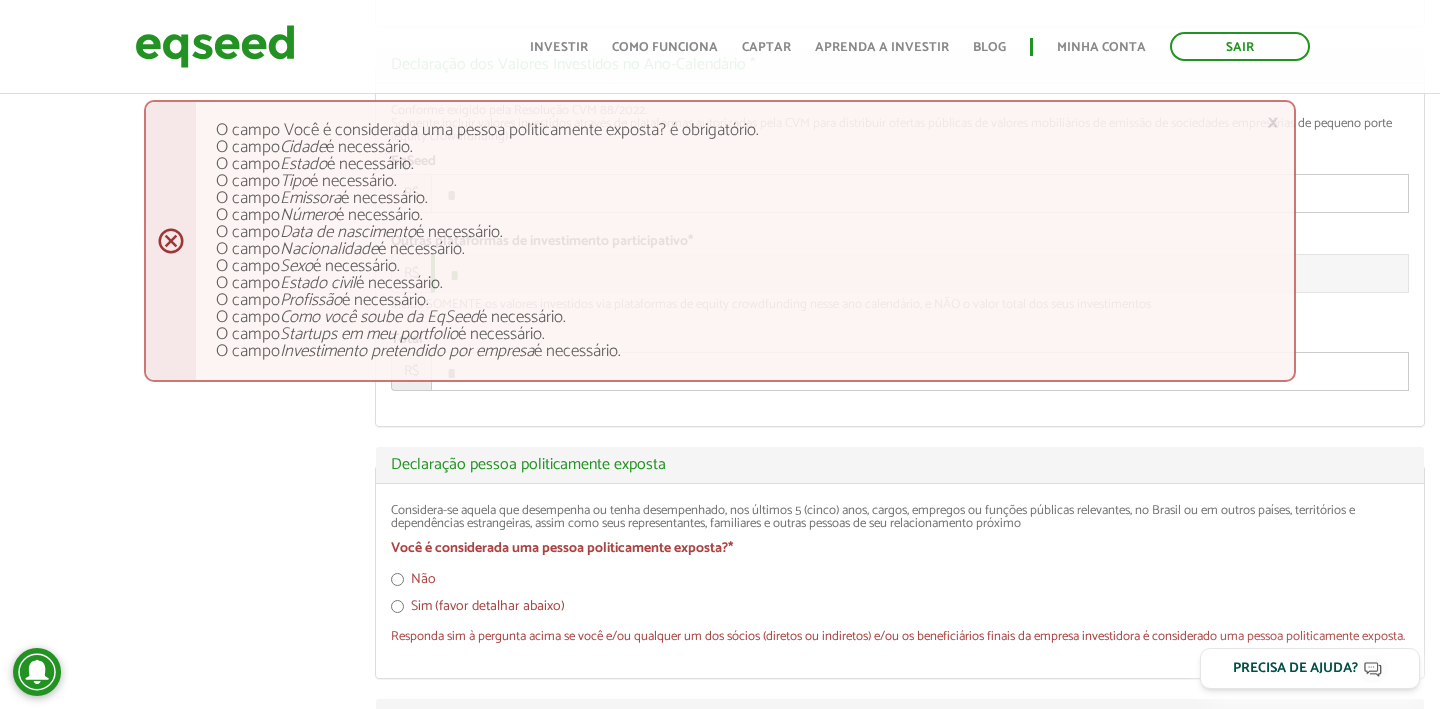 click on "*" at bounding box center [920, 371] 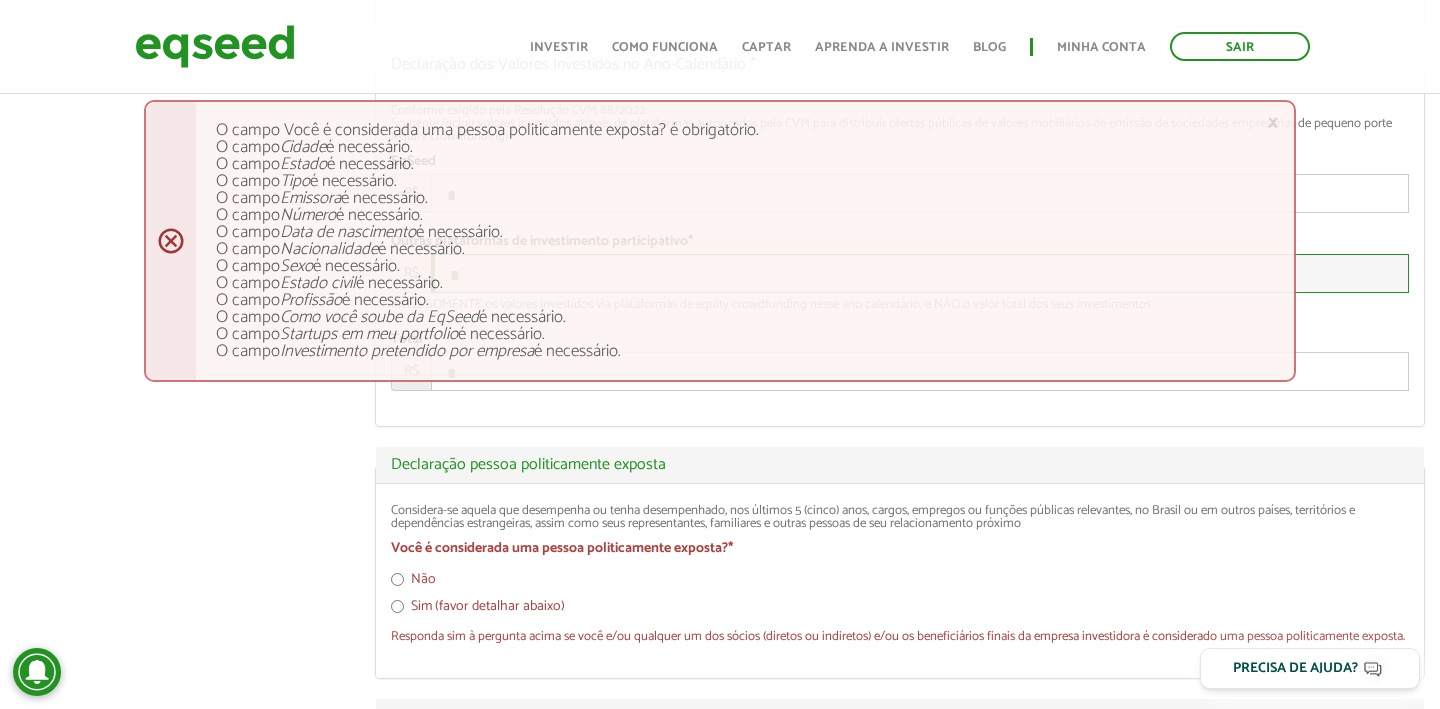 click on "*" at bounding box center (920, 273) 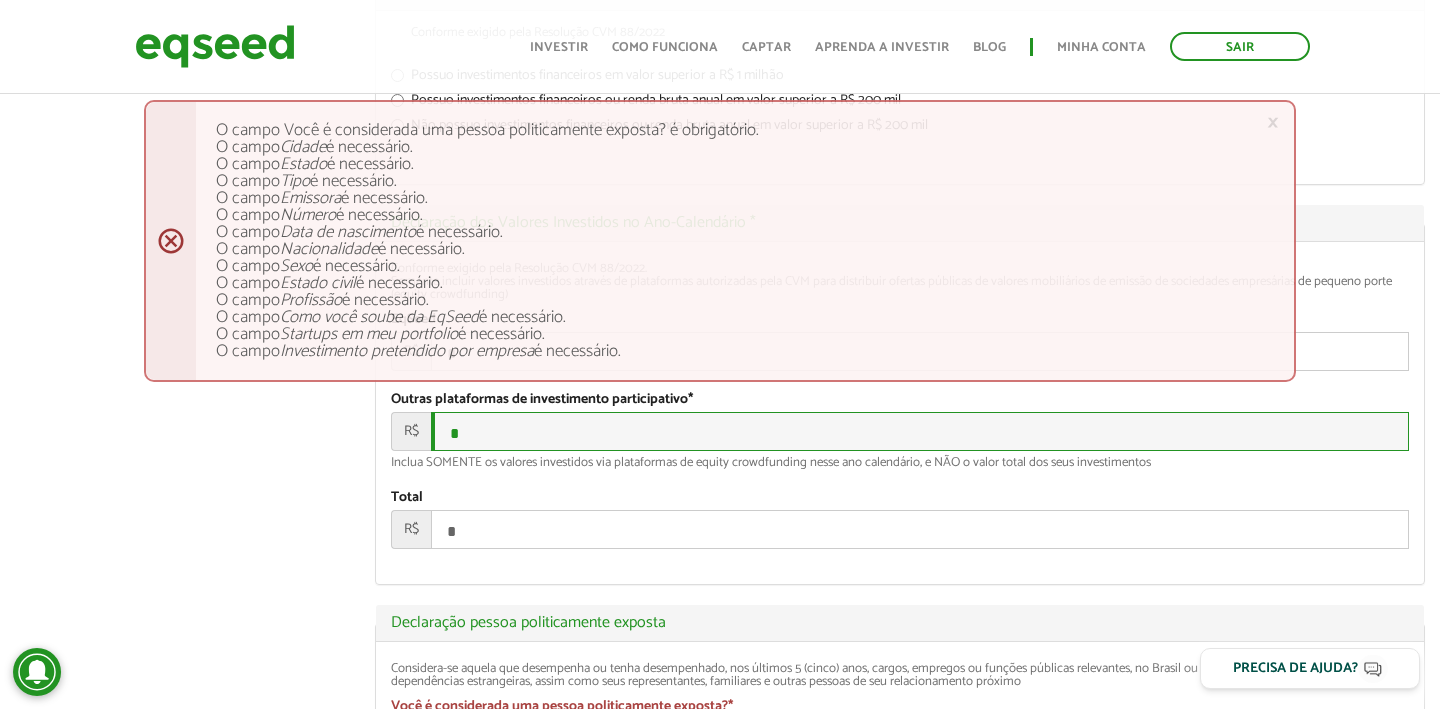 scroll, scrollTop: 2235, scrollLeft: 0, axis: vertical 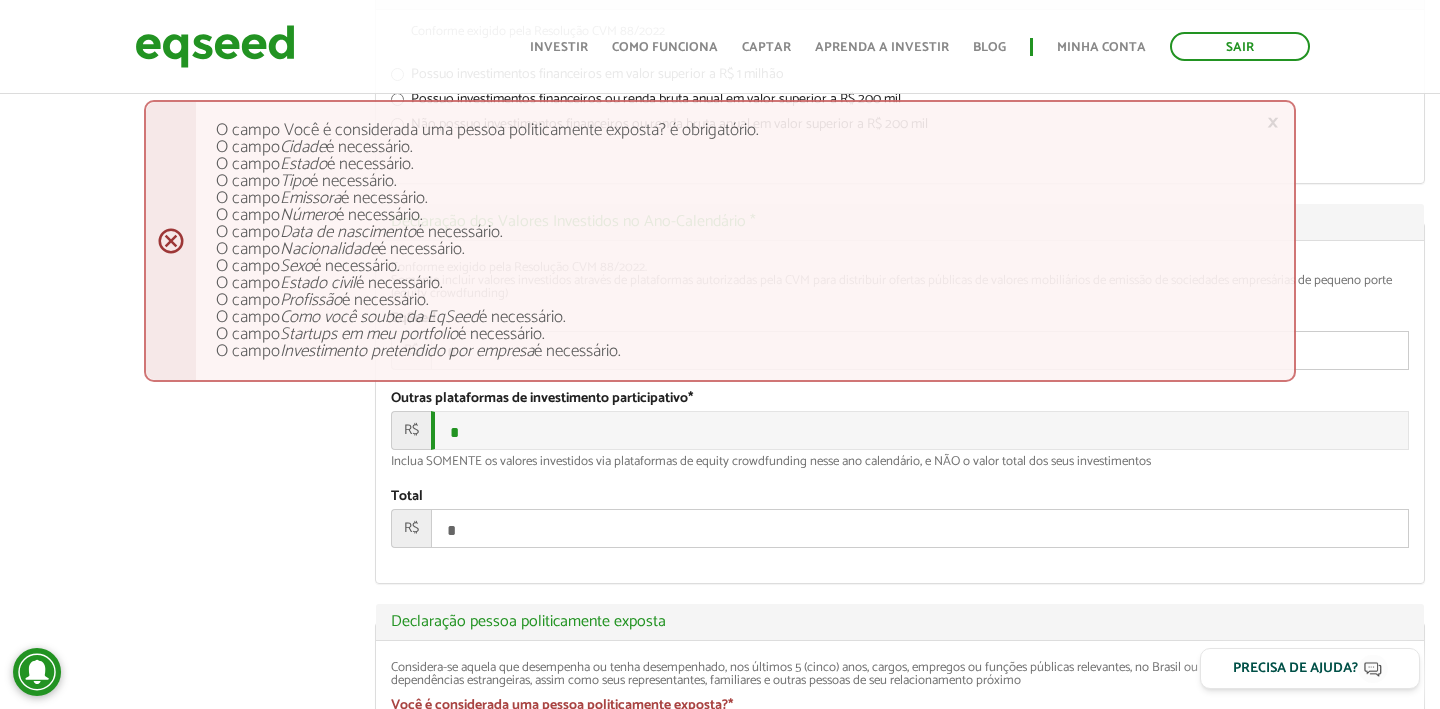 click on "*" at bounding box center [920, 350] 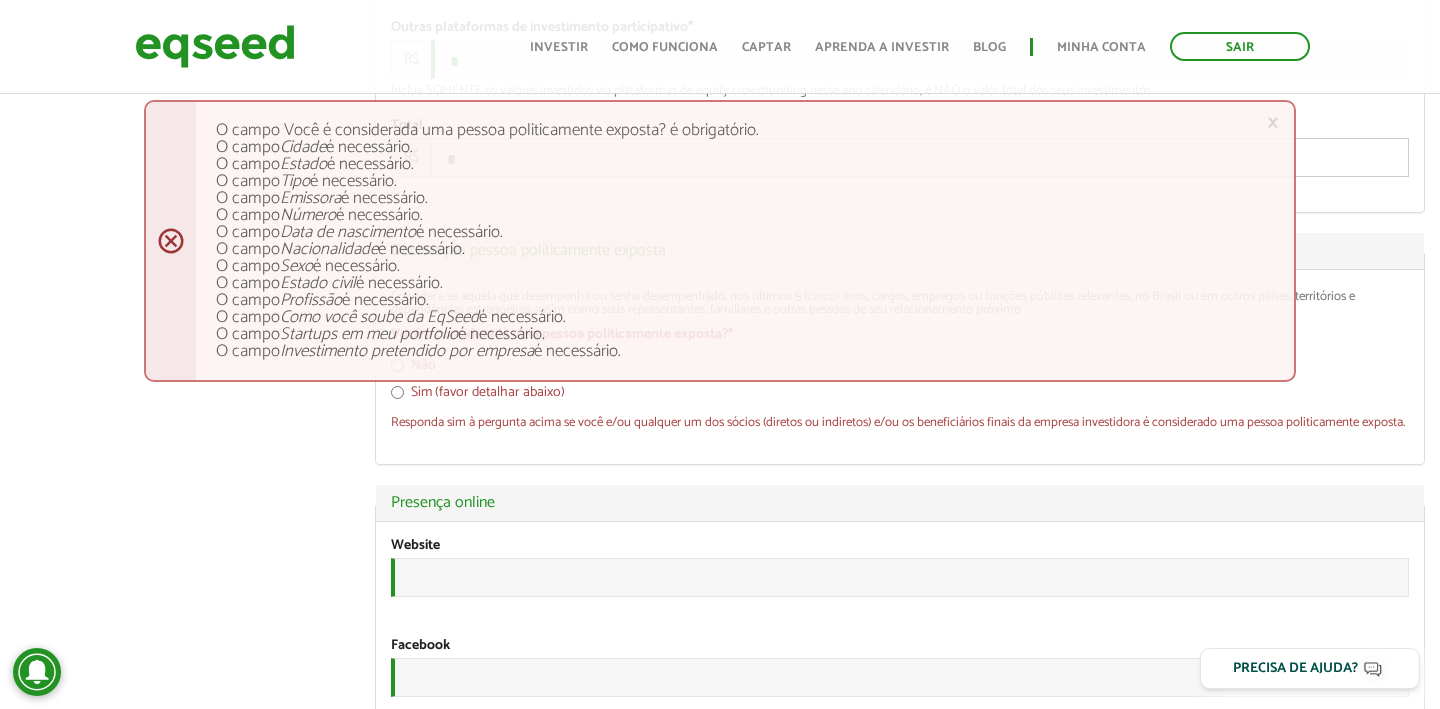 scroll, scrollTop: 2605, scrollLeft: 0, axis: vertical 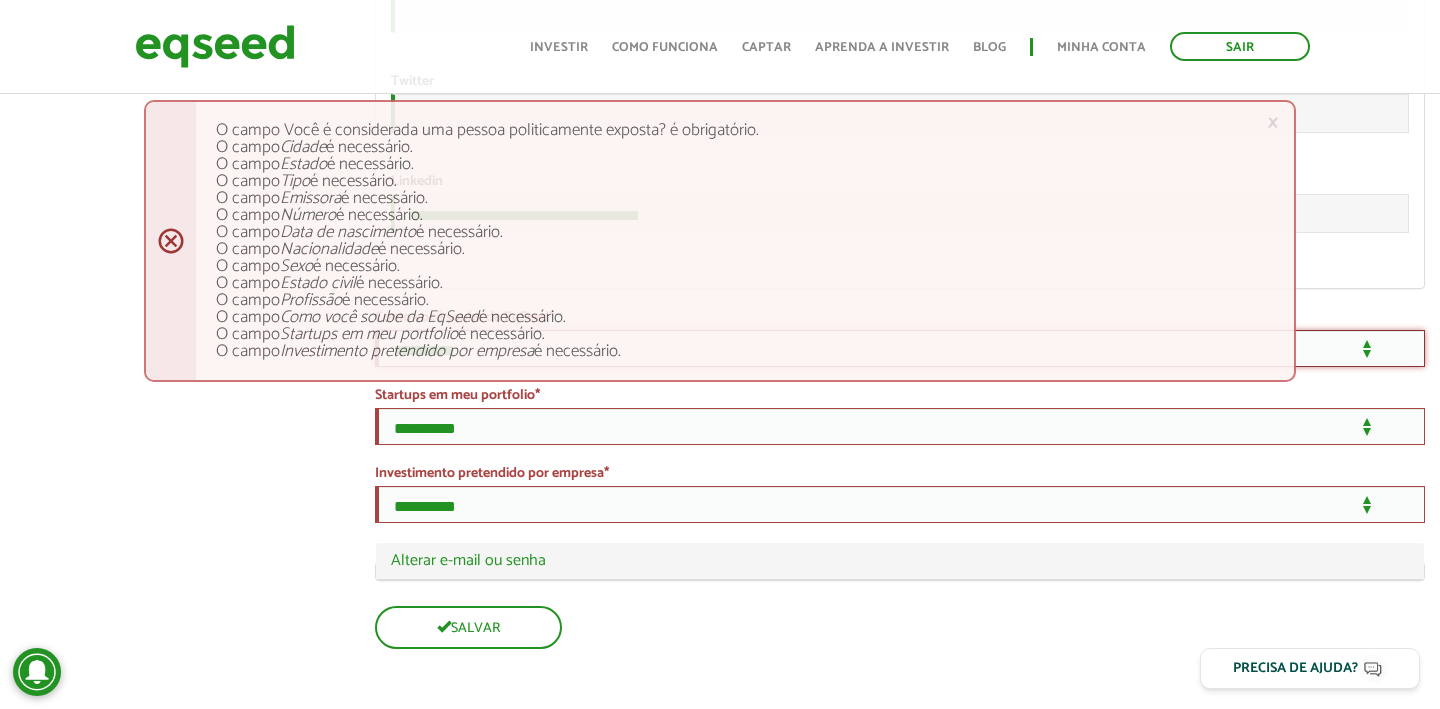 click on "**********" at bounding box center [900, 348] 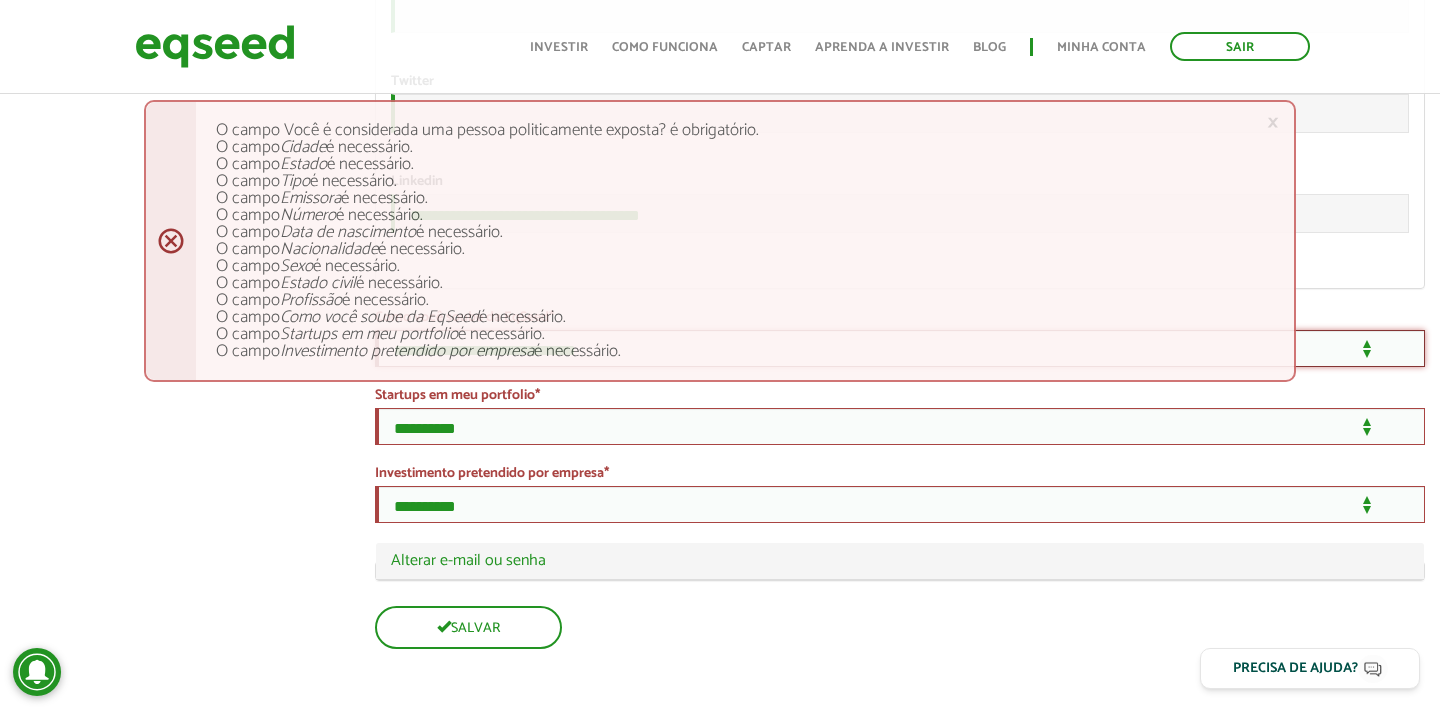 click on "**********" at bounding box center [900, 348] 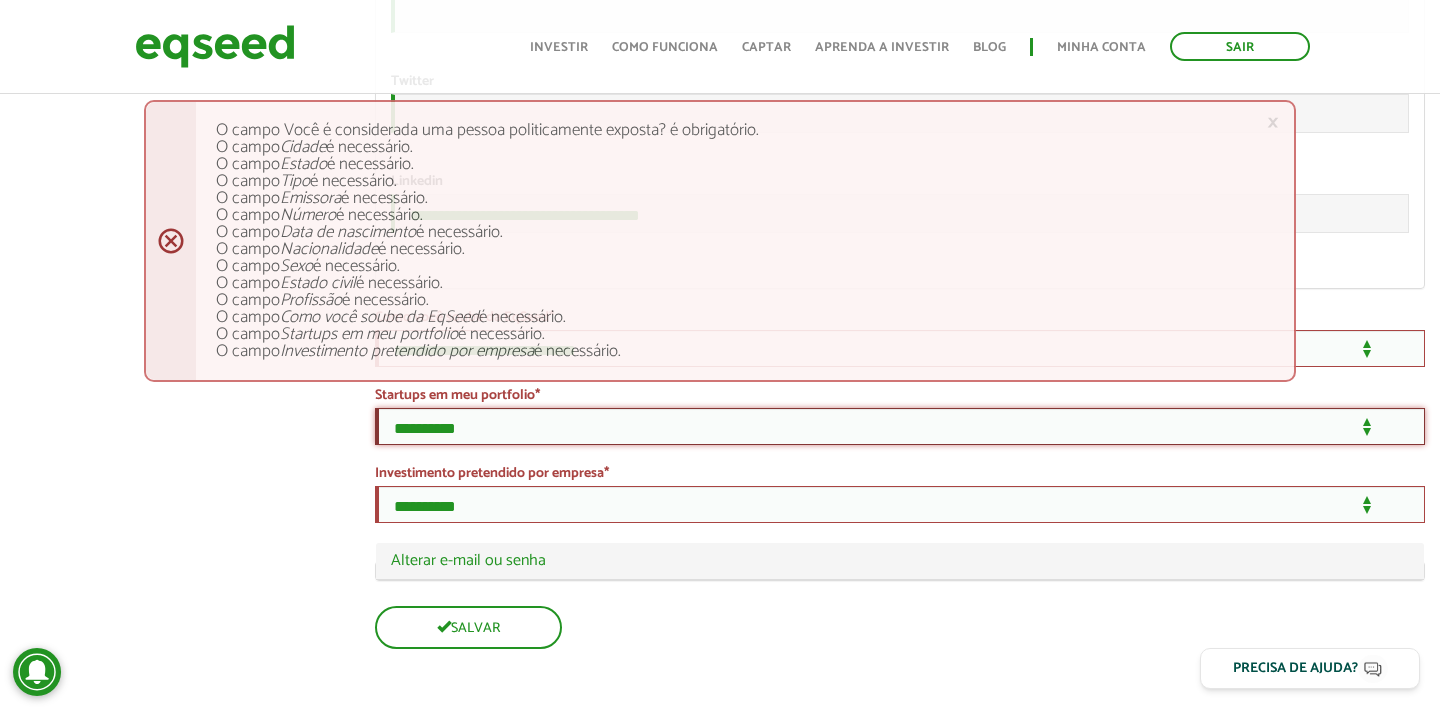 click on "**********" at bounding box center [900, 426] 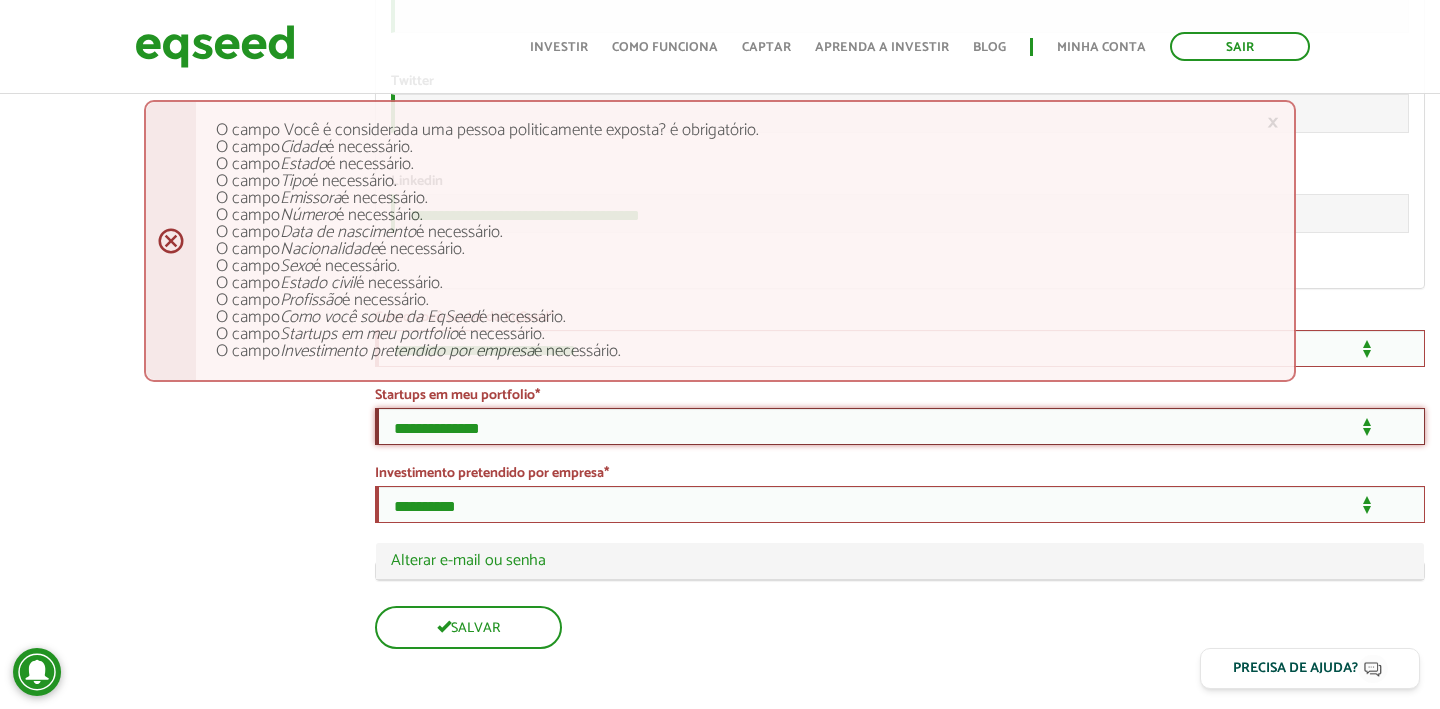 scroll, scrollTop: 3484, scrollLeft: 0, axis: vertical 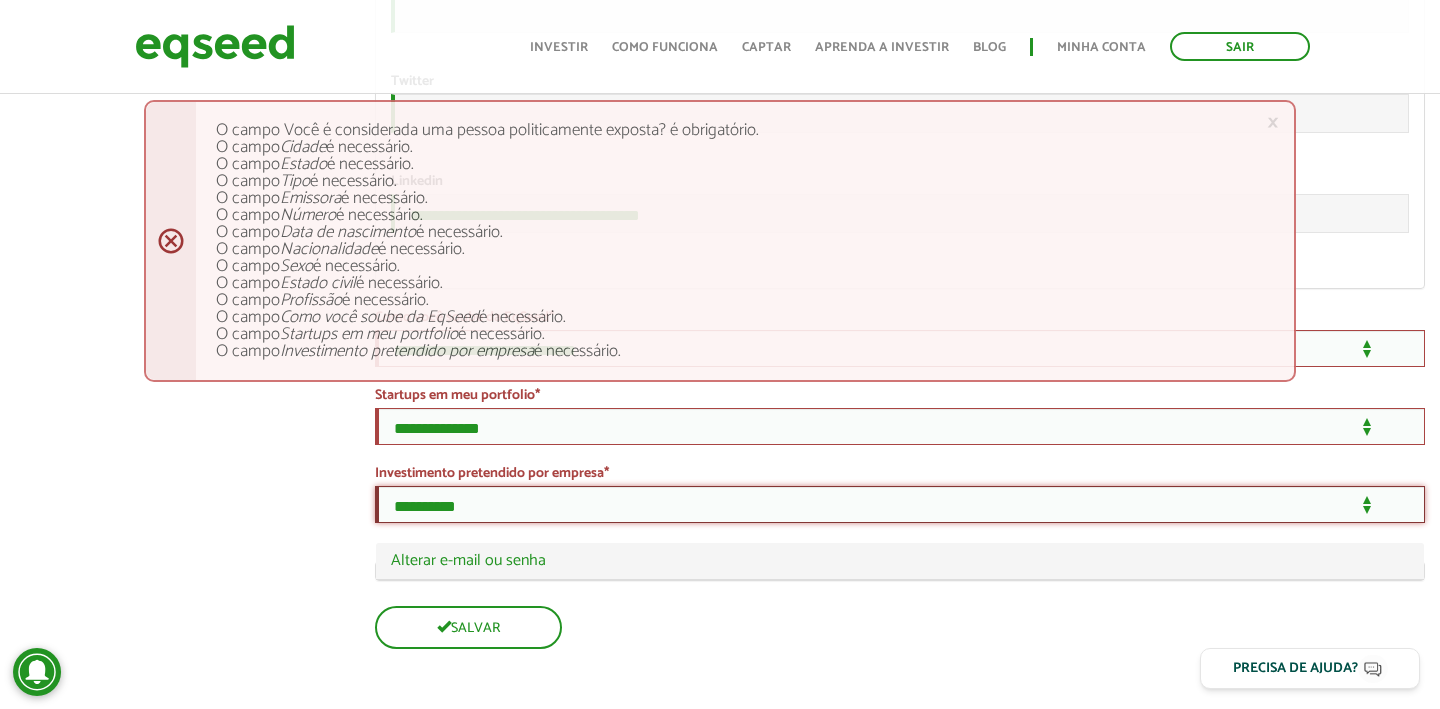 click on "**********" at bounding box center [900, 504] 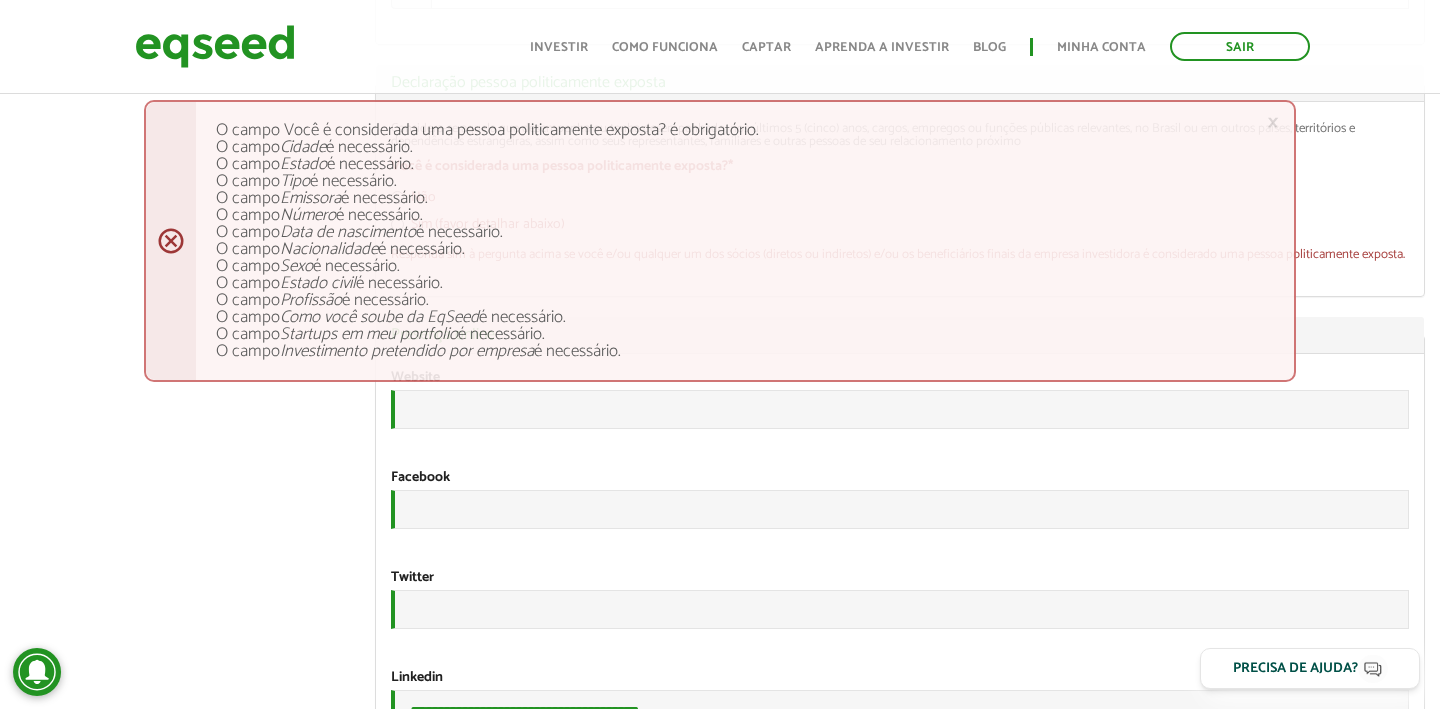 scroll, scrollTop: 2525, scrollLeft: 0, axis: vertical 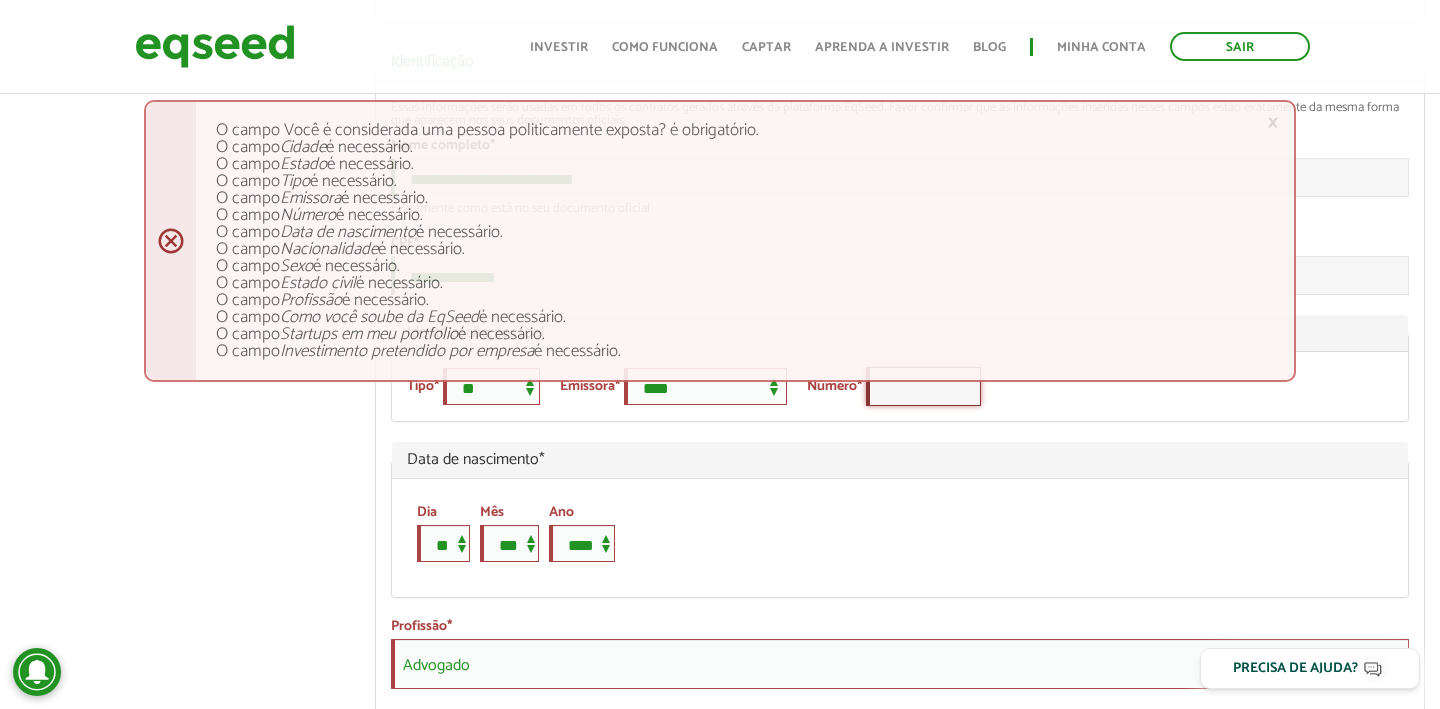 click on "Número  *" at bounding box center [923, 386] 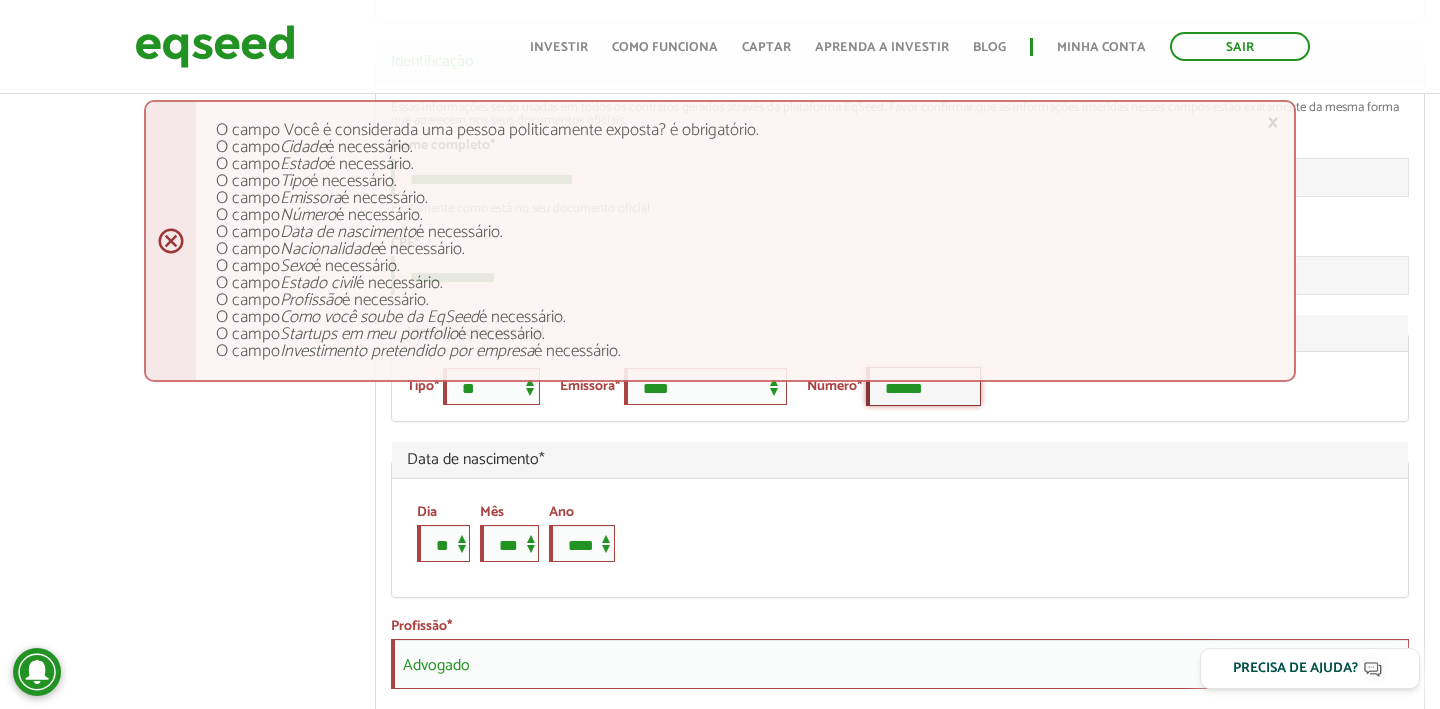 type on "******" 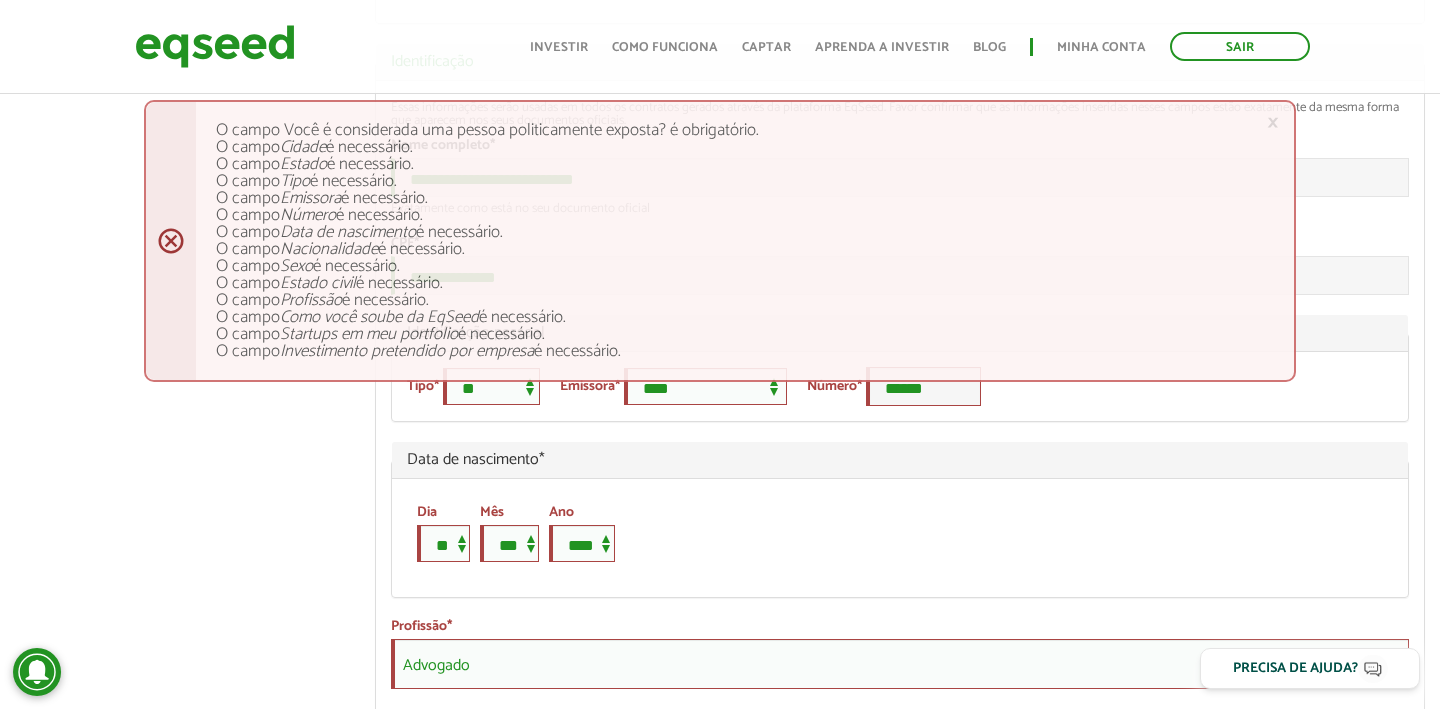 click on "Dia
* * * * * * * * * ** ** ** ** ** ** ** ** ** ** ** ** ** ** ** ** ** ** ** ** ** **   Mês
*** *** *** *** *** *** *** *** *** *** *** ***   Ano
**** **** **** **** **** **** **** **** **** **** **** **** **** **** **** **** **** **** **** **** **** **** **** **** **** **** **** **** **** **** **** **** **** **** **** **** **** **** **** **** **** **** **** **** **** **** **** **** **** **** **** **** **** **** **** **** **** **** **** **** **** **** **** **** **** **** **** **** **** **** **** **** **** **** **** **** **** **** **** **** **** **** **** **** **** **** **** **** **** **** **** **** **** **** **** **** **** **** **** **** **** **** **** **** **** **** **** **** **** **** **** **** **** **** **** **** **** **** **** **** **** **** **** **** **** ****" at bounding box center [890, 538] 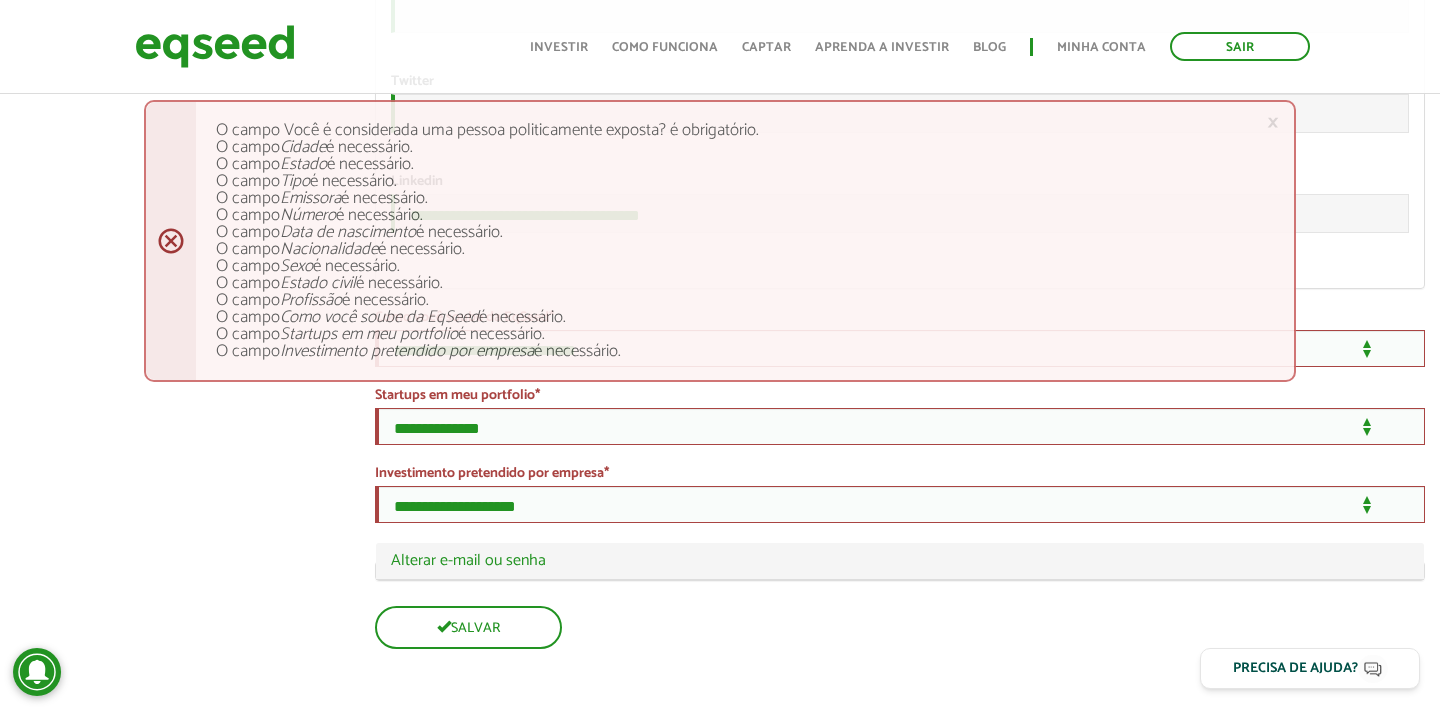 scroll, scrollTop: 3519, scrollLeft: 0, axis: vertical 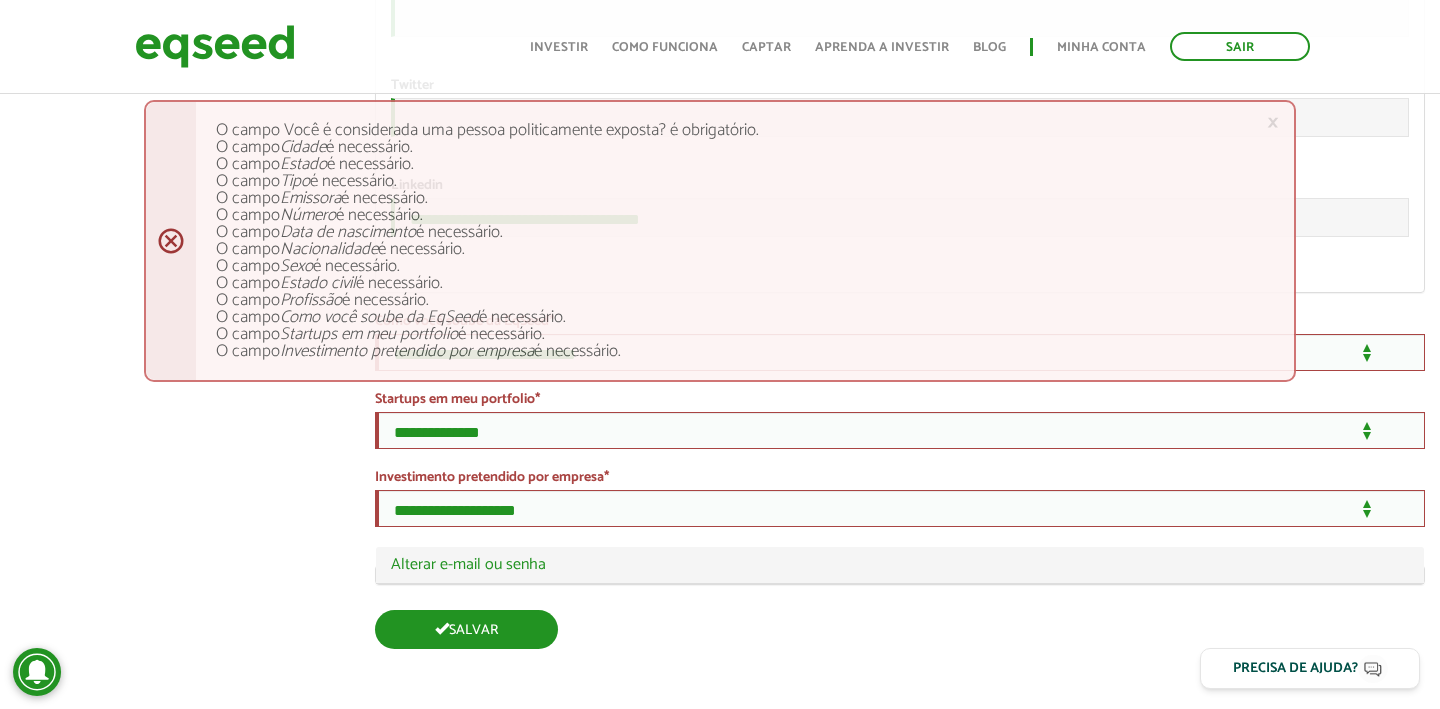 click on "Salvar" at bounding box center (466, 629) 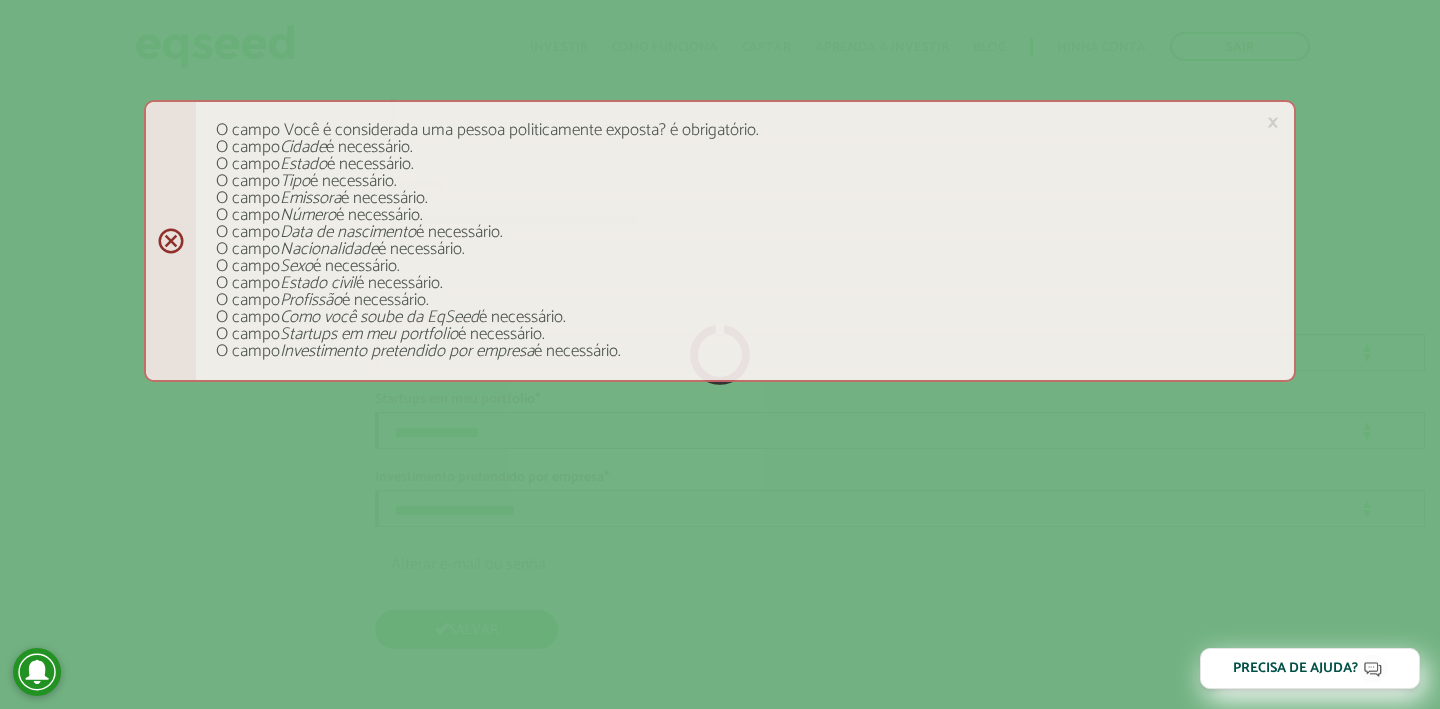 scroll, scrollTop: 3515, scrollLeft: 0, axis: vertical 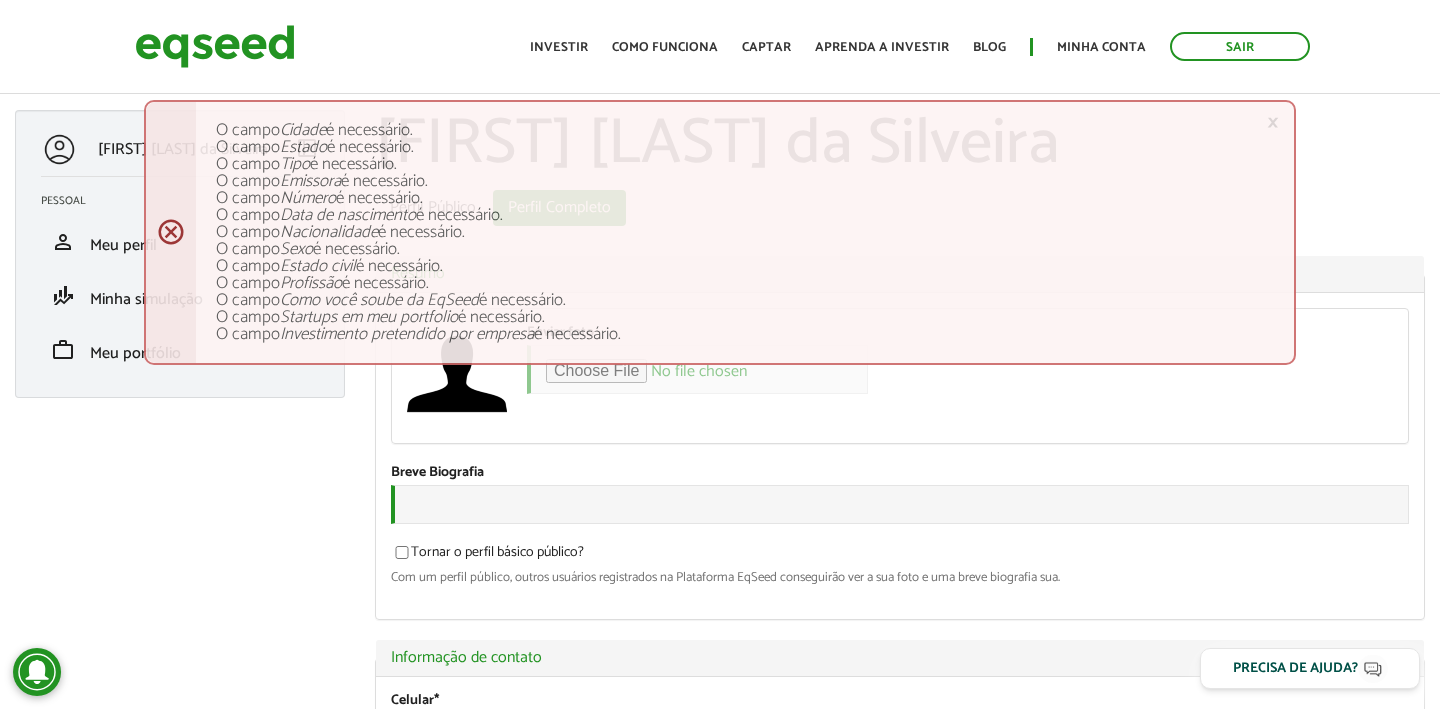 click on "[FIRST] [LAST] da Silveira
left_panel_close
Pessoal
person Meu perfil
finance_mode Minha simulação
work Meu portfólio
[FIRST] [LAST] da Silveira
Abas primárias Perfil Público
Perfil Completo (aba ativa)
Ocultar Resumo
Foto
Enviar foto
Seu rosto virtual ou imagem. Imagens maiores que 1024x1024 pixels serão reduzidas.
Breve Biografia
Tornar o perfil básico público?
Ocultar Informação de contato
Celular  *
*" at bounding box center (720, 2024) 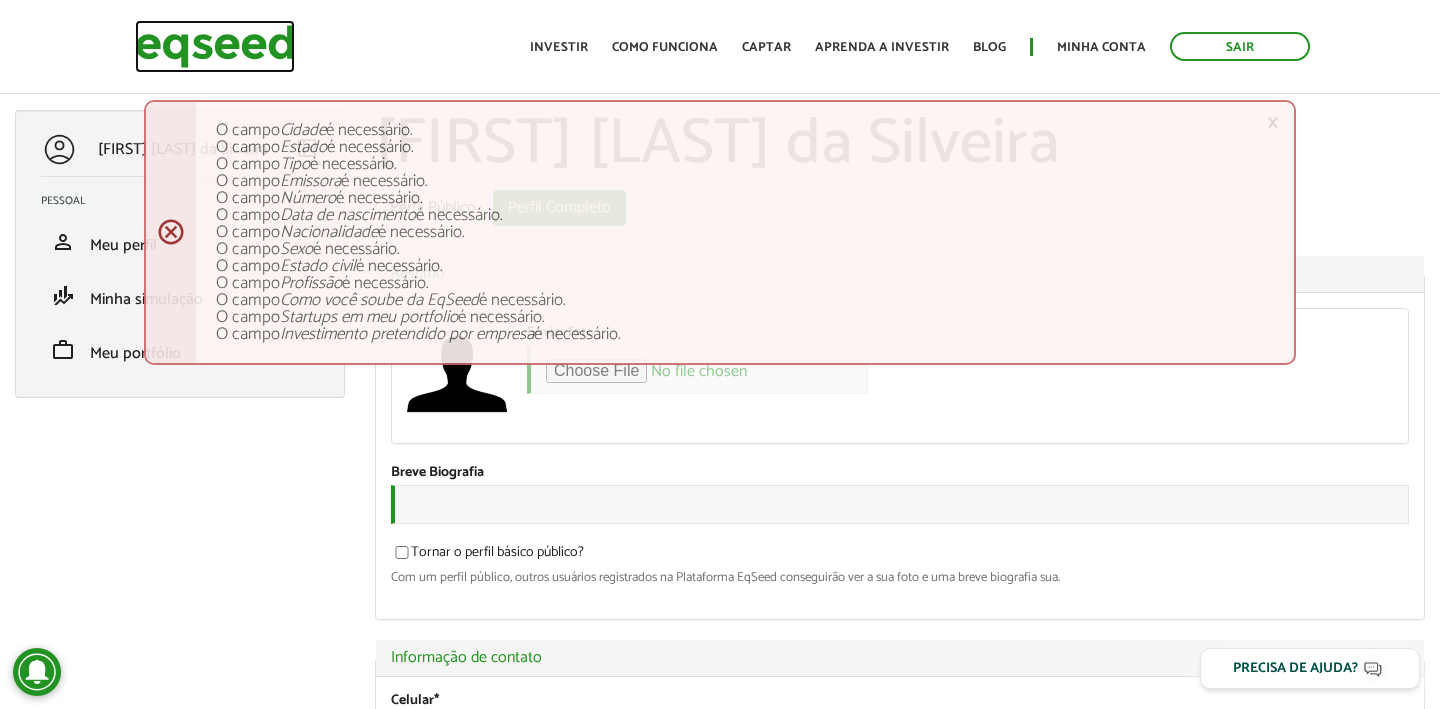 click at bounding box center (215, 46) 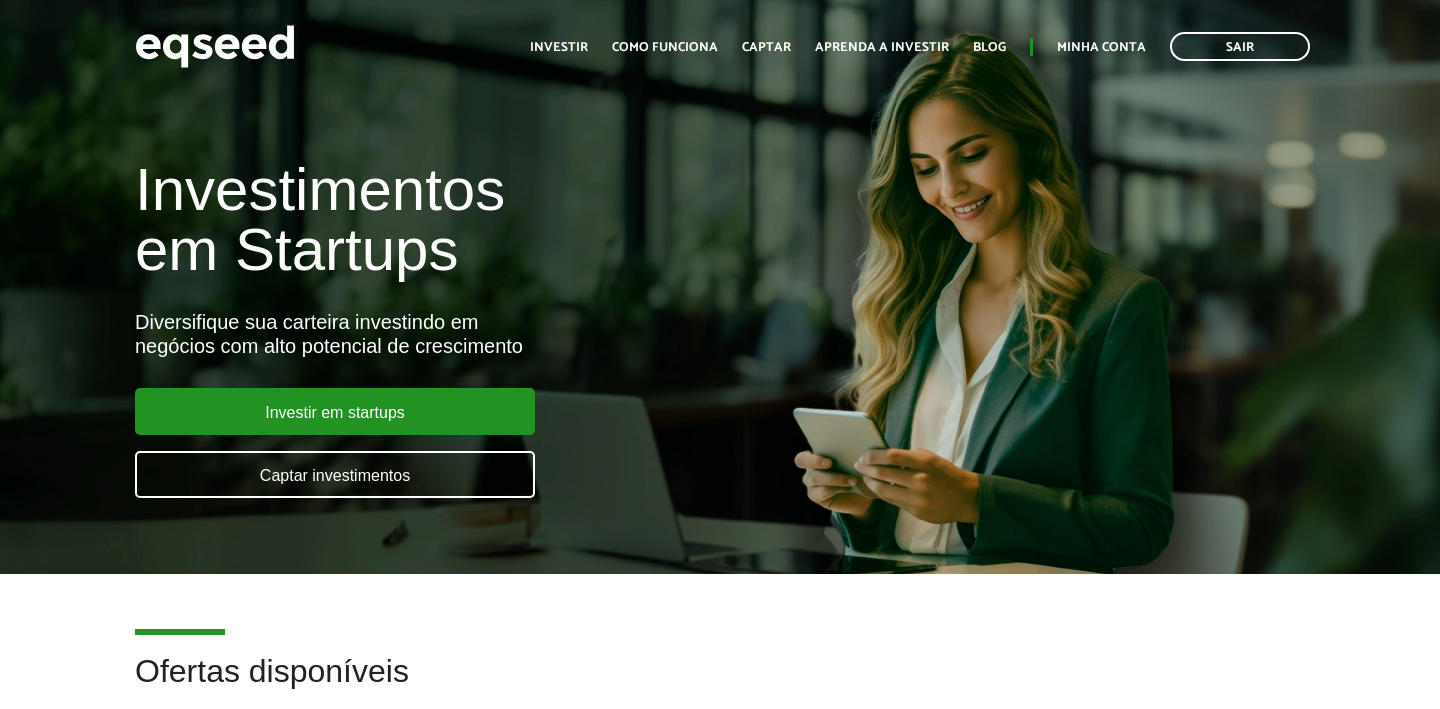scroll, scrollTop: 0, scrollLeft: 0, axis: both 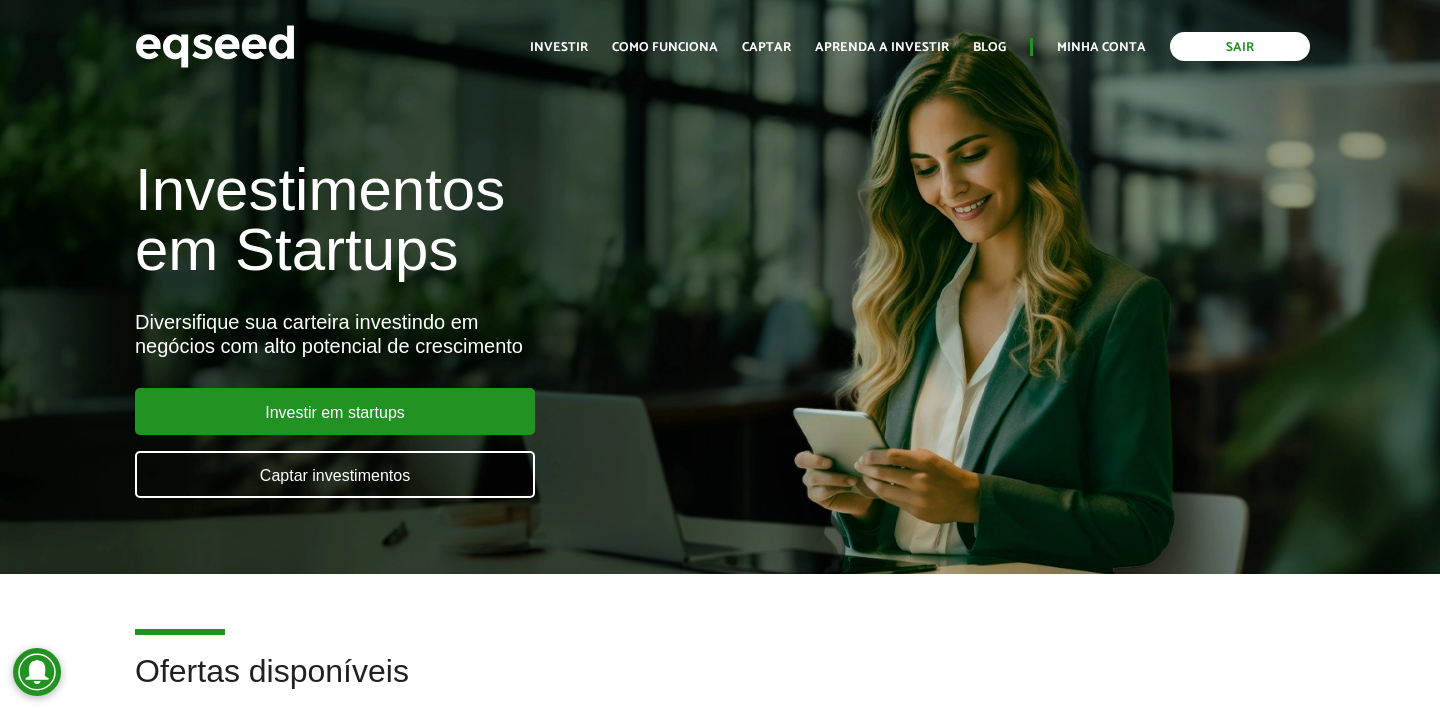 click on "Sair" at bounding box center (1240, 46) 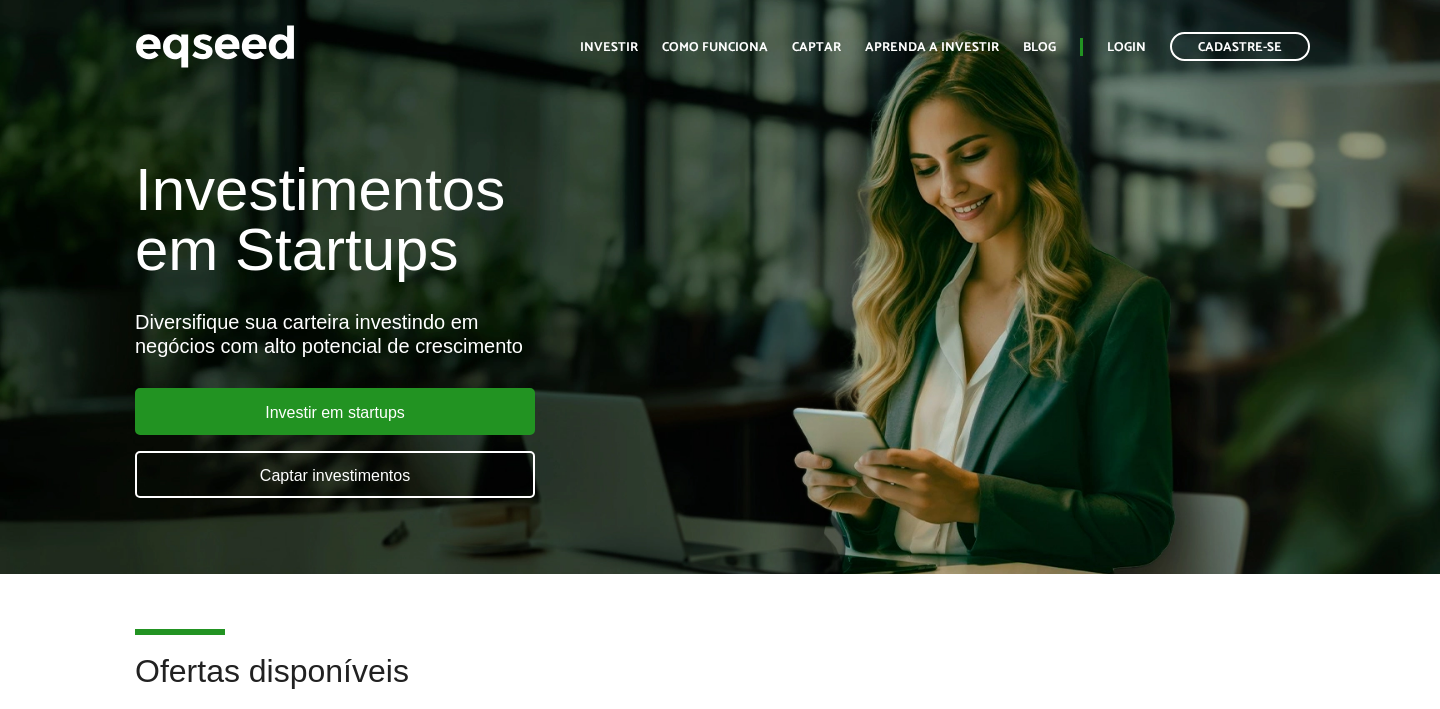 scroll, scrollTop: 0, scrollLeft: 0, axis: both 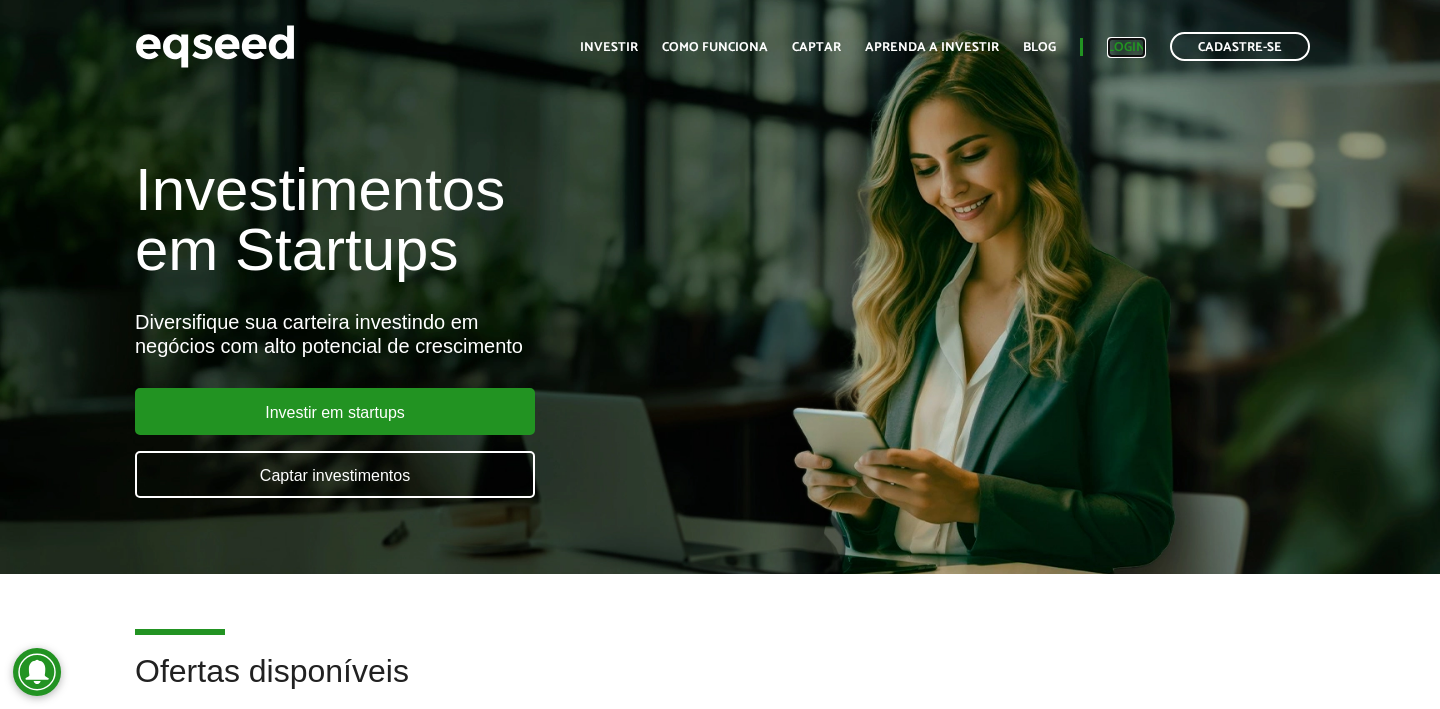click on "Login" at bounding box center [1126, 47] 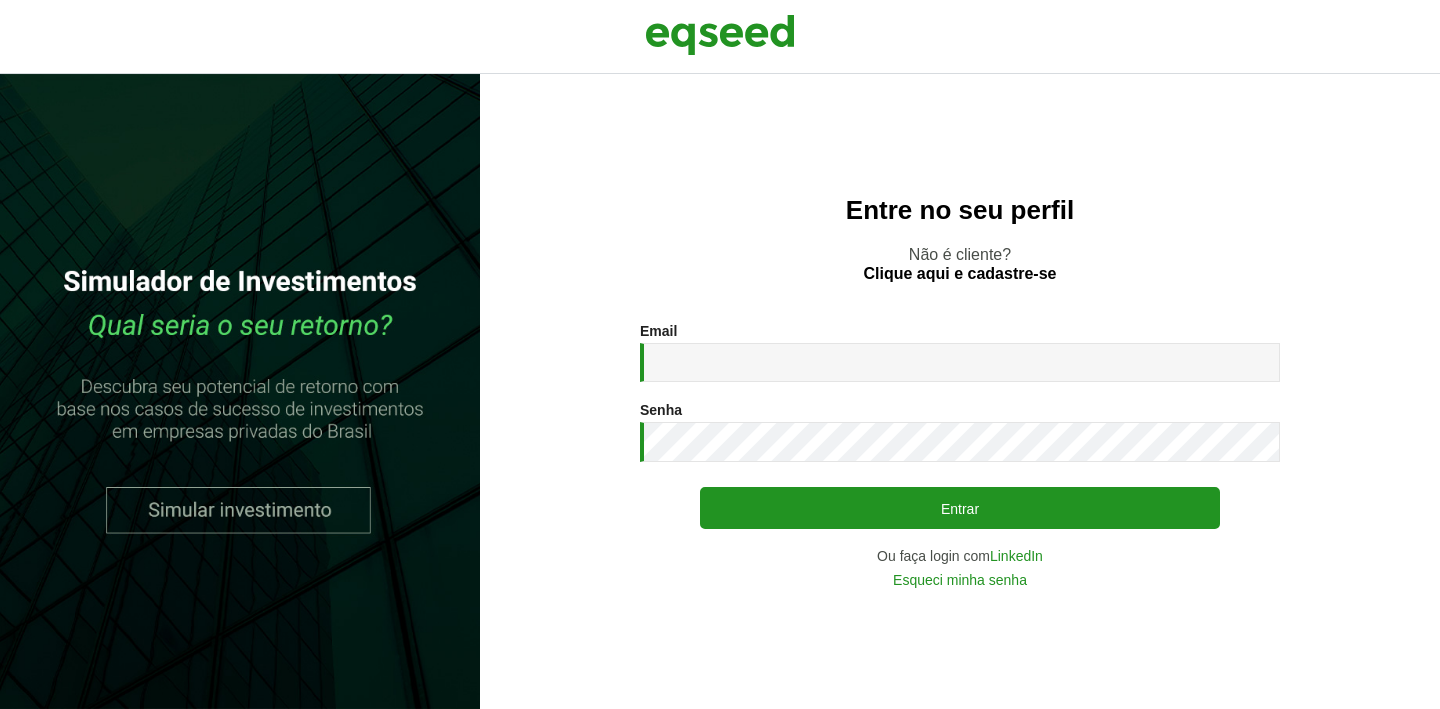 scroll, scrollTop: 0, scrollLeft: 0, axis: both 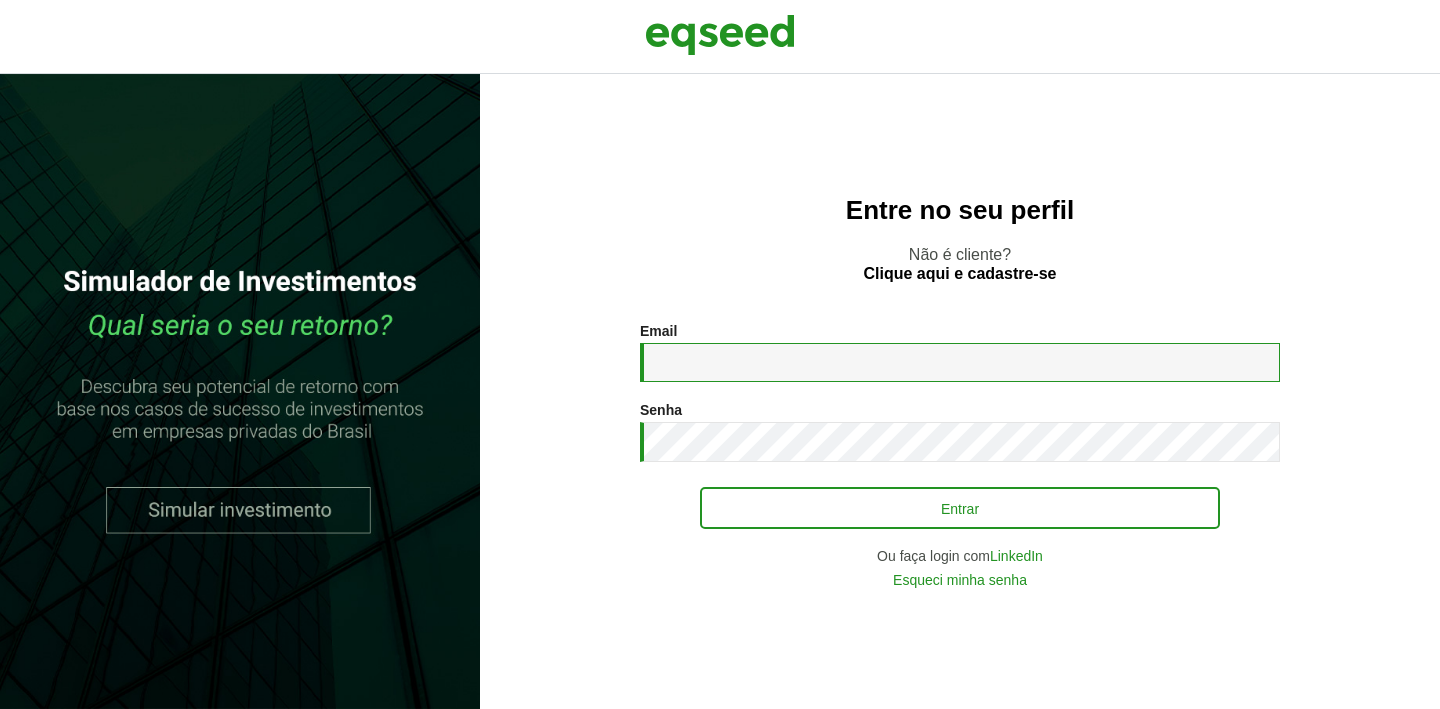 type on "**********" 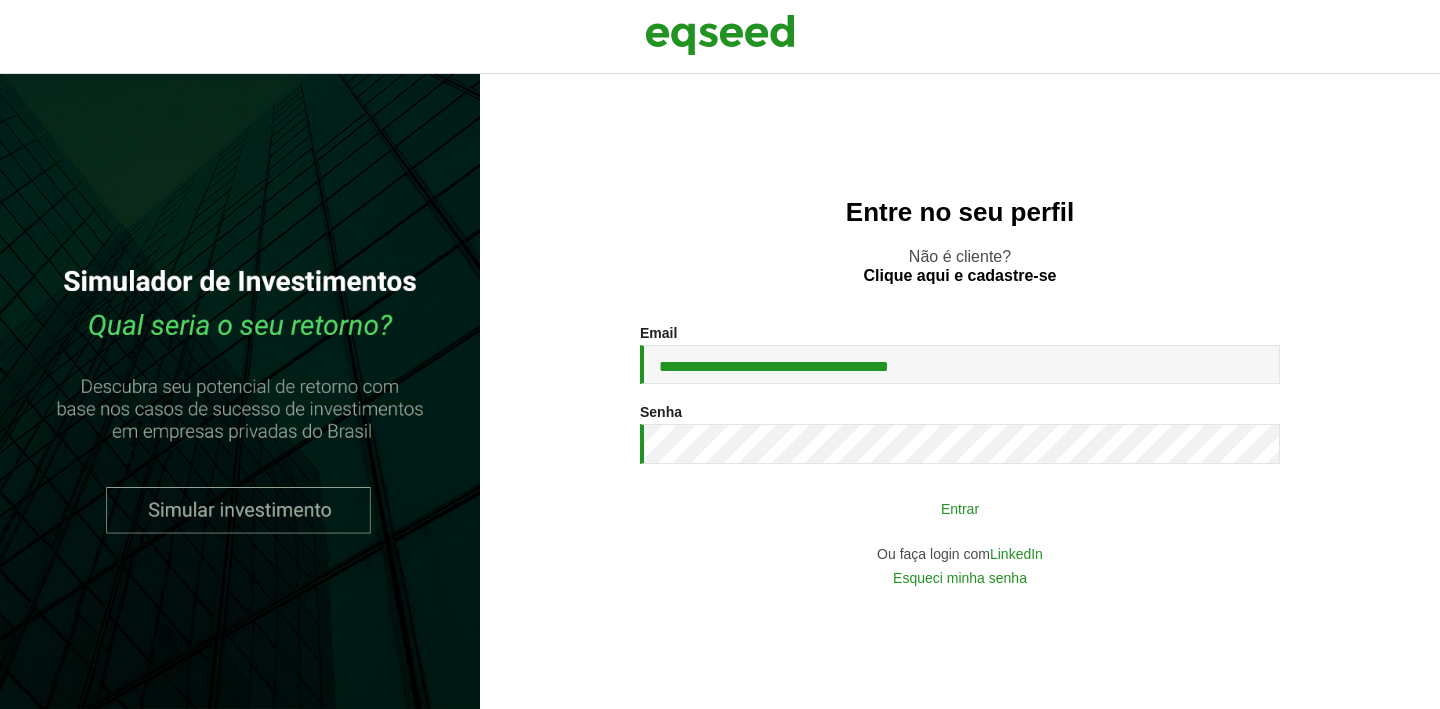 click on "Entrar" at bounding box center [960, 508] 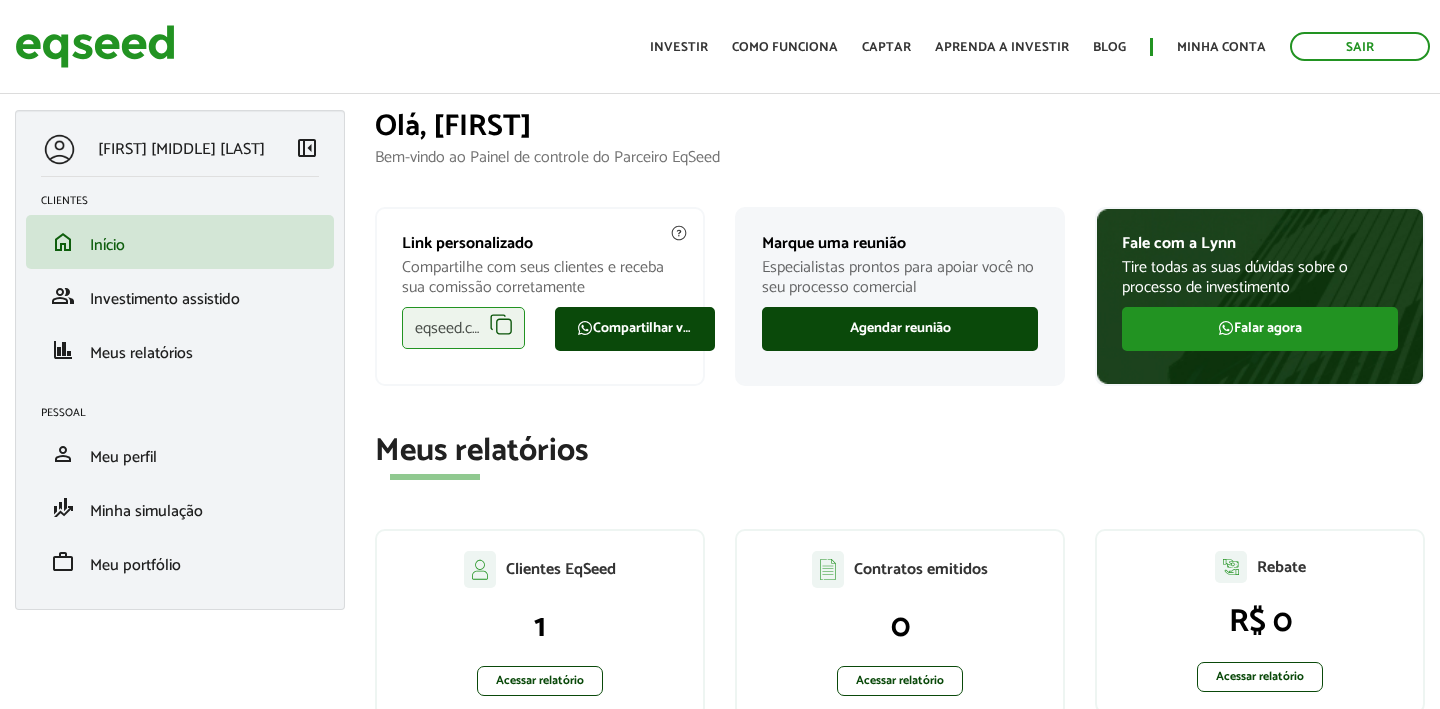 scroll, scrollTop: 0, scrollLeft: 0, axis: both 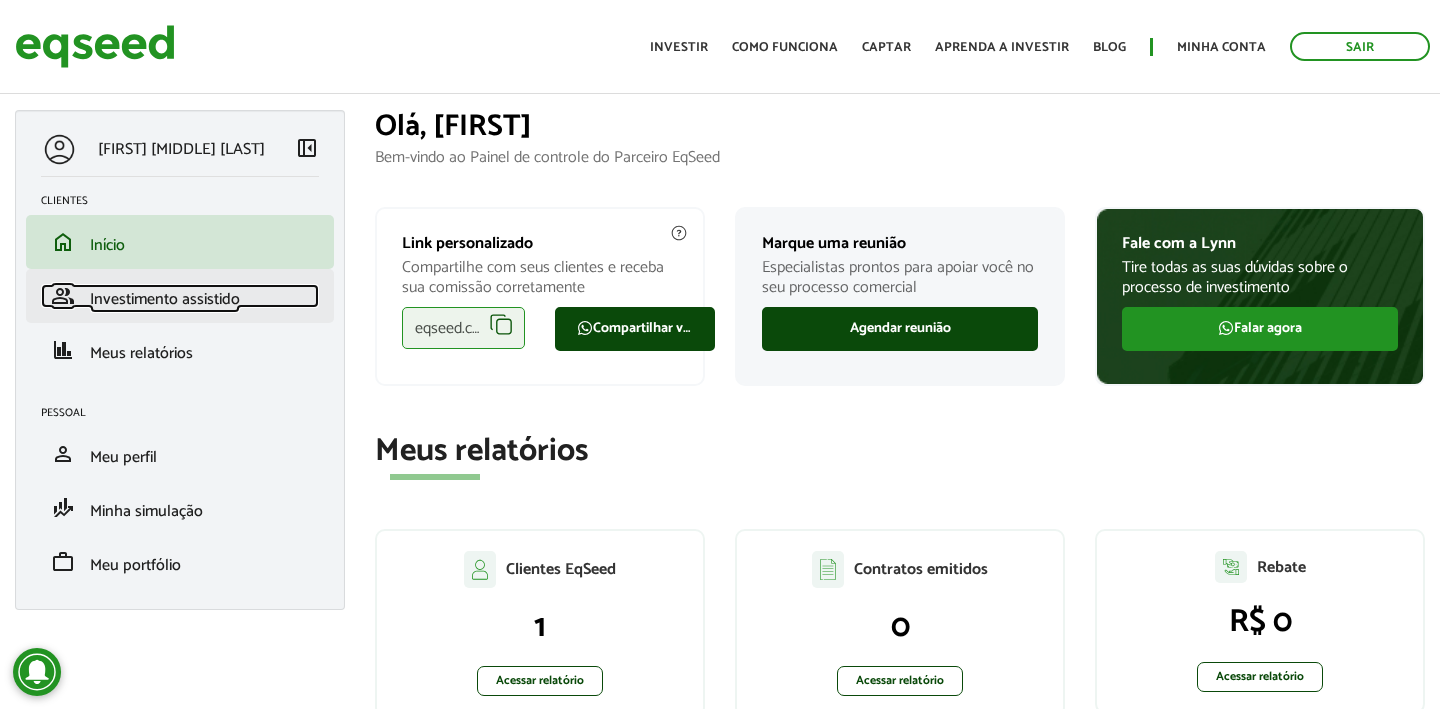 click on "Investimento assistido" at bounding box center [165, 299] 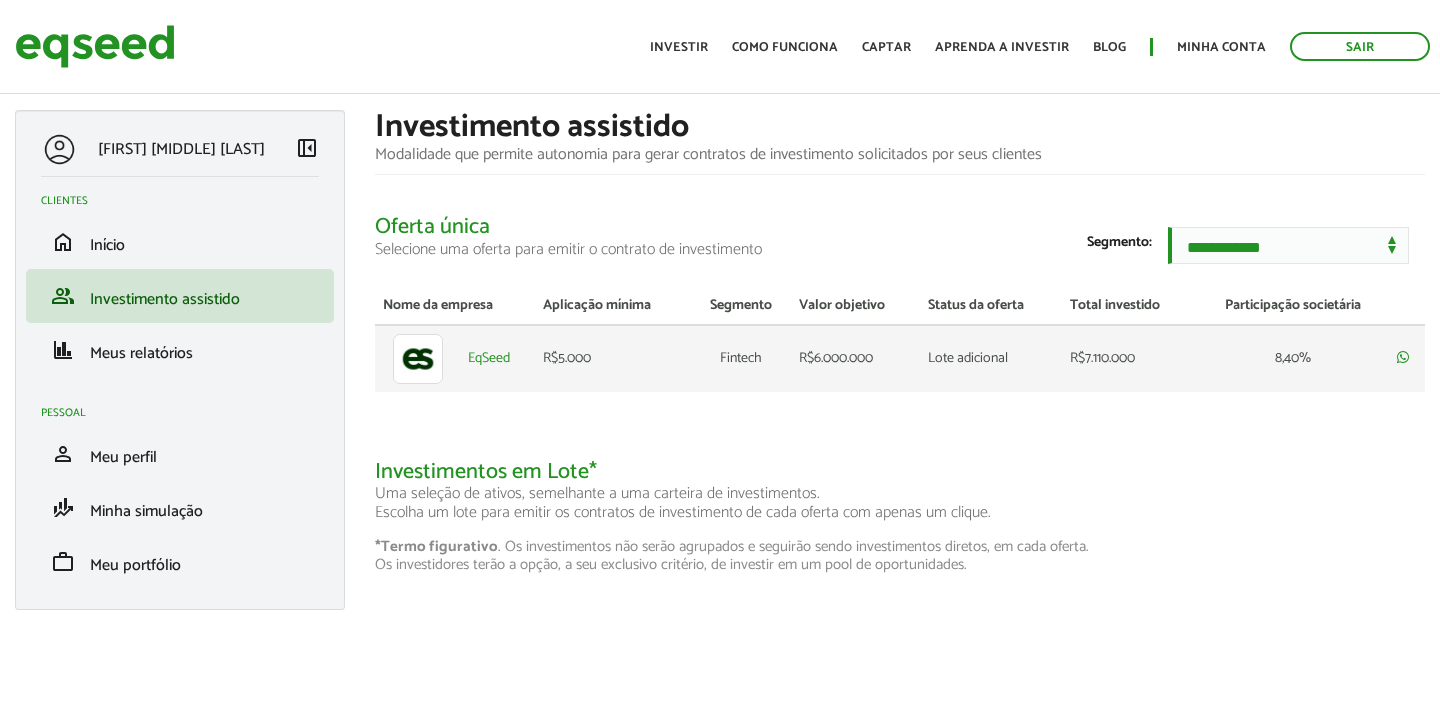 scroll, scrollTop: 0, scrollLeft: 0, axis: both 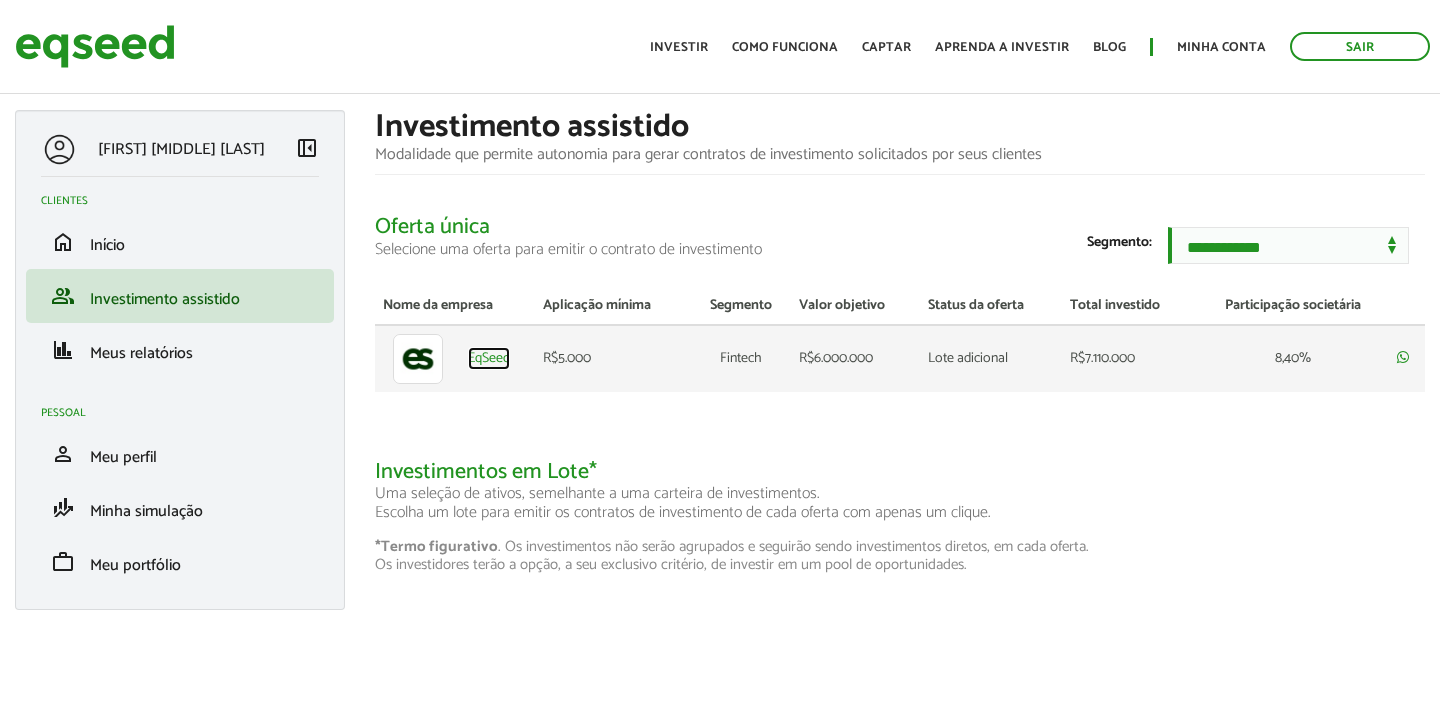 click on "EqSeed" at bounding box center (489, 359) 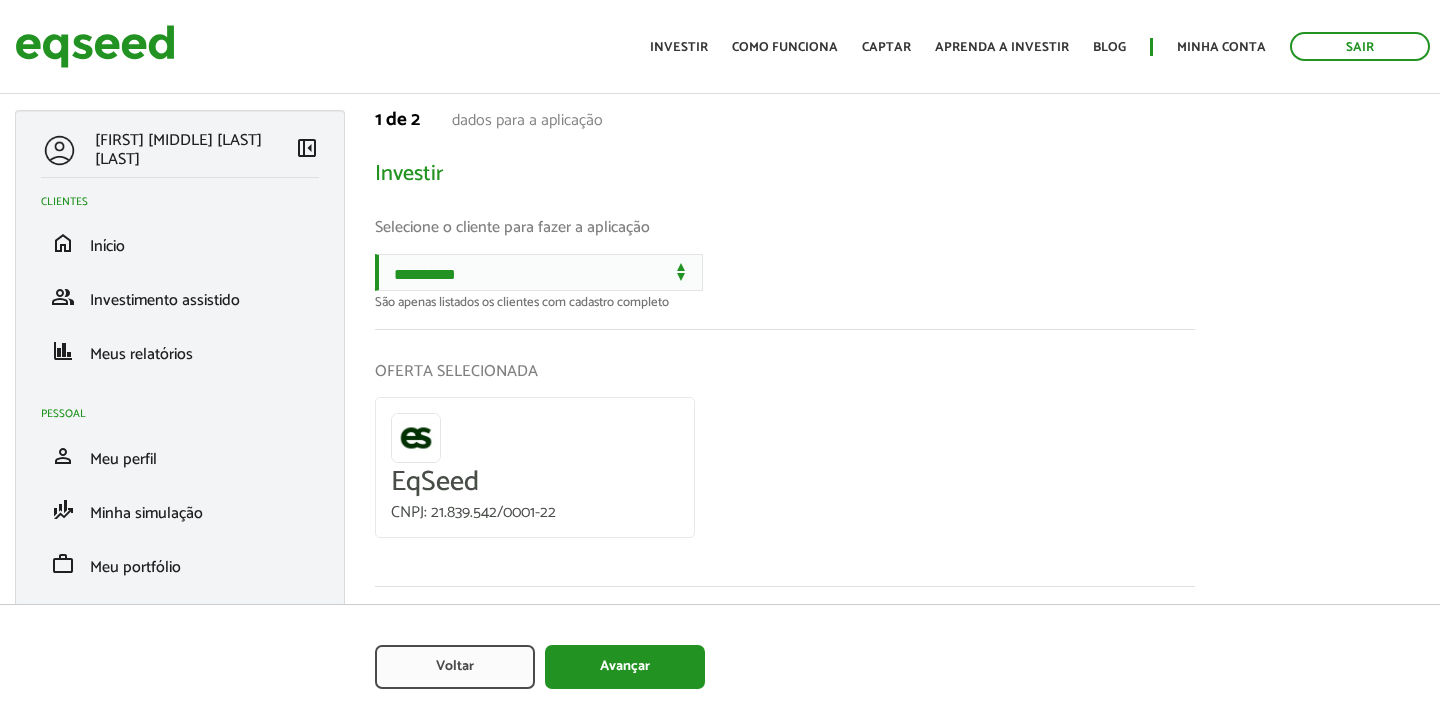 scroll, scrollTop: 0, scrollLeft: 0, axis: both 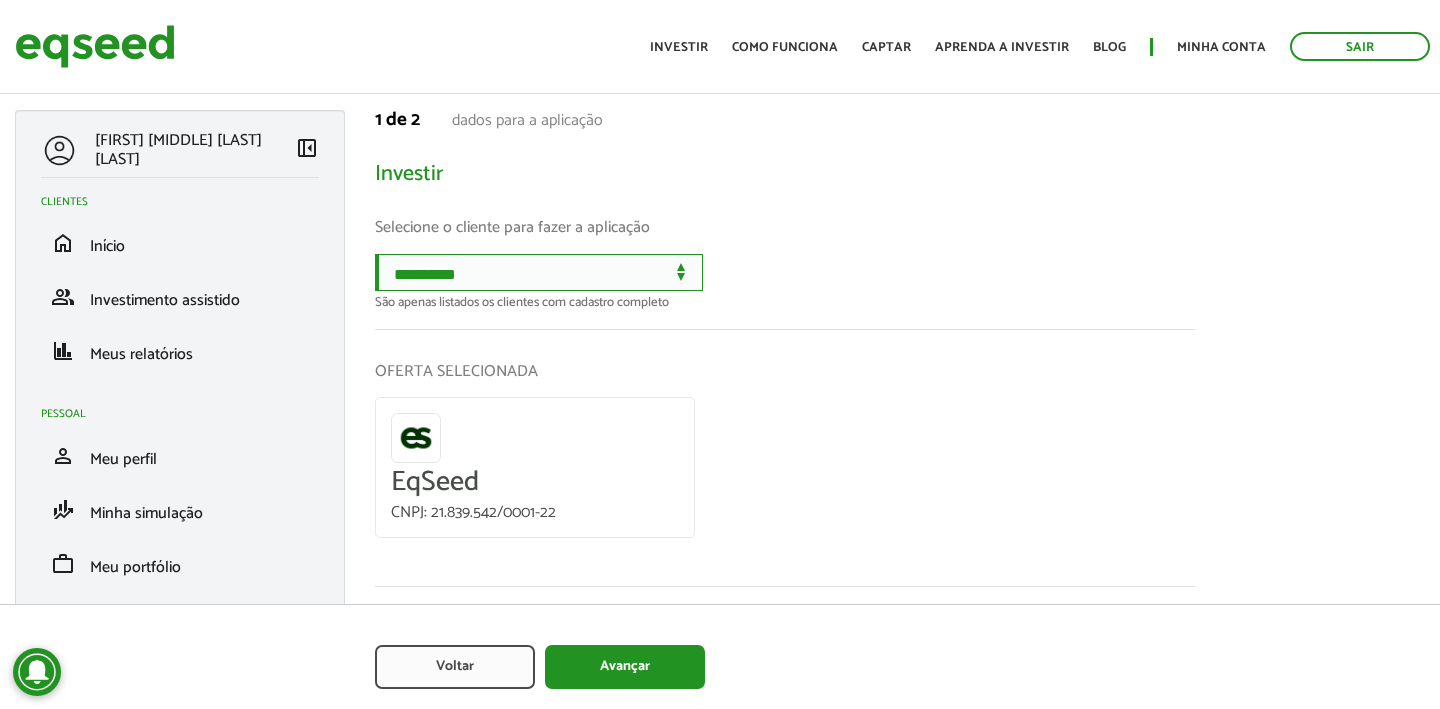 click on "**********" at bounding box center (539, 272) 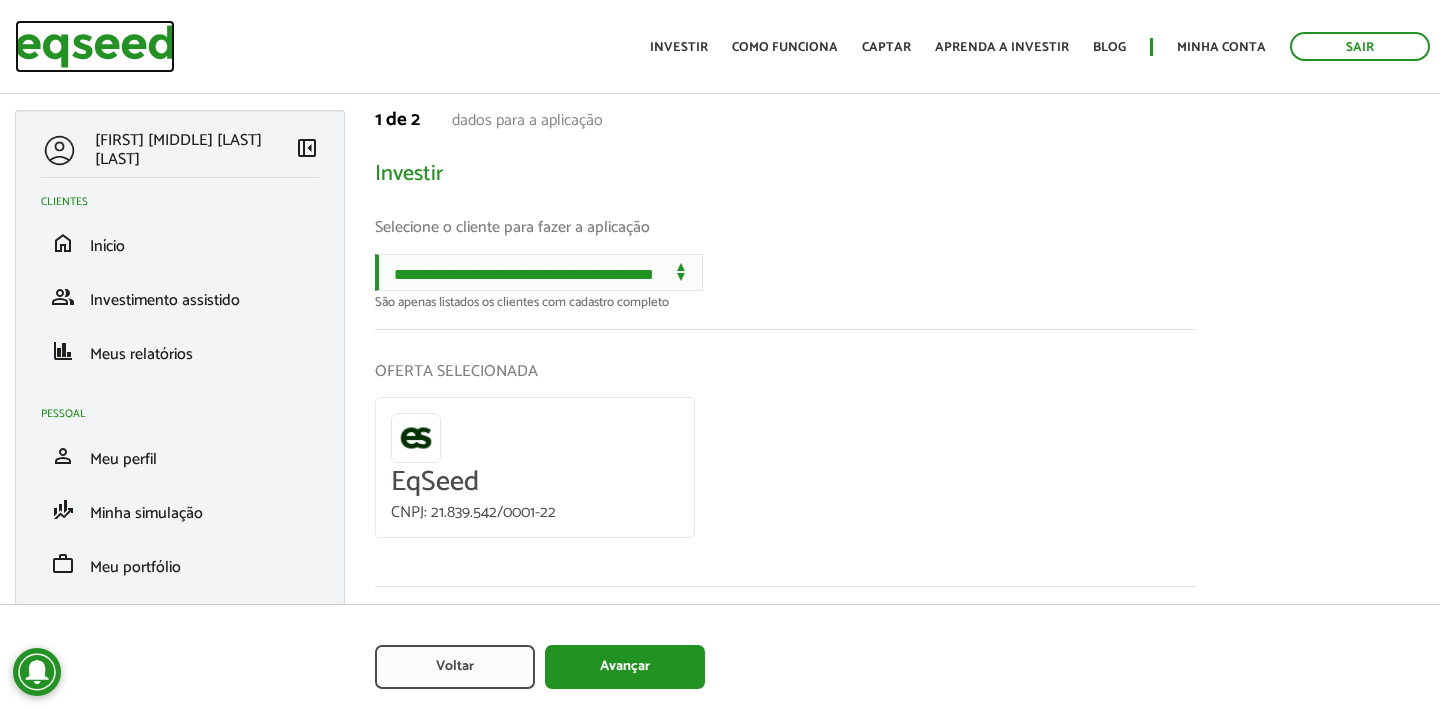 click at bounding box center (95, 46) 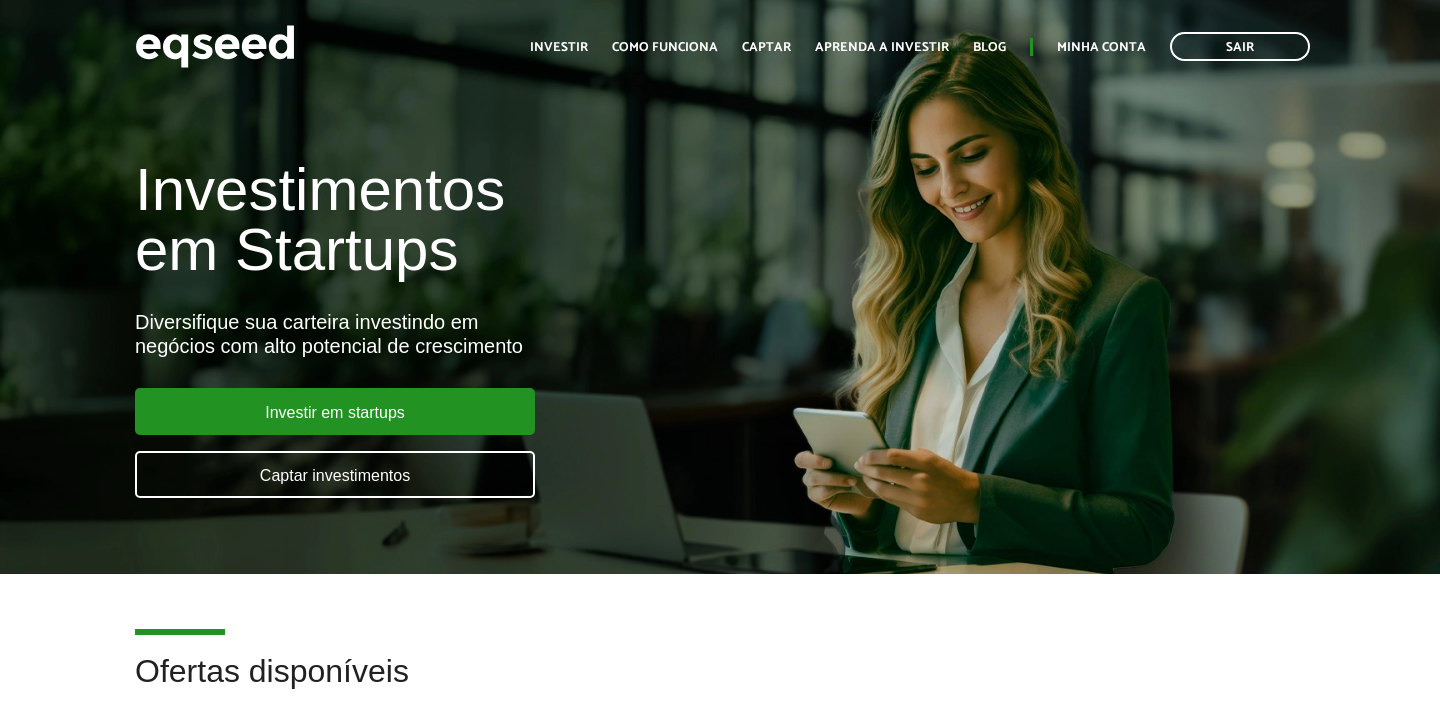 scroll, scrollTop: 0, scrollLeft: 0, axis: both 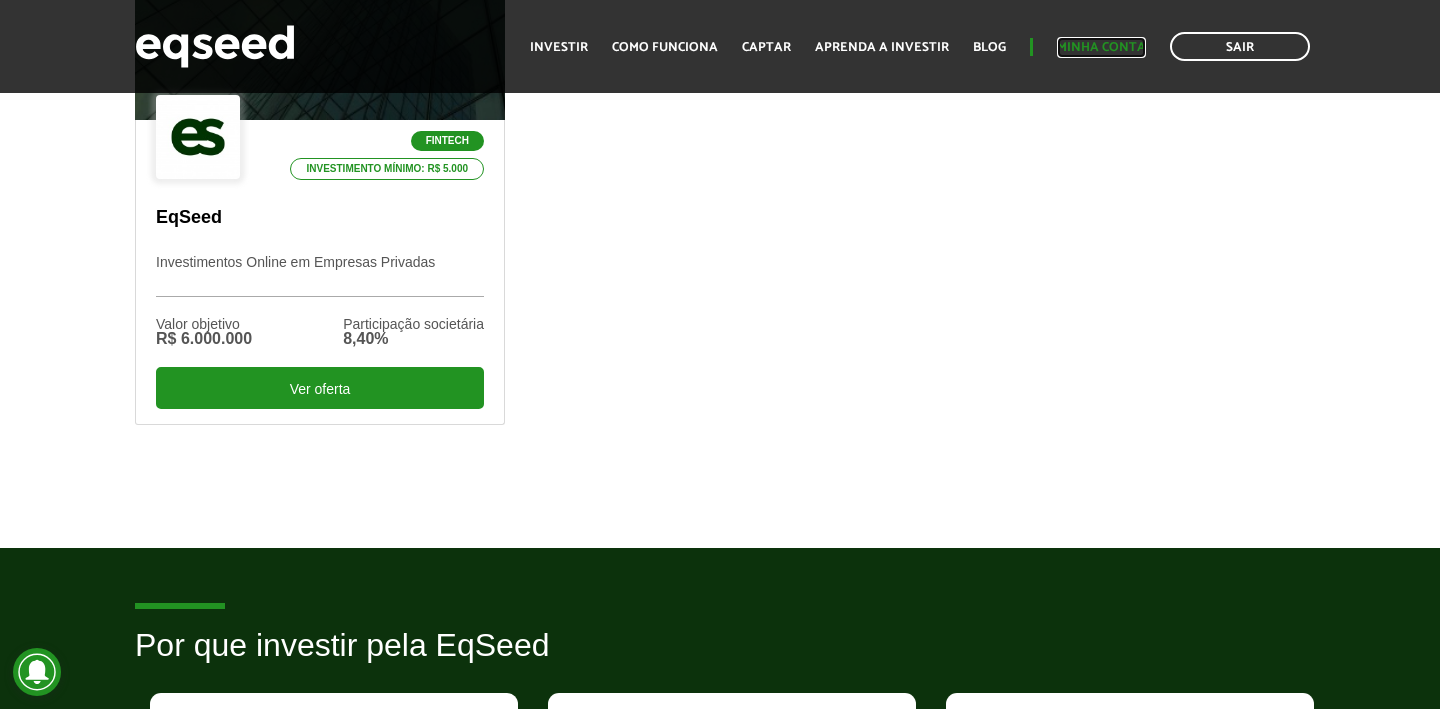 click on "Minha conta" at bounding box center [1101, 47] 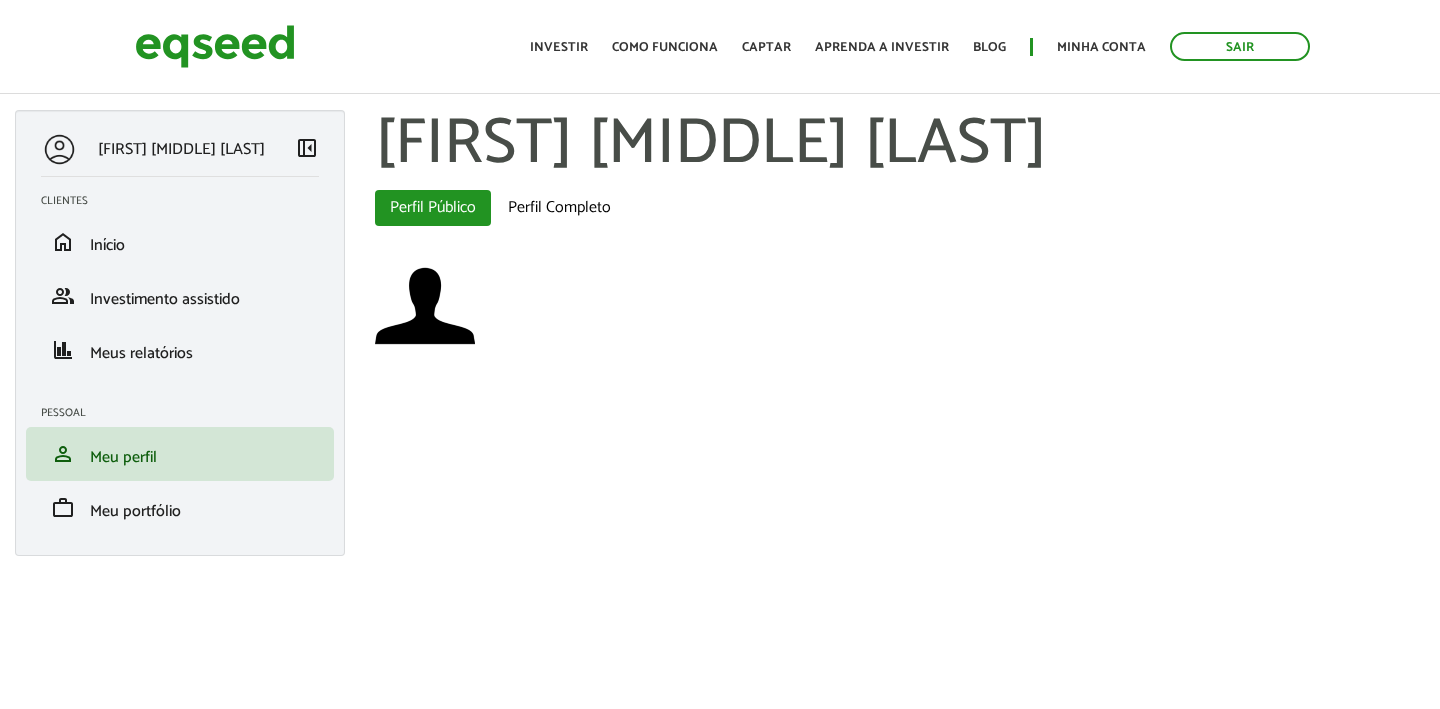 scroll, scrollTop: 0, scrollLeft: 0, axis: both 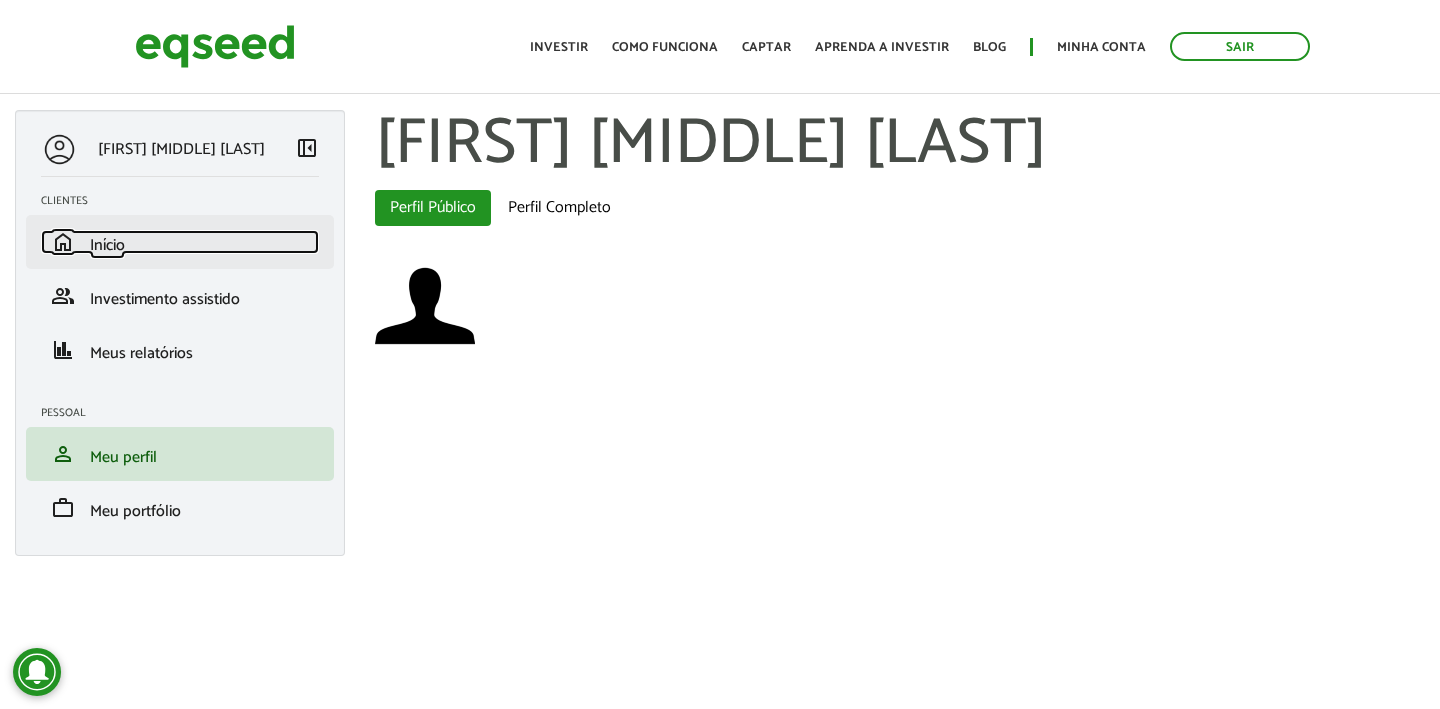 click on "Início" at bounding box center [107, 245] 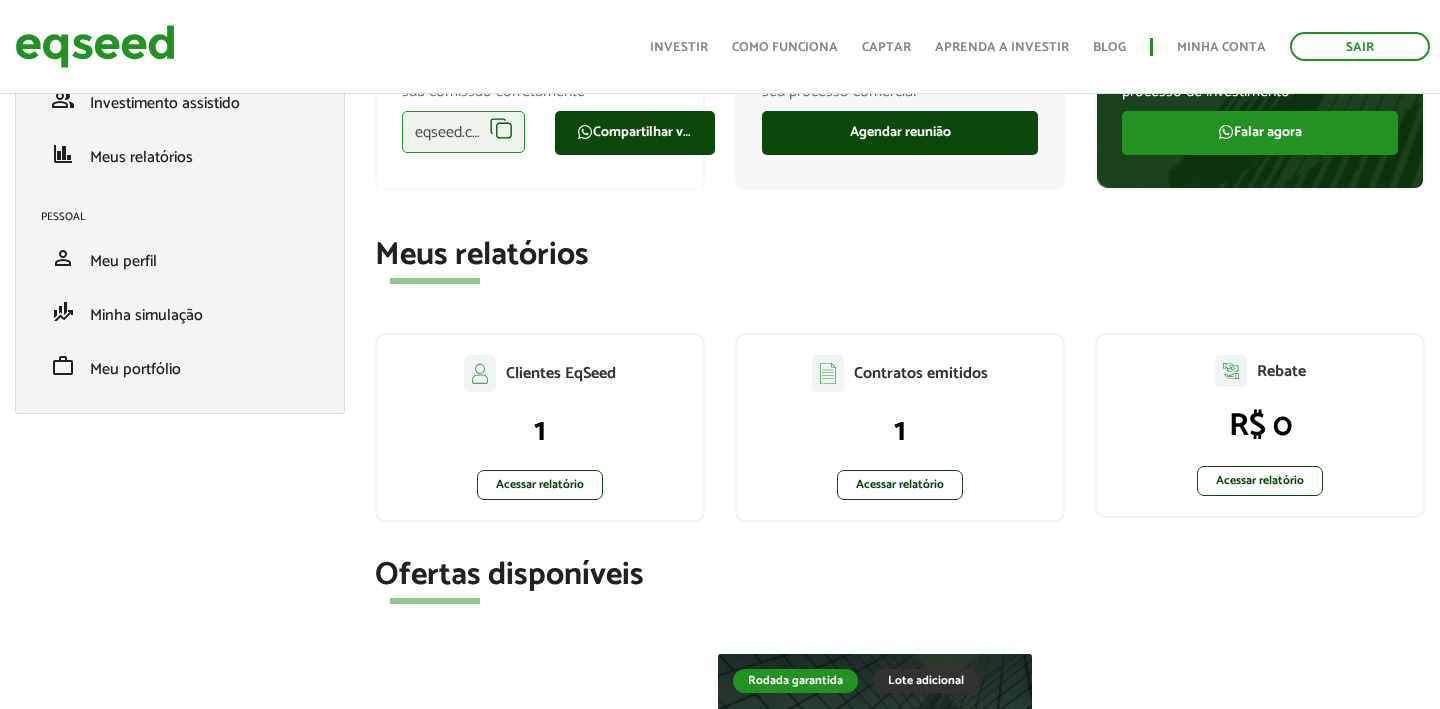 scroll, scrollTop: 196, scrollLeft: 0, axis: vertical 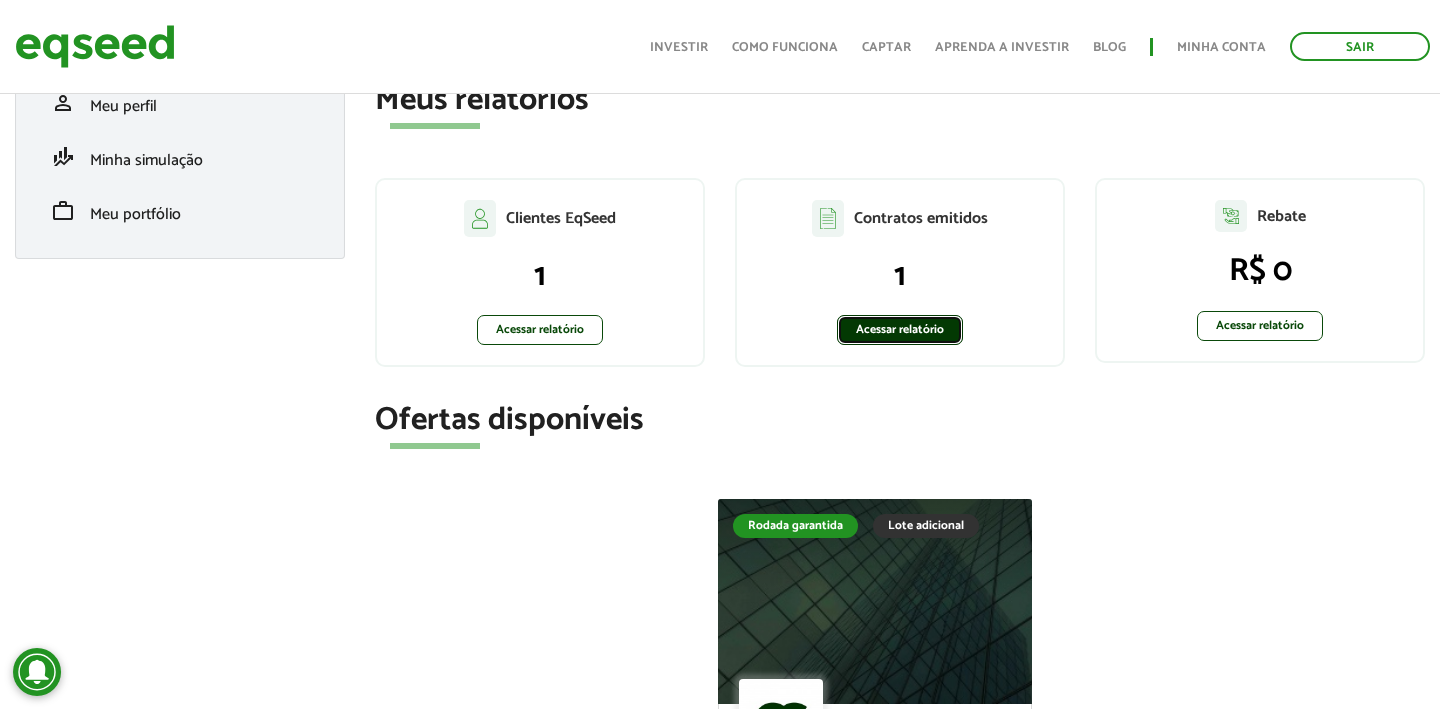 click on "Acessar relatório" at bounding box center (900, 330) 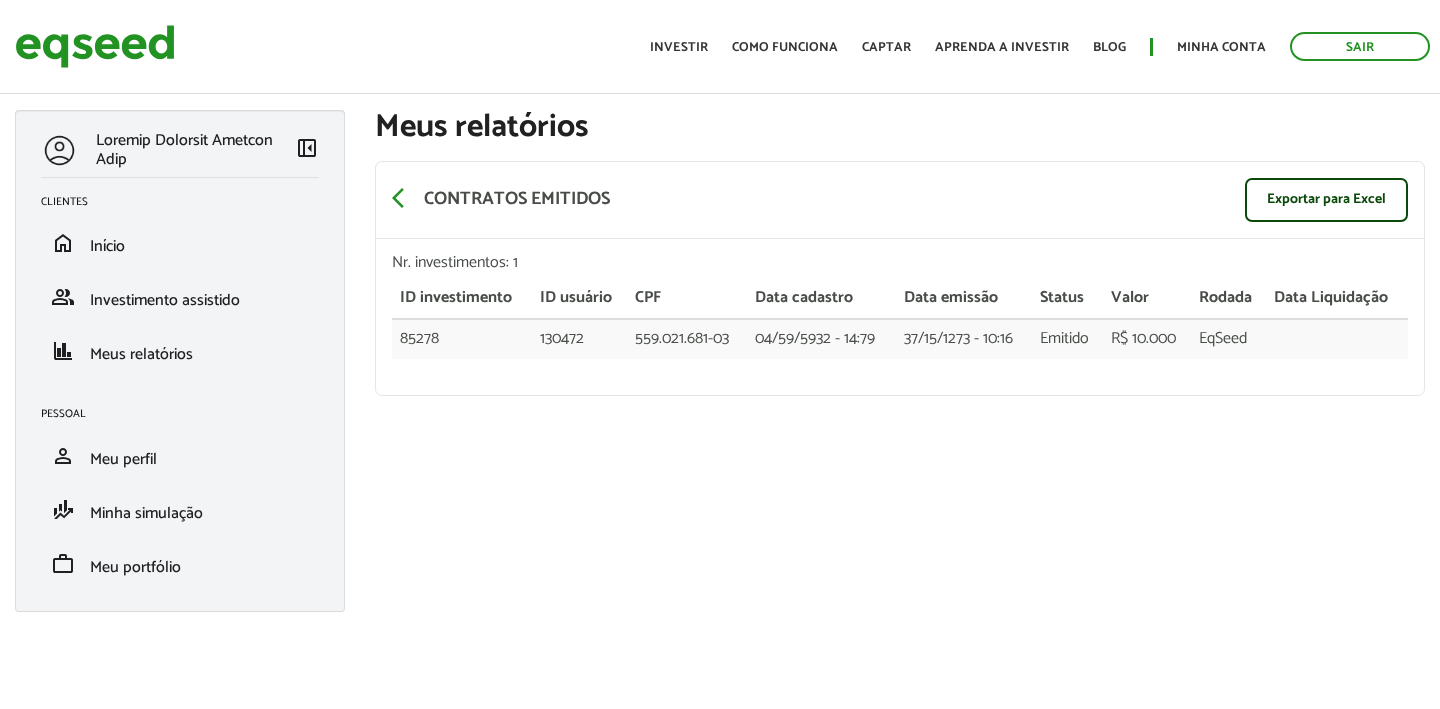 scroll, scrollTop: 0, scrollLeft: 0, axis: both 